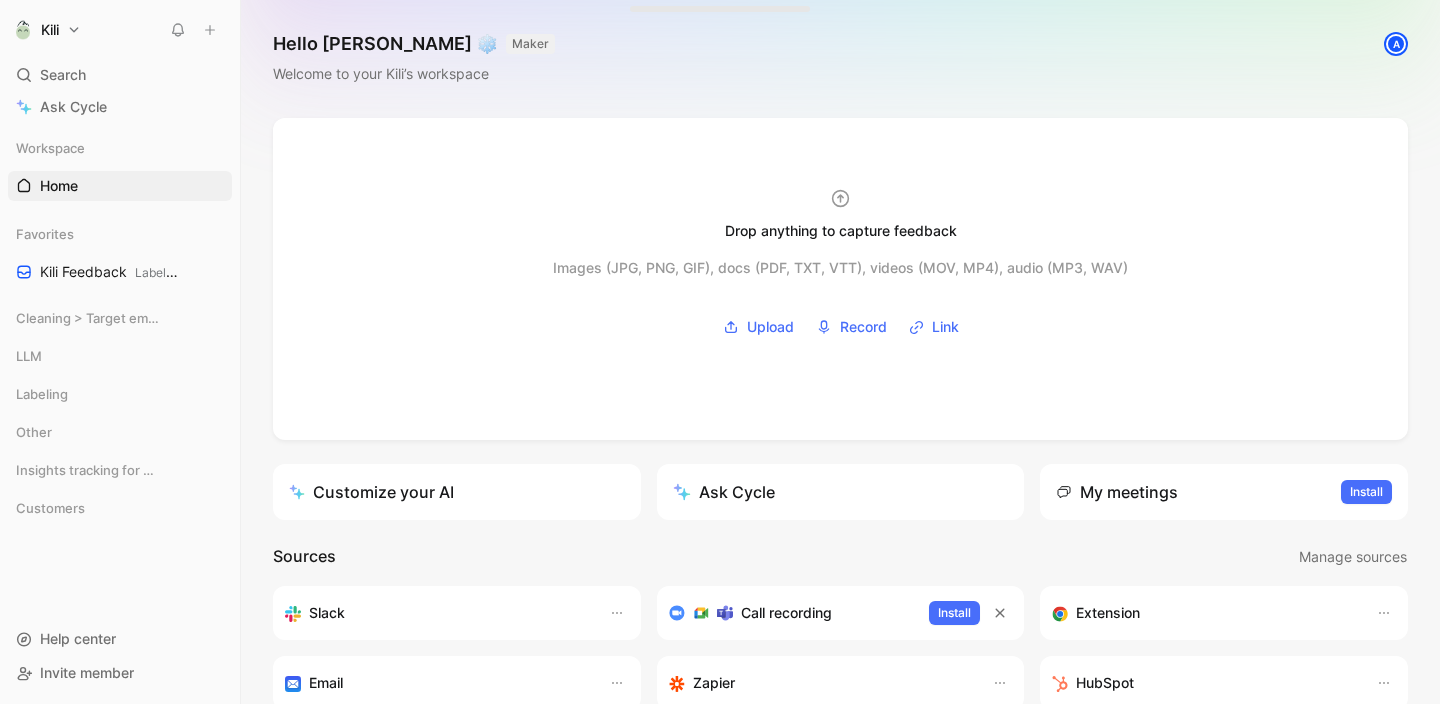 scroll, scrollTop: 0, scrollLeft: 0, axis: both 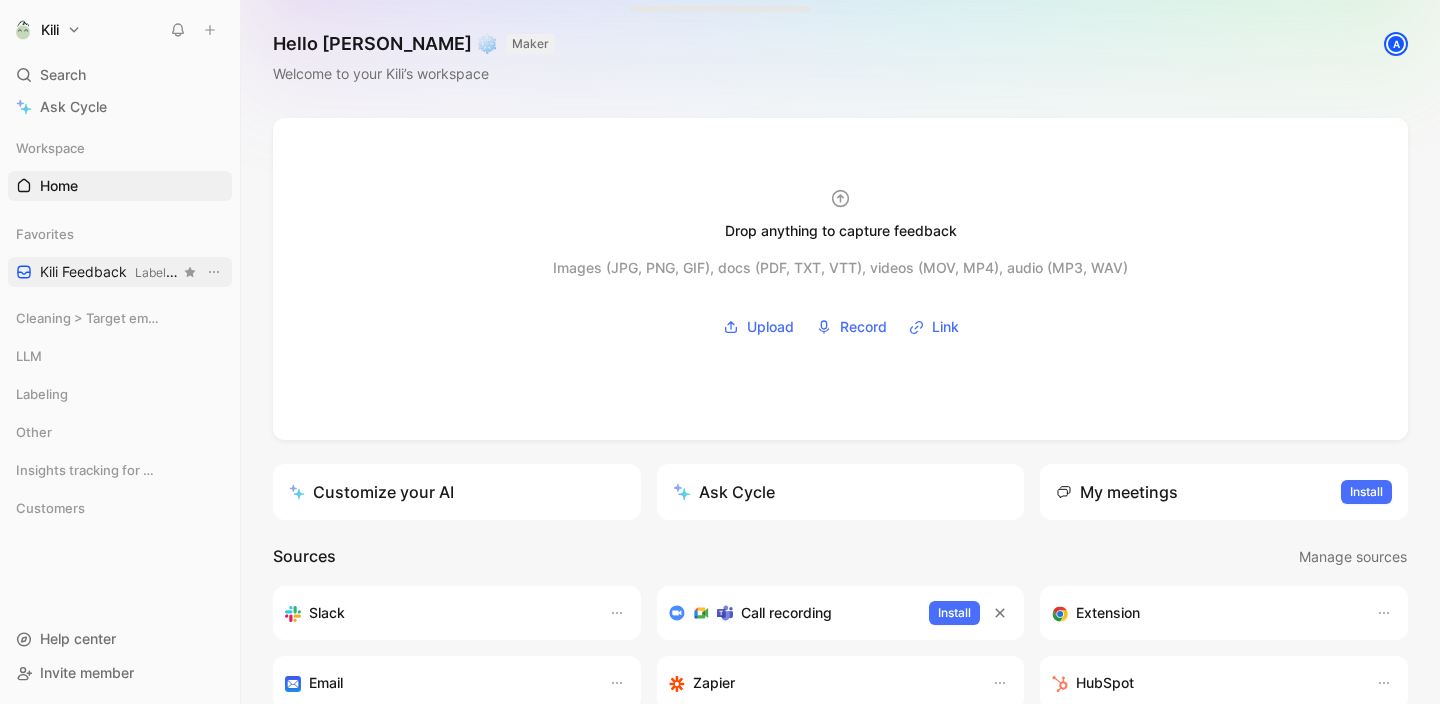 click on "Labeling" at bounding box center (159, 272) 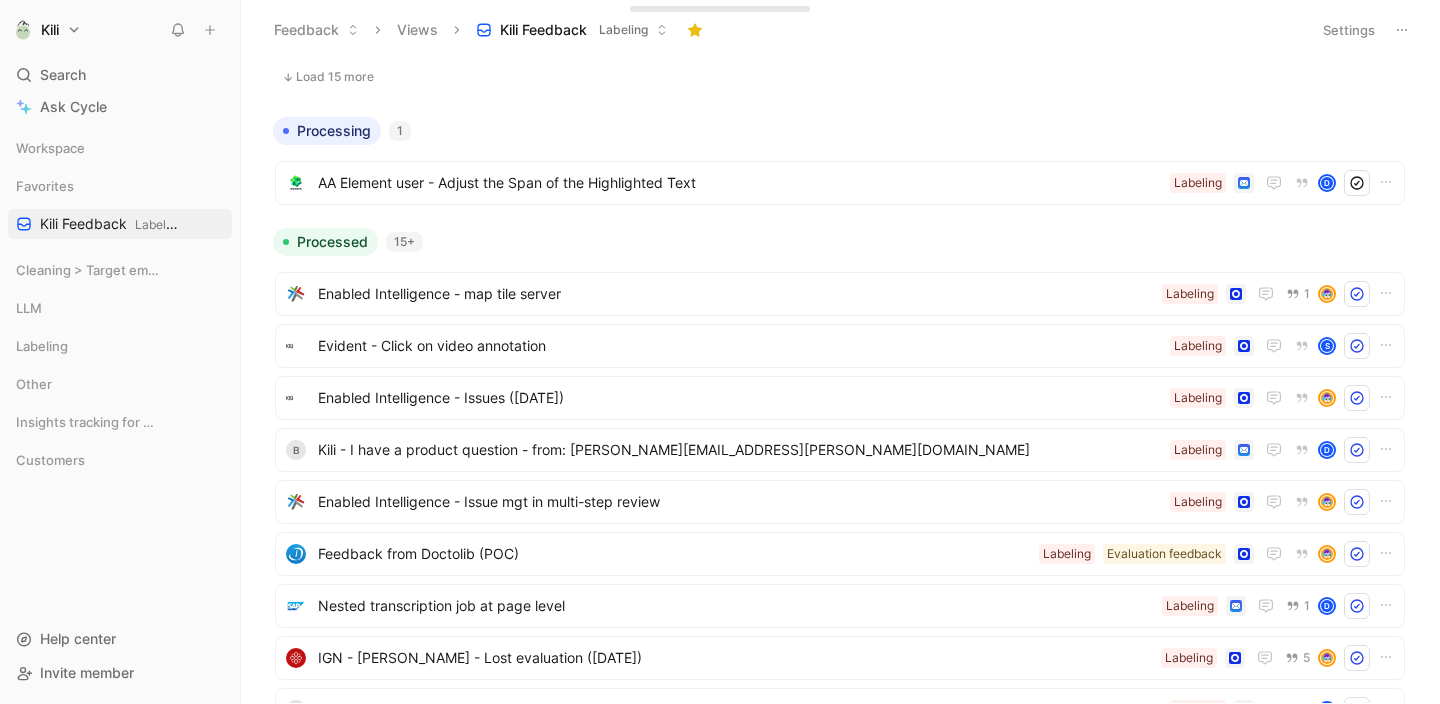 scroll, scrollTop: 0, scrollLeft: 0, axis: both 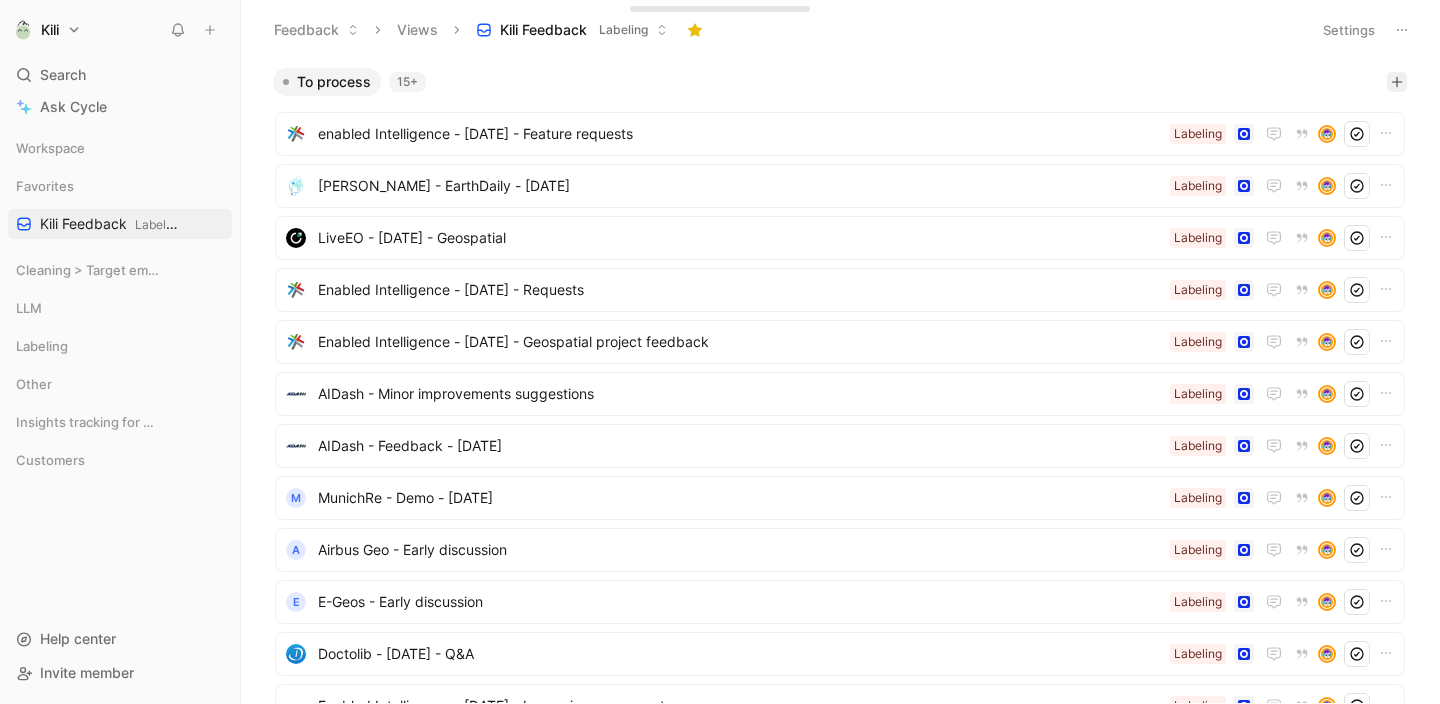 click 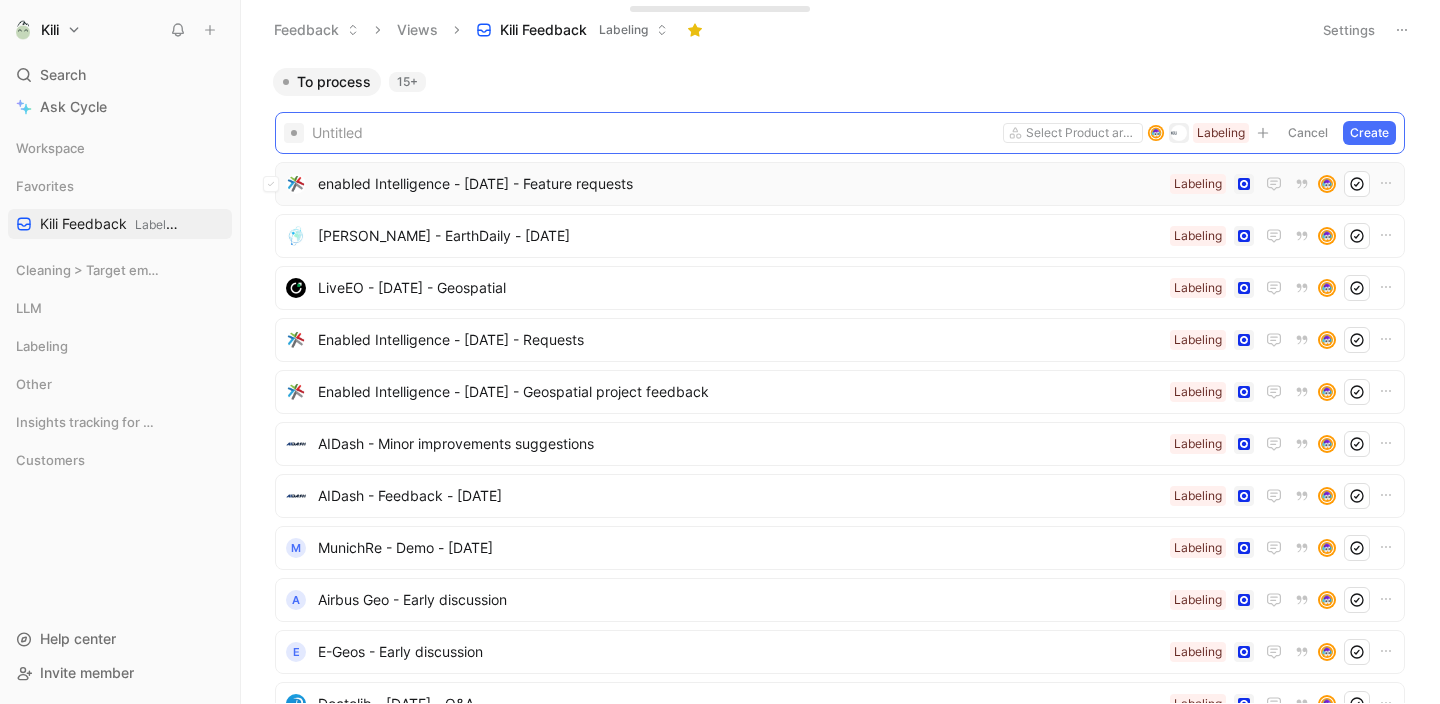 type 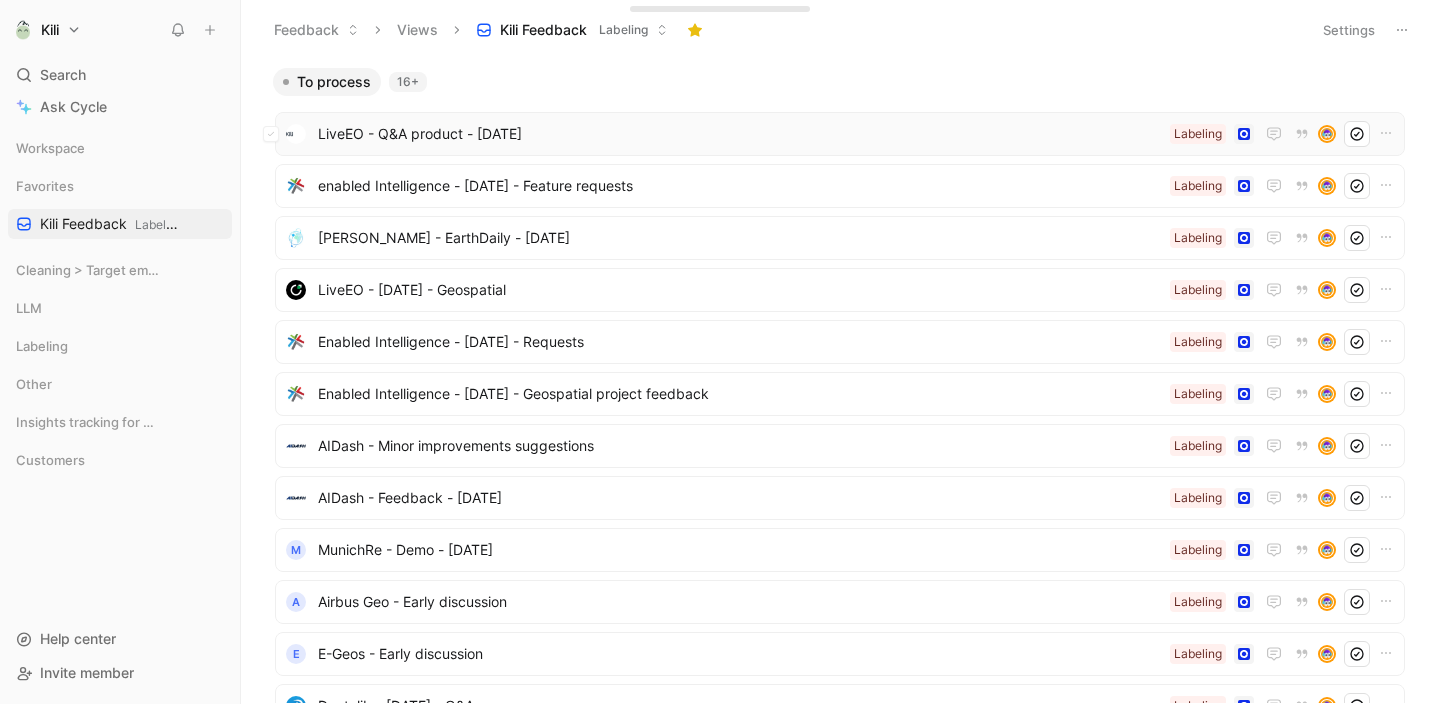 click on "LiveEO - Q&A product - [DATE]" at bounding box center [740, 134] 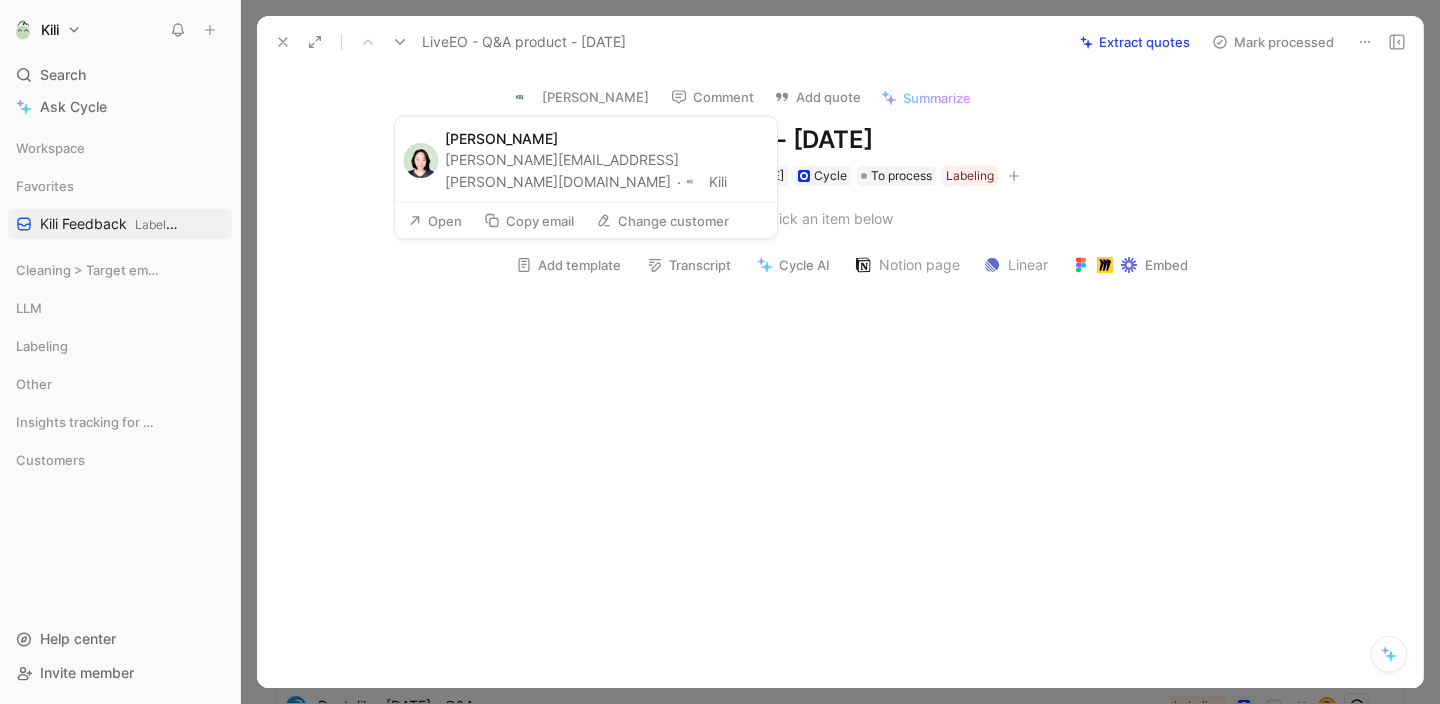 click at bounding box center [526, 97] 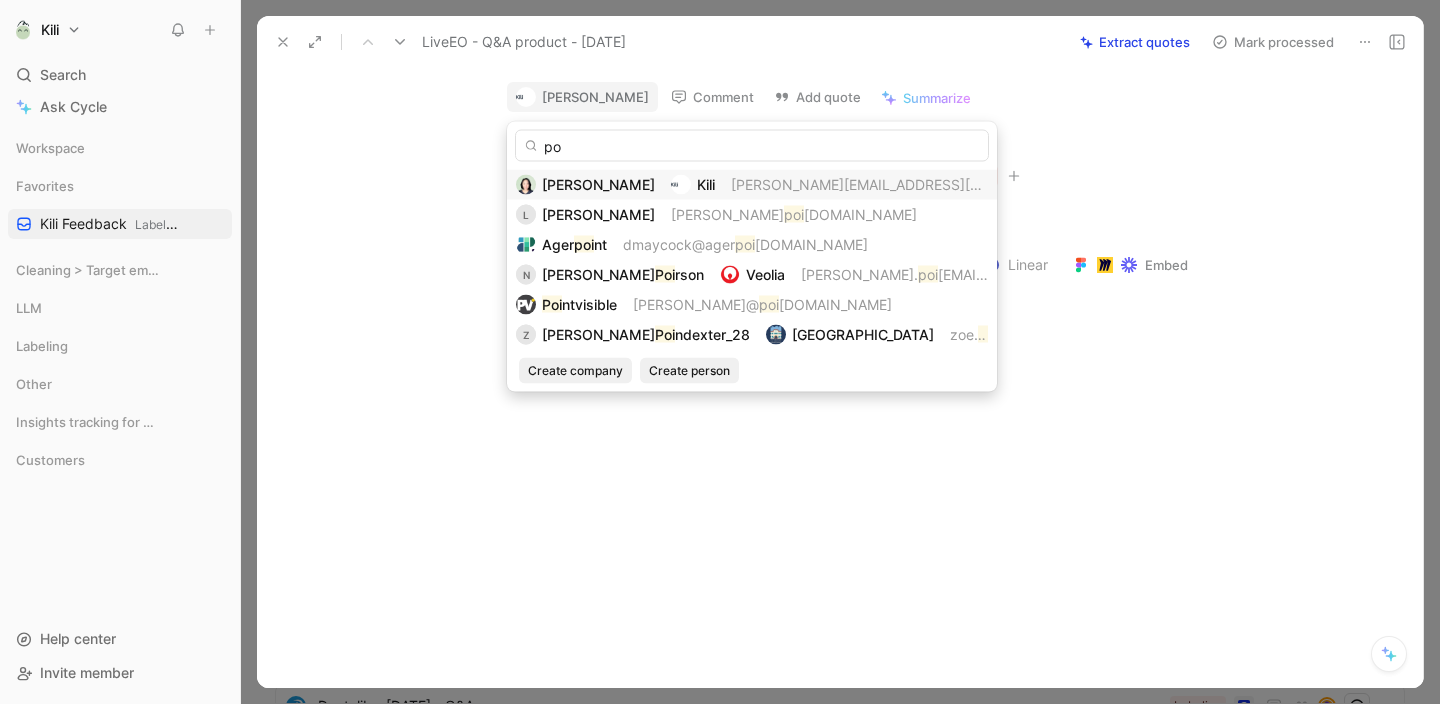 type on "p" 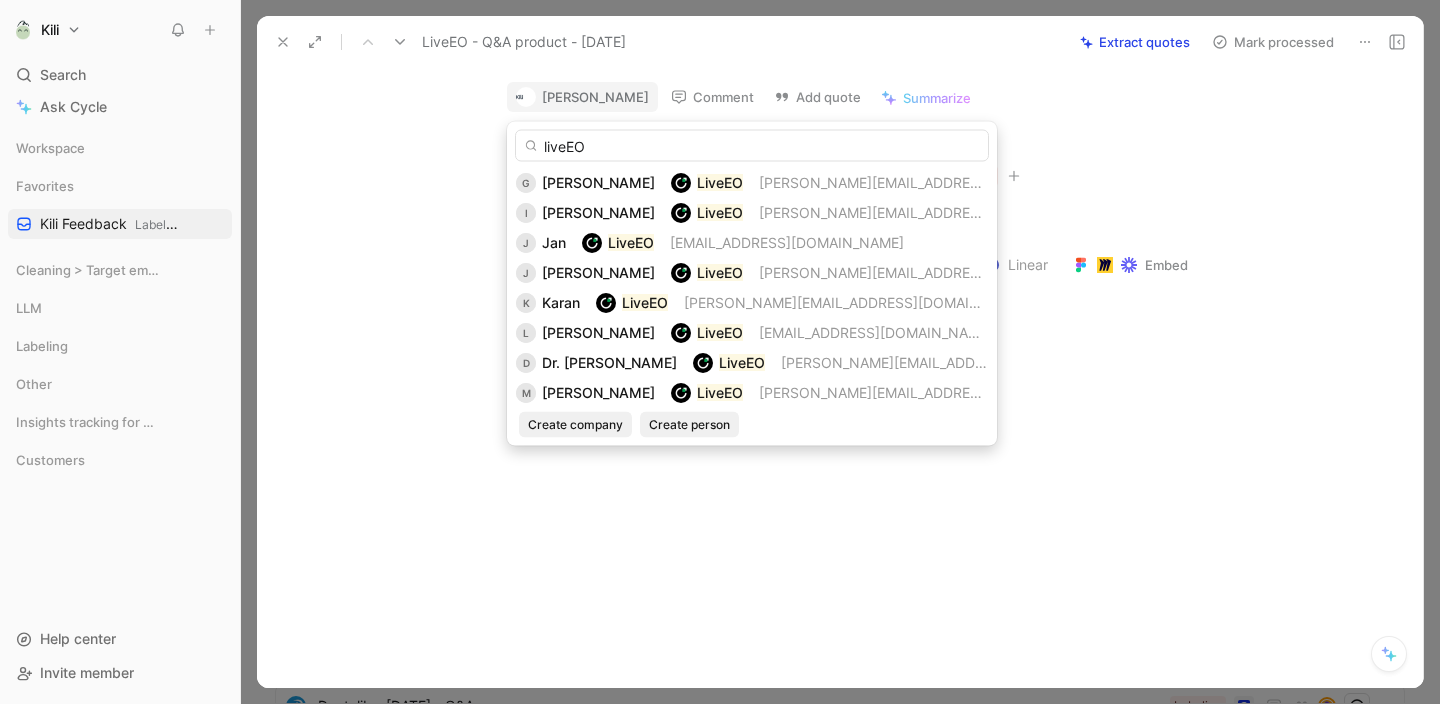 scroll, scrollTop: 304, scrollLeft: 0, axis: vertical 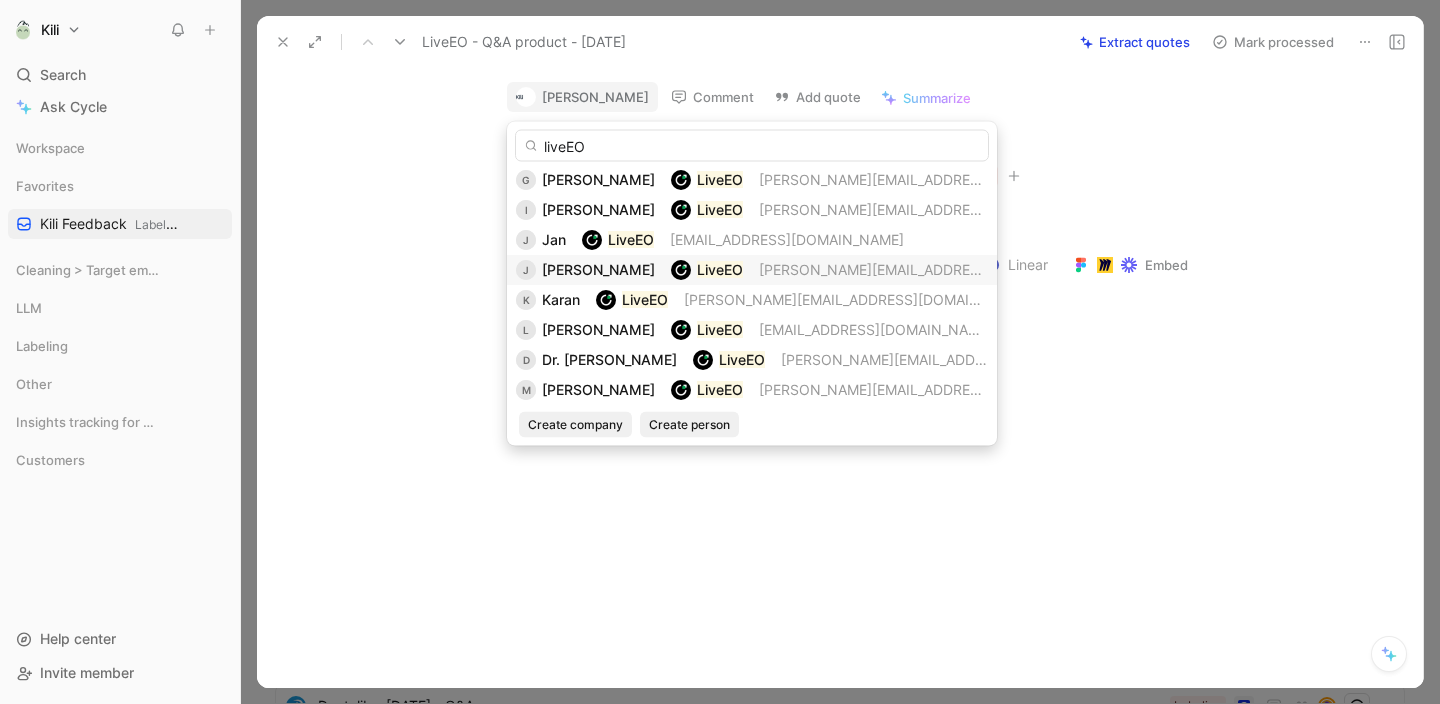 type on "liveEO" 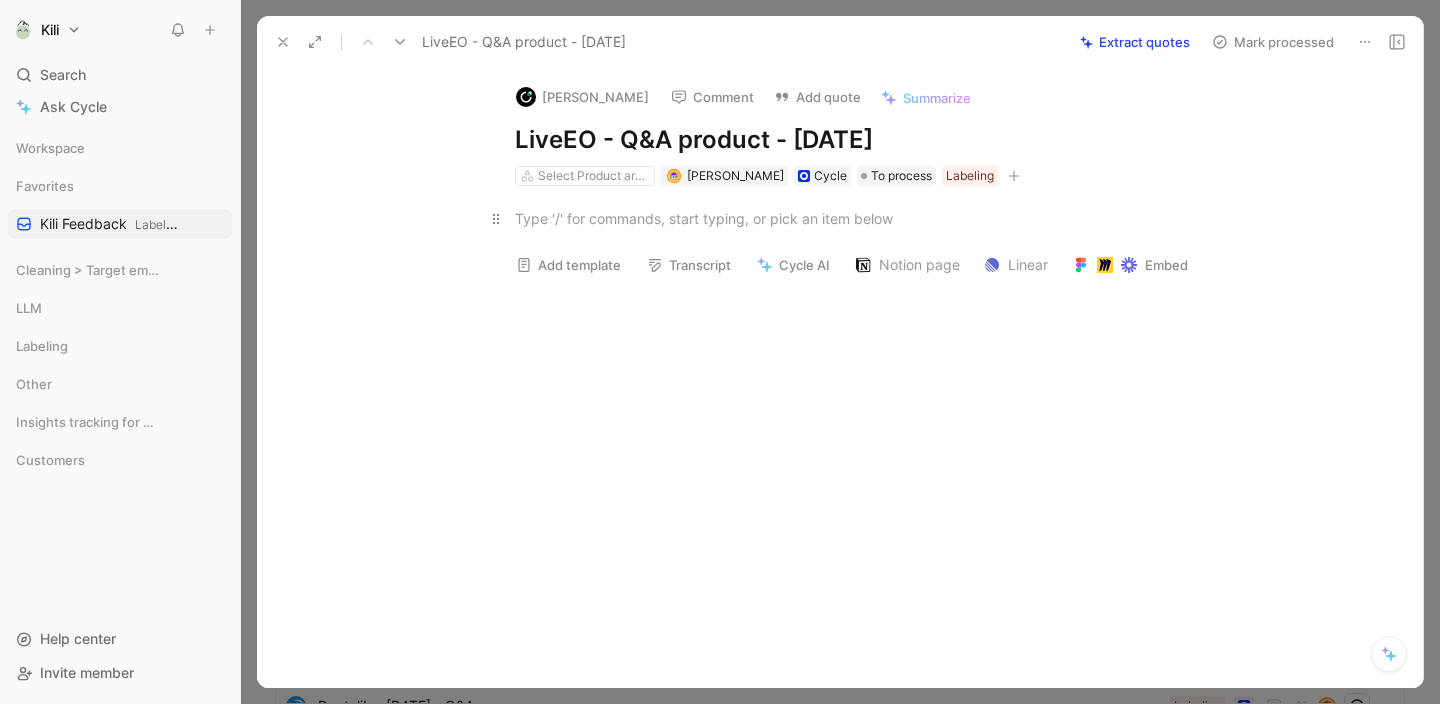 click at bounding box center (861, 218) 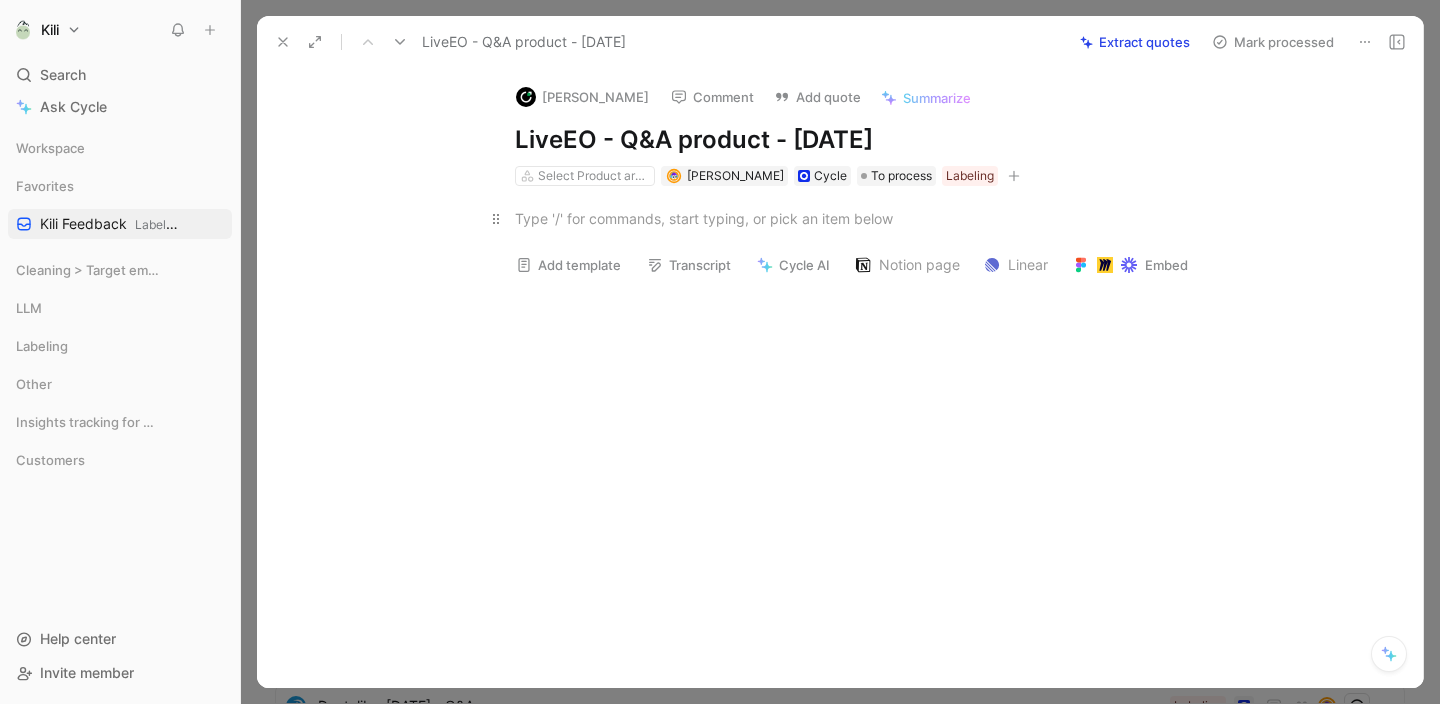 type 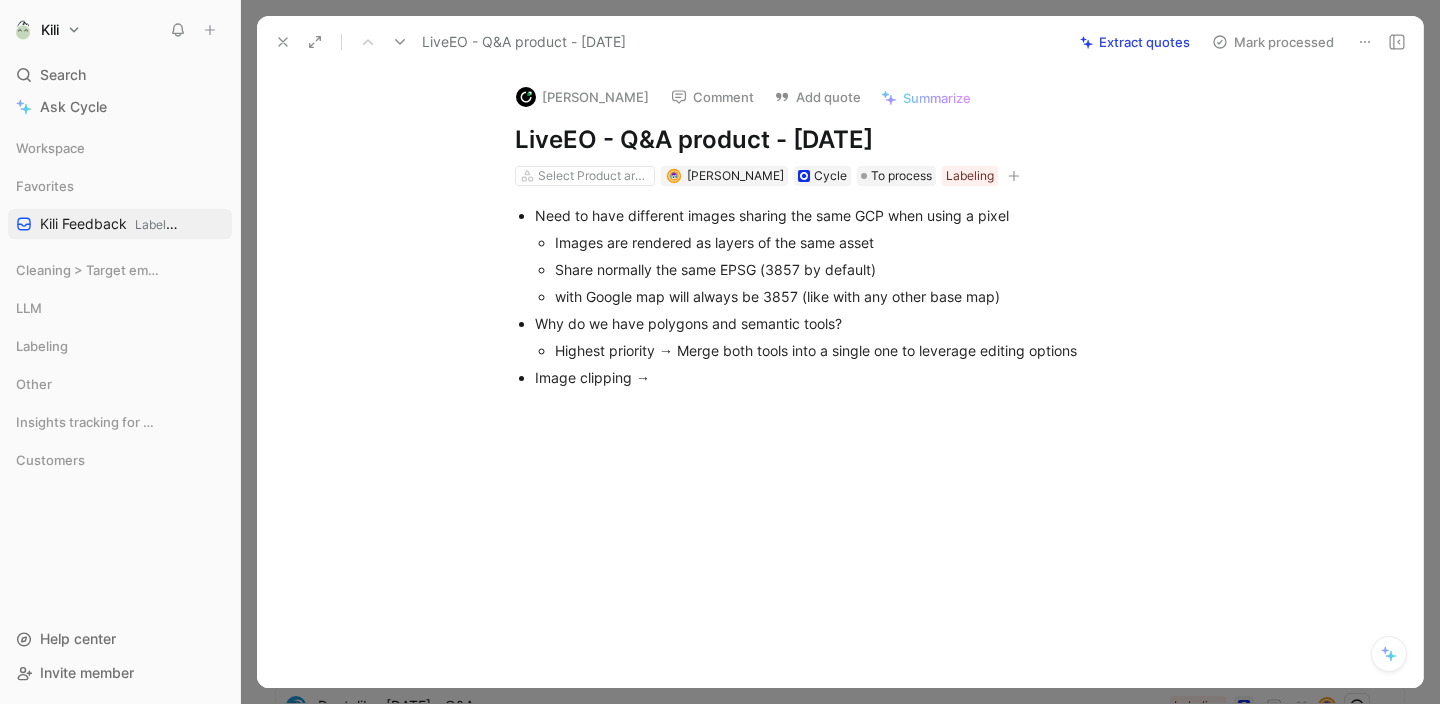 click on "Highest priority → Merge both tools into a single one to leverage editing options" at bounding box center (881, 350) 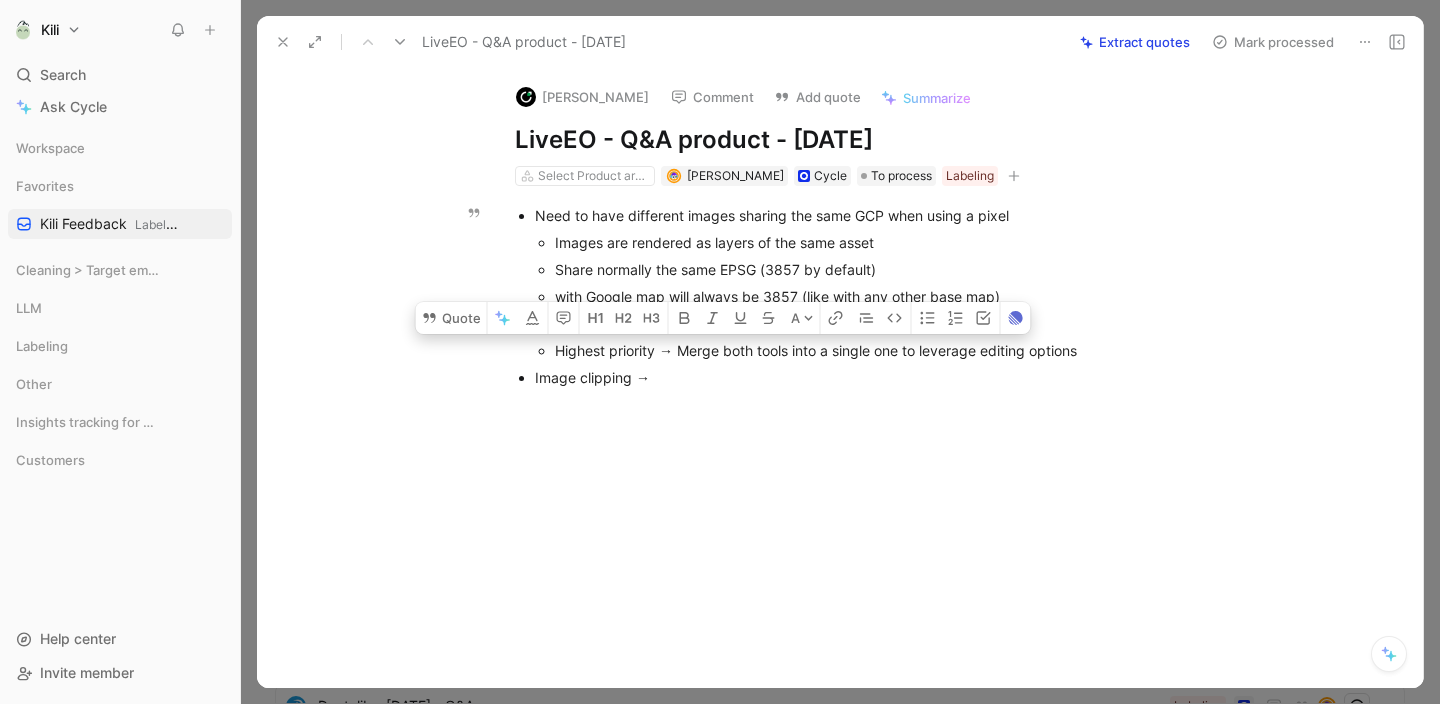 click on "Image clipping →" at bounding box center (871, 377) 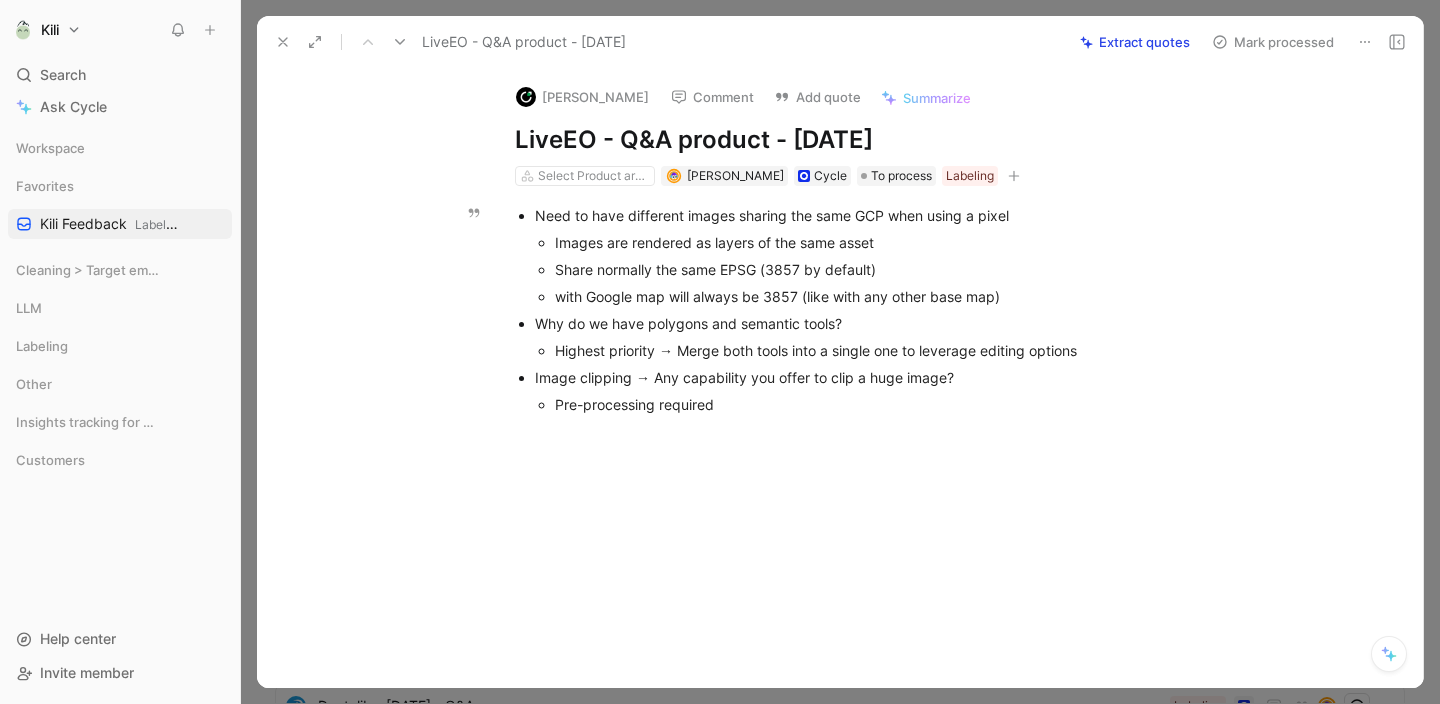click on "Pre-processing required" at bounding box center (881, 404) 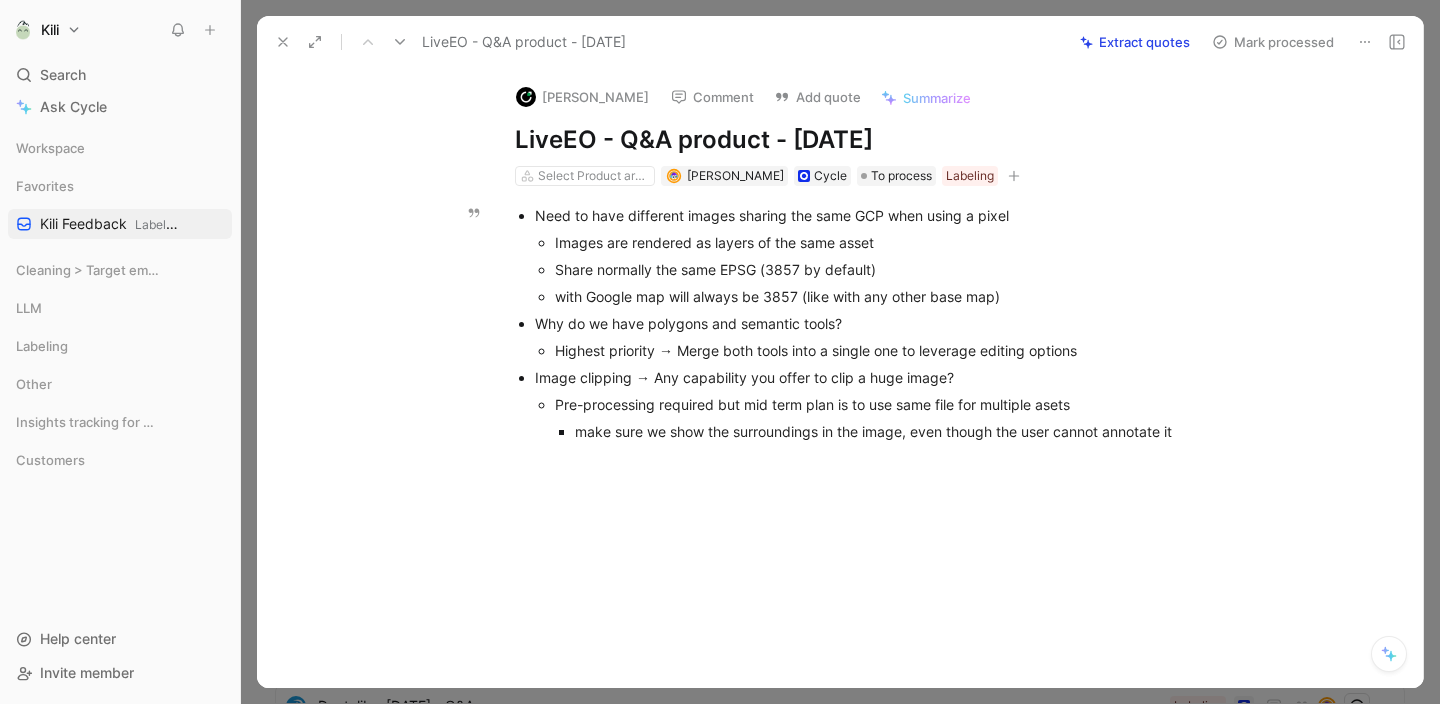 click on "Pre-processing required but mid term plan is to use same file for multiple asets" at bounding box center [881, 404] 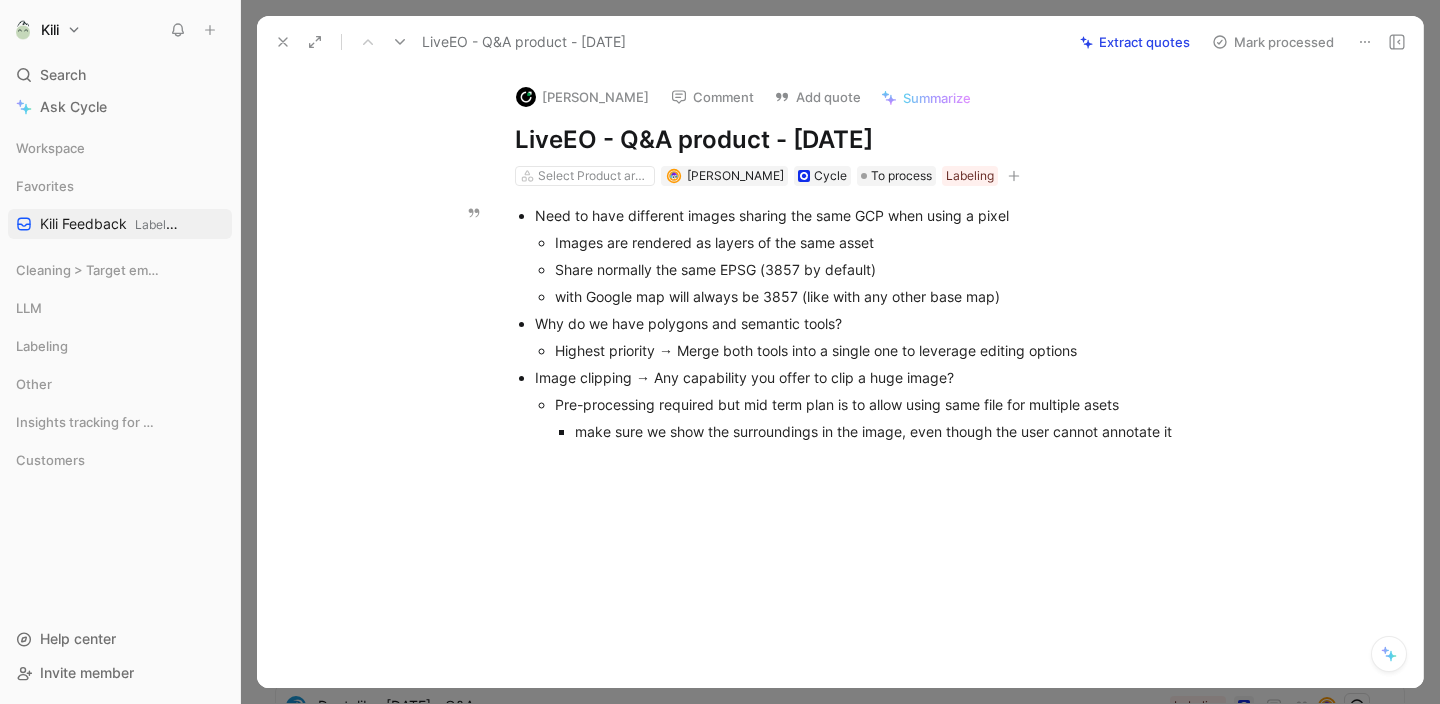 click on "Pre-processing required but mid term plan is to allow using same file for multiple asets" at bounding box center (881, 404) 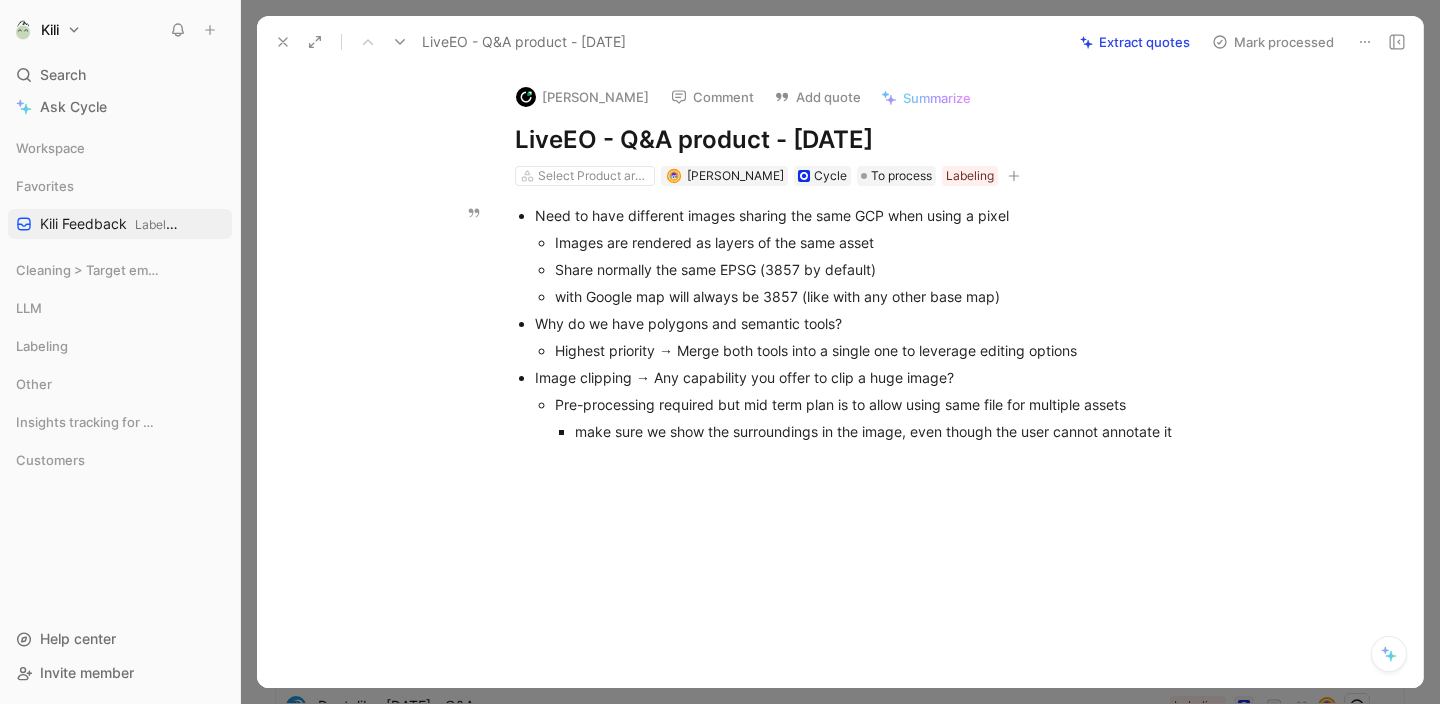 click on "Pre-processing required but mid term plan is to allow using same file for multiple assets" at bounding box center [881, 404] 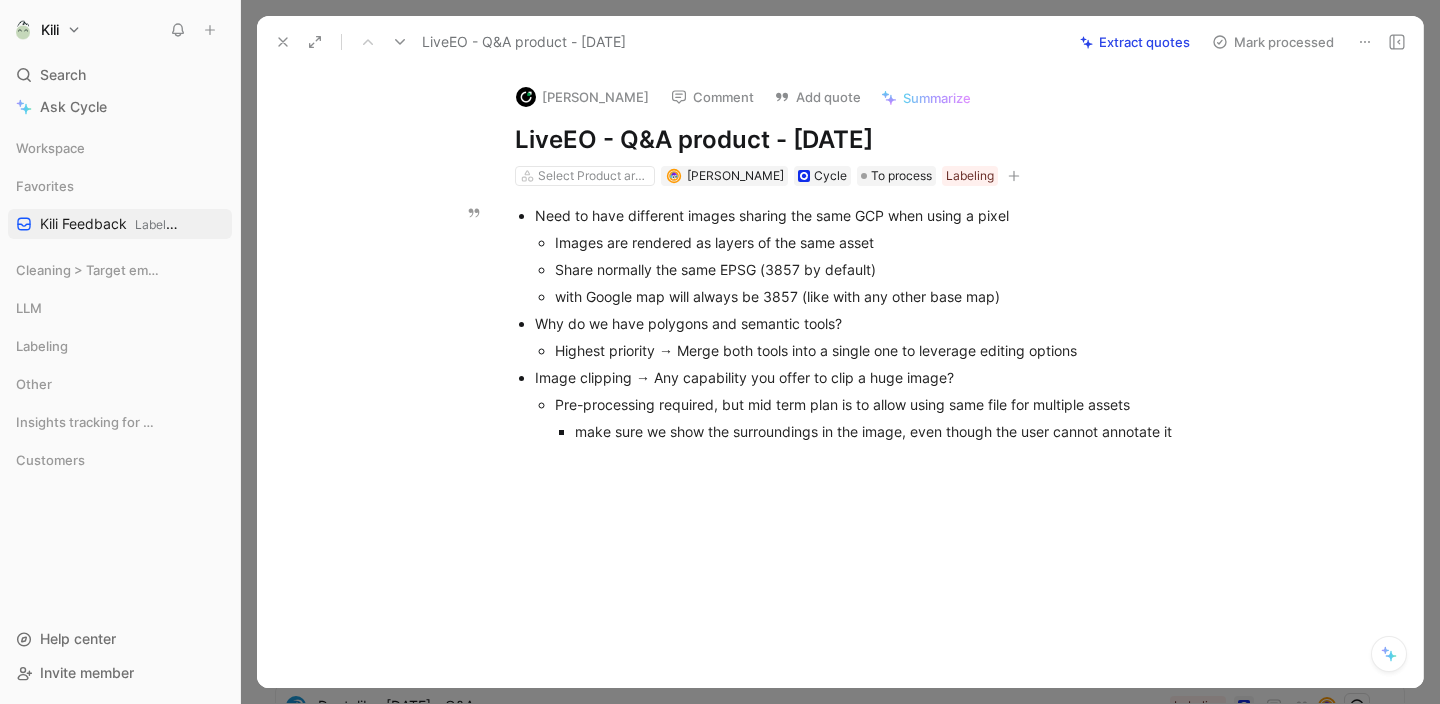 click on "Pre-processing required, but mid term plan is to allow using same file for multiple assets" at bounding box center (881, 404) 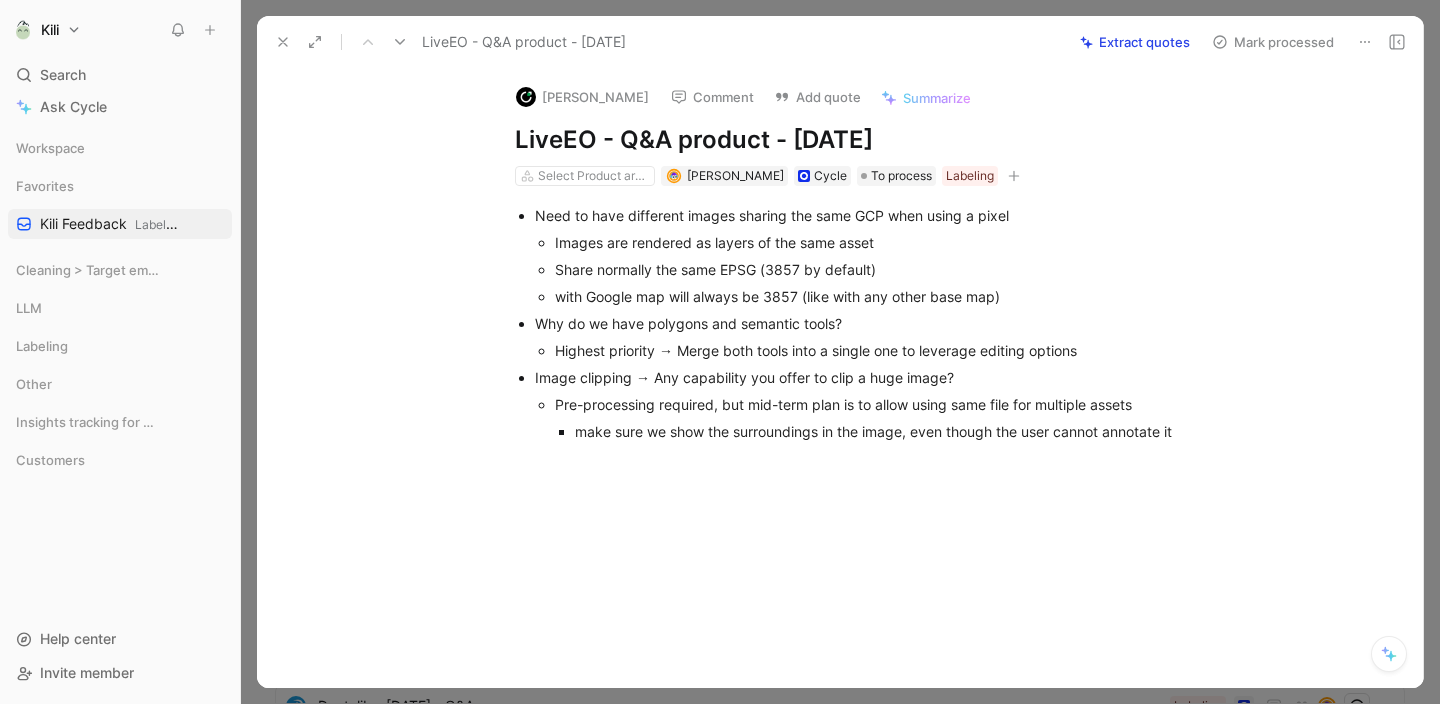 click at bounding box center (861, 566) 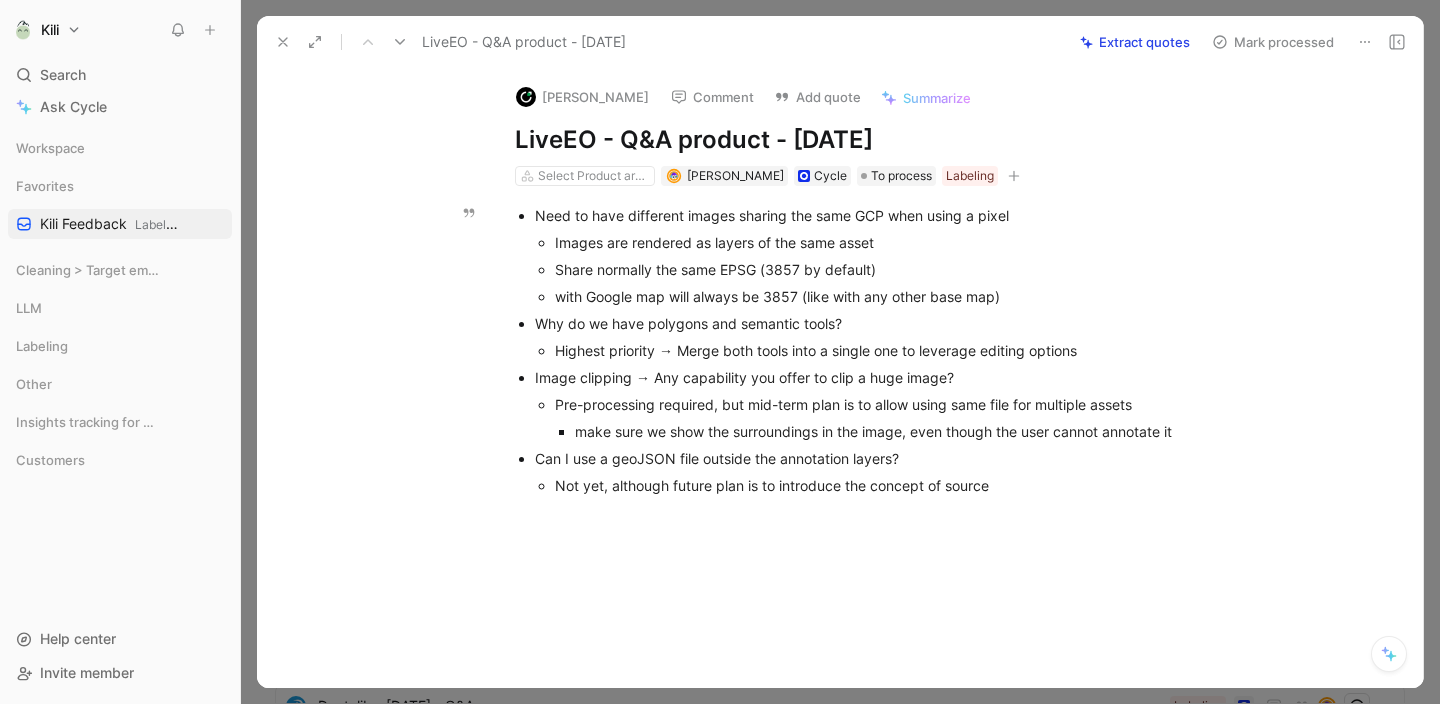 click on "Not yet, although future plan is to introduce the concept of source" at bounding box center (881, 485) 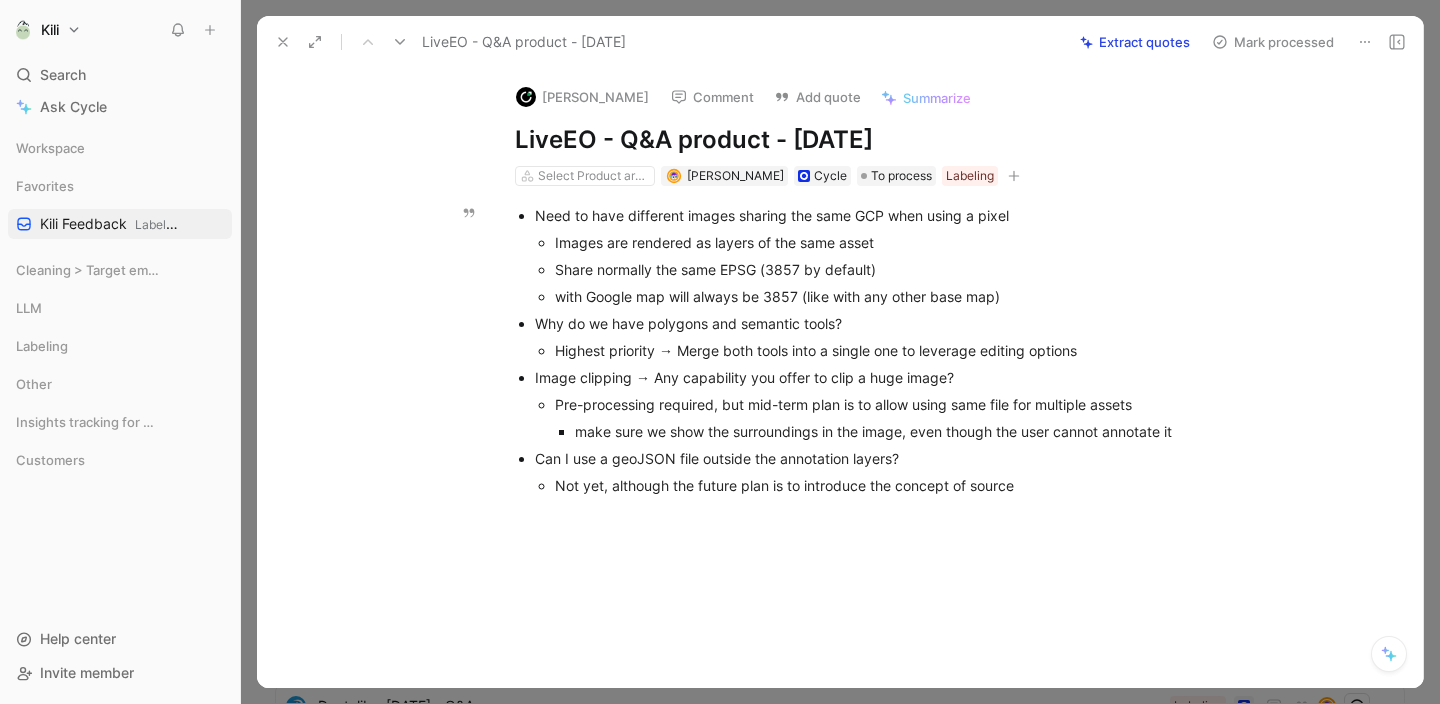 click on "Can I use a geoJSON file outside the annotation layers?" at bounding box center [871, 458] 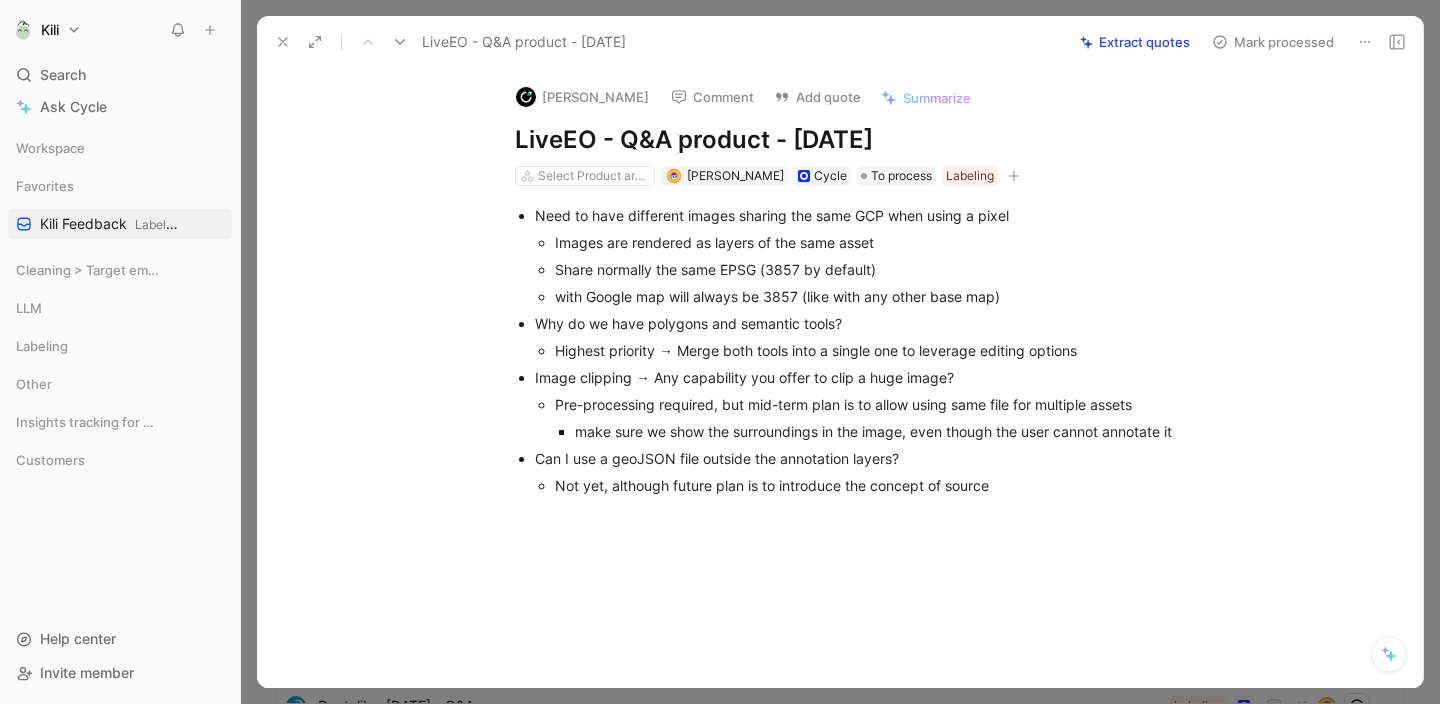click at bounding box center [861, 620] 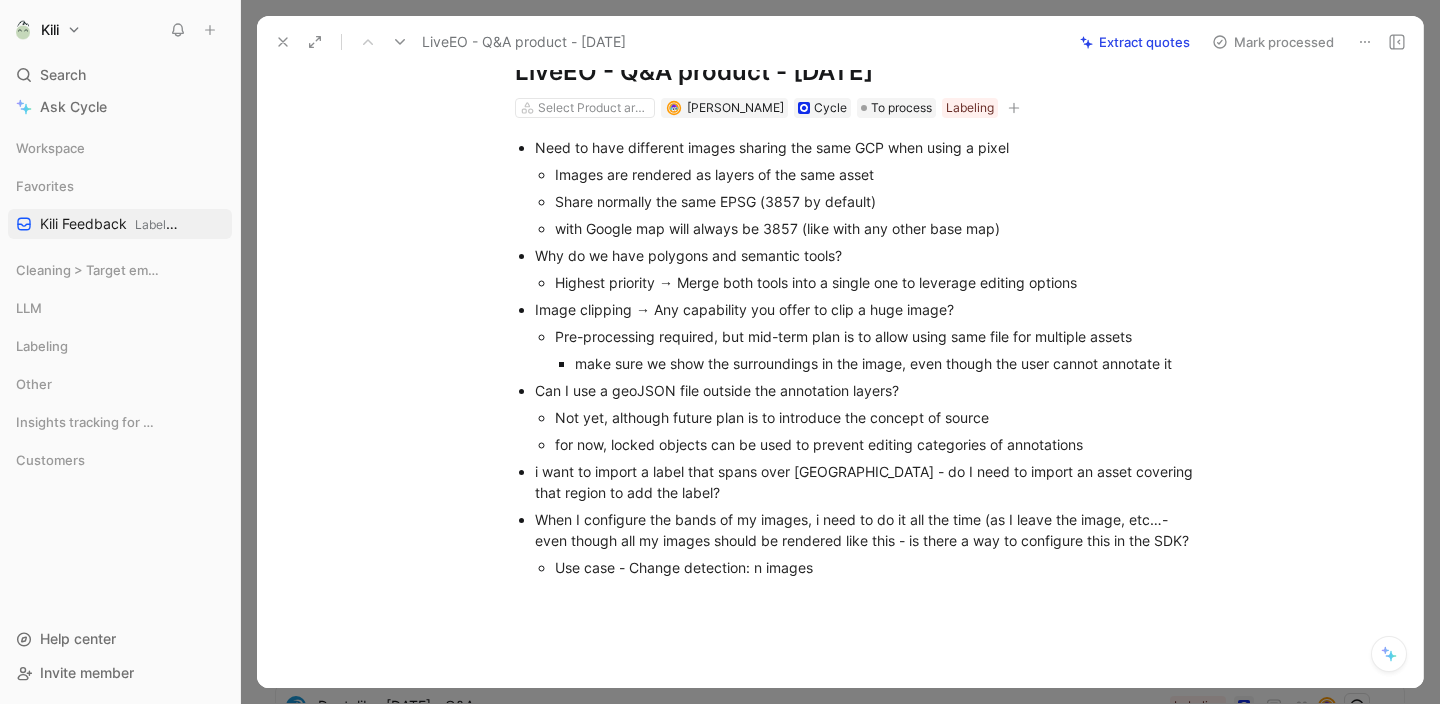 scroll, scrollTop: 72, scrollLeft: 0, axis: vertical 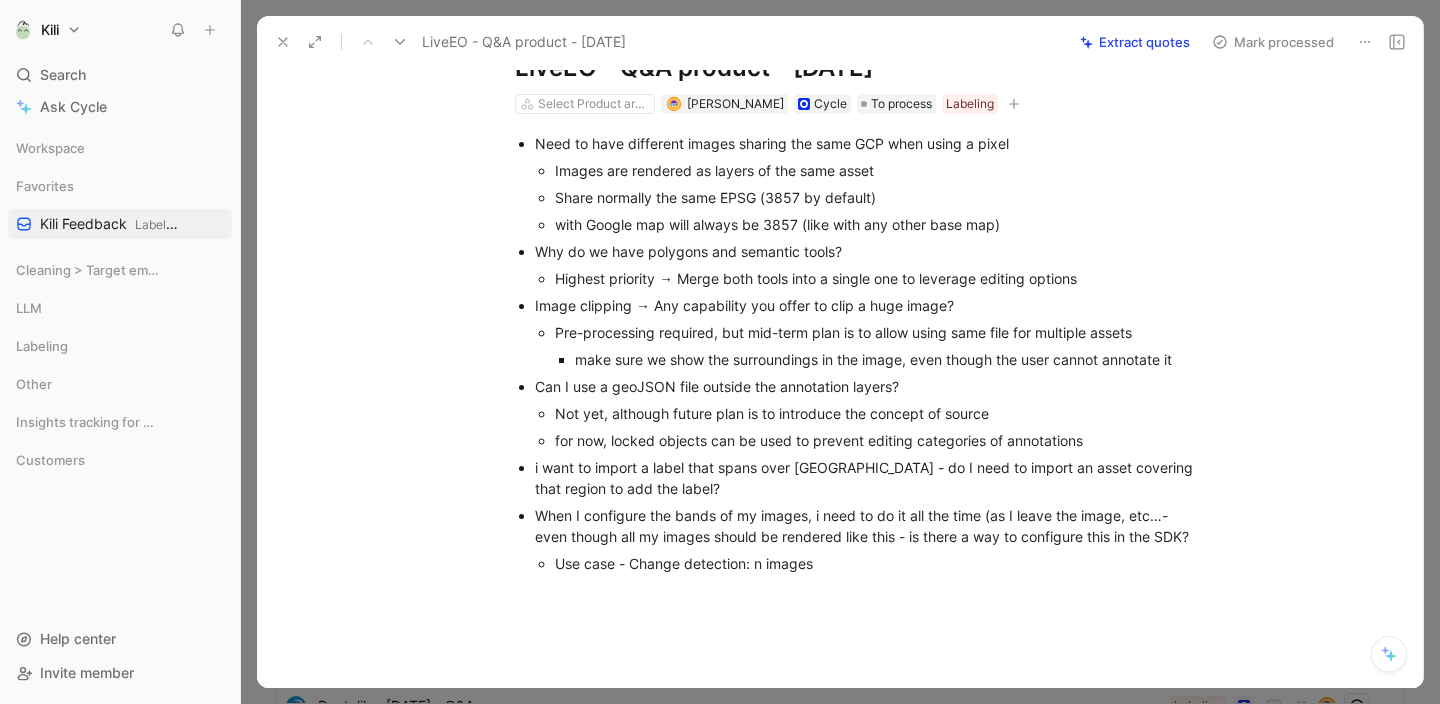 click on "Image clipping → Any capability you offer to clip a huge image?" at bounding box center [871, 305] 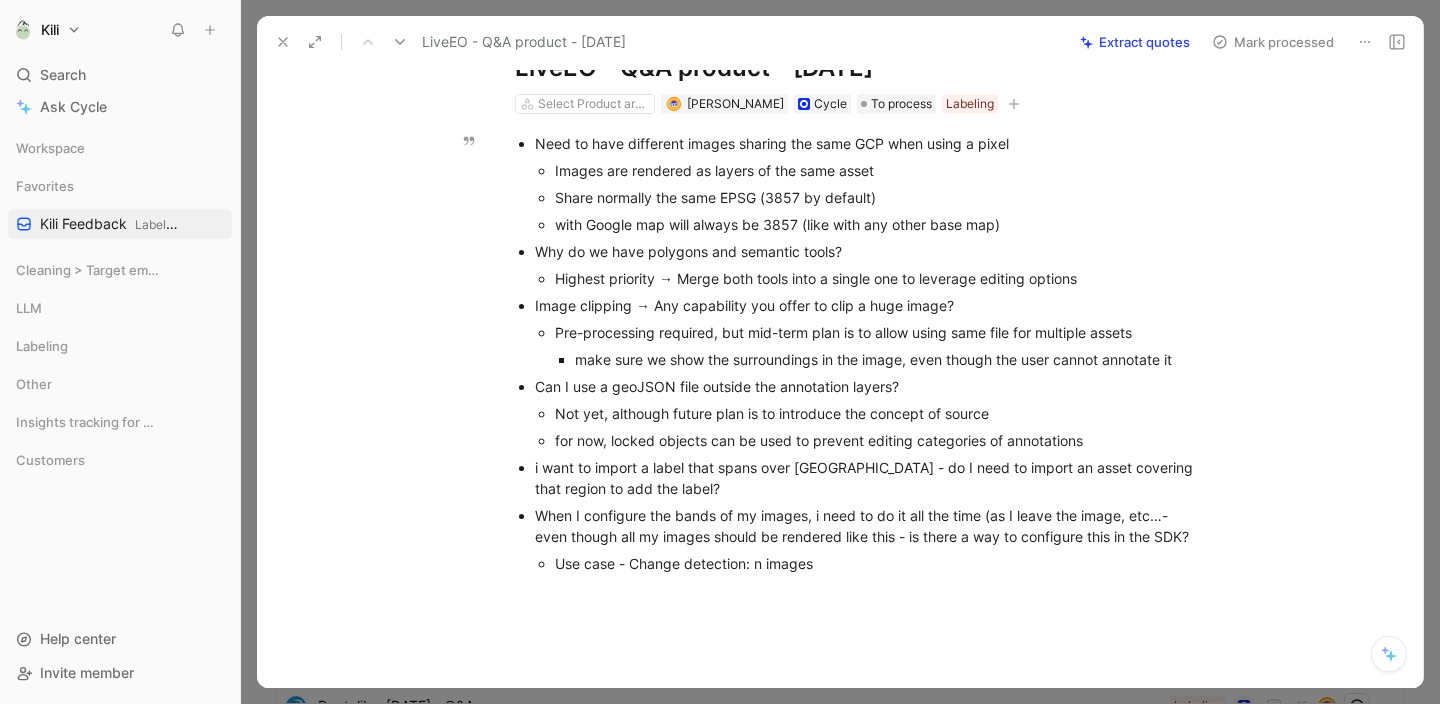 click on "Need to have different images sharing the same GCP when using a pixel" at bounding box center [871, 143] 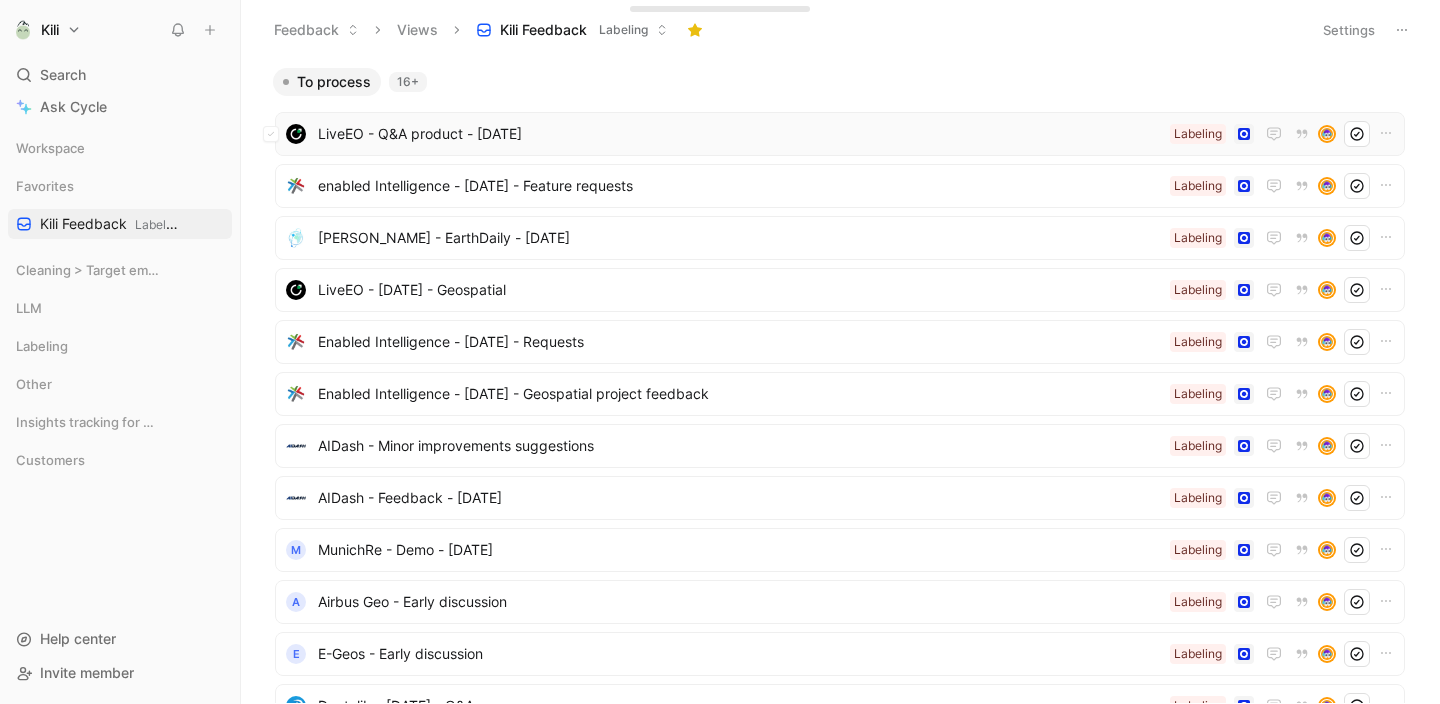 click on "LiveEO - Q&A product - [DATE]" at bounding box center [740, 134] 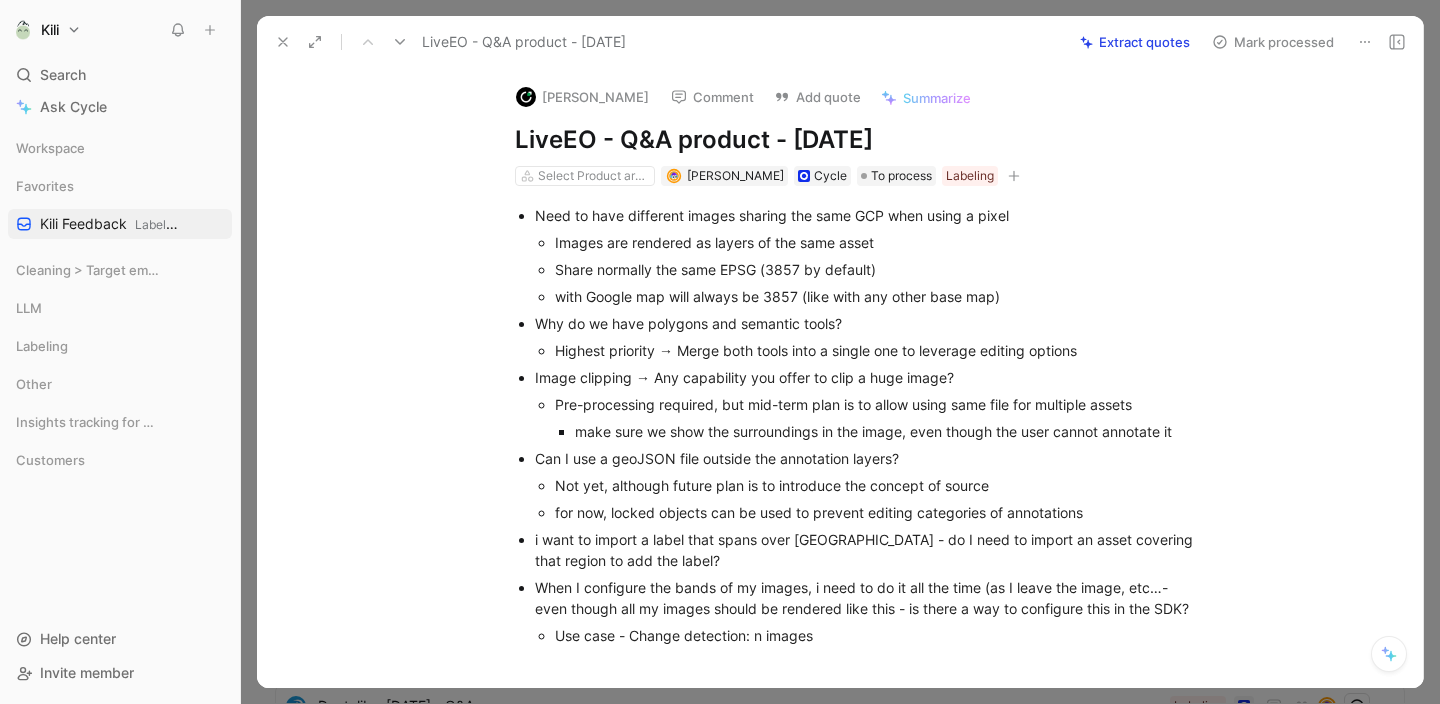click 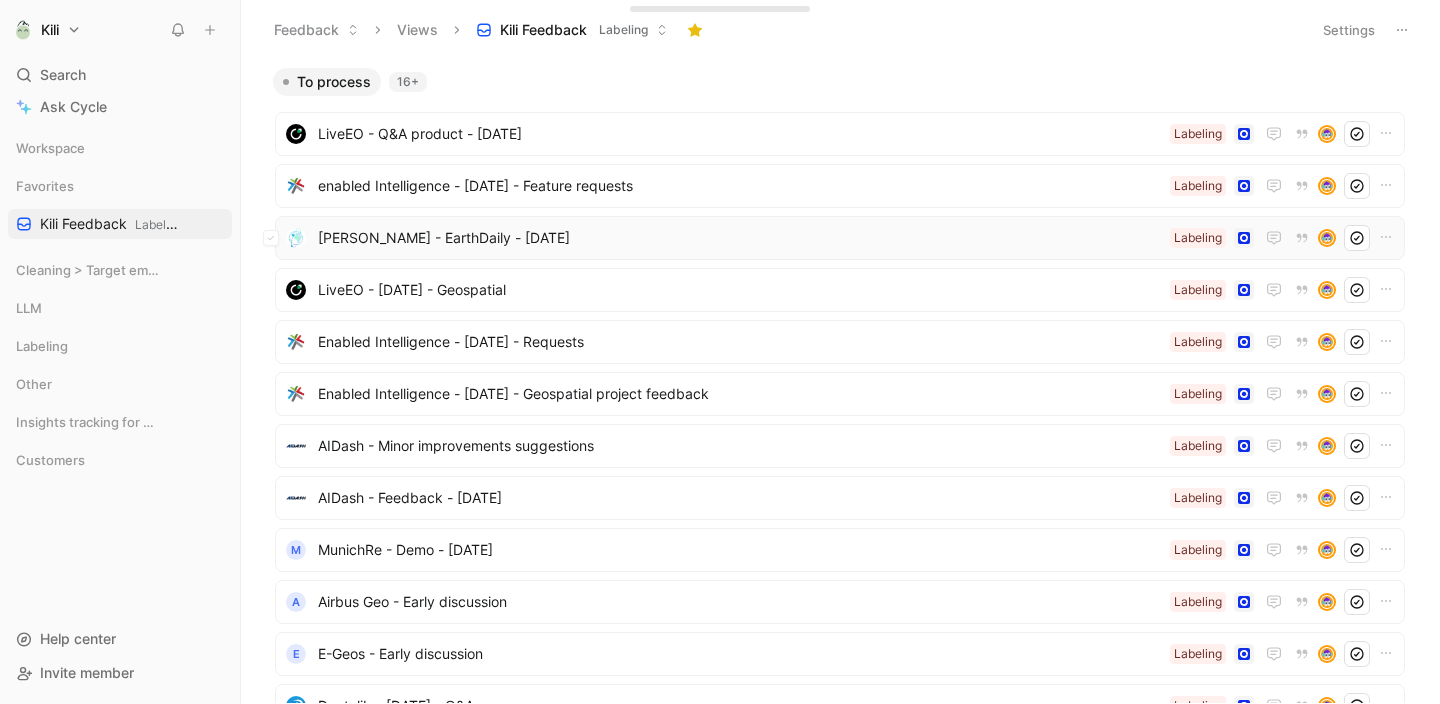 click on "[PERSON_NAME] - EarthDaily - [DATE]" at bounding box center [740, 238] 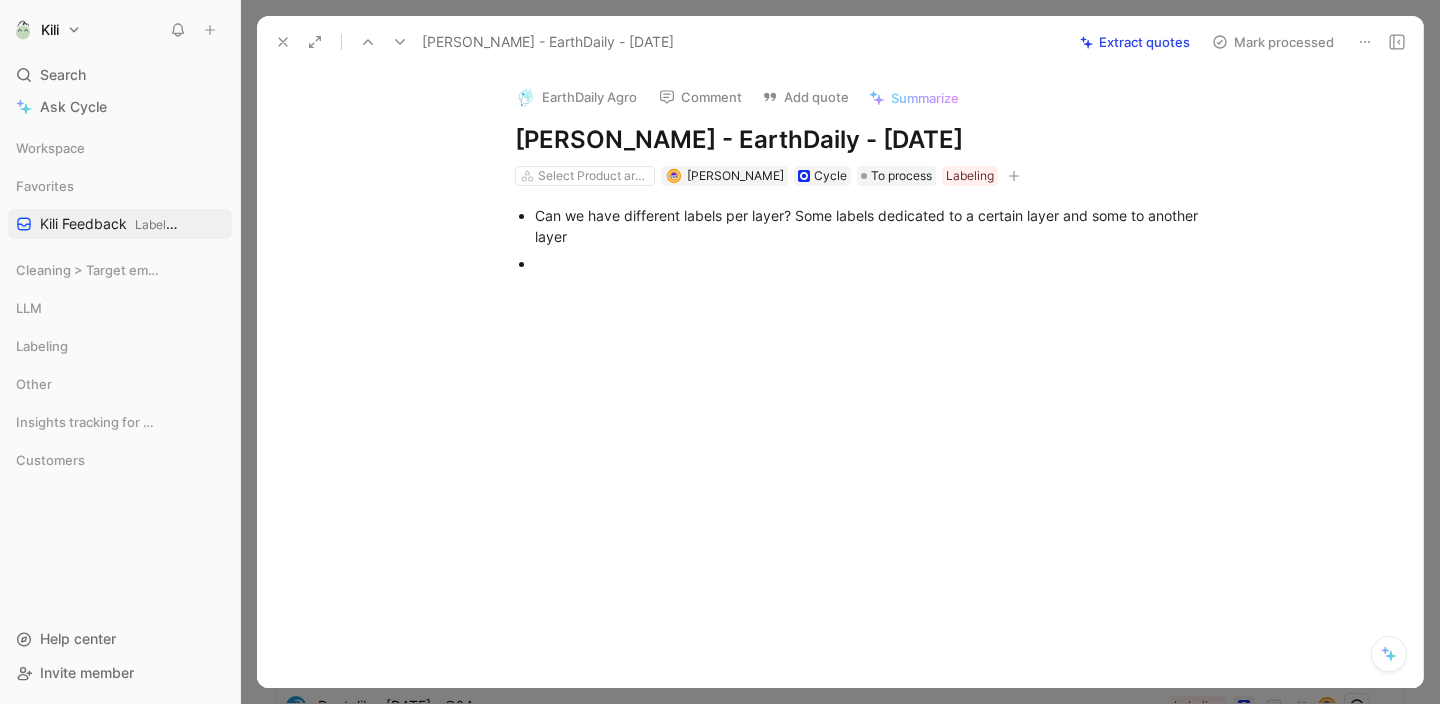 click 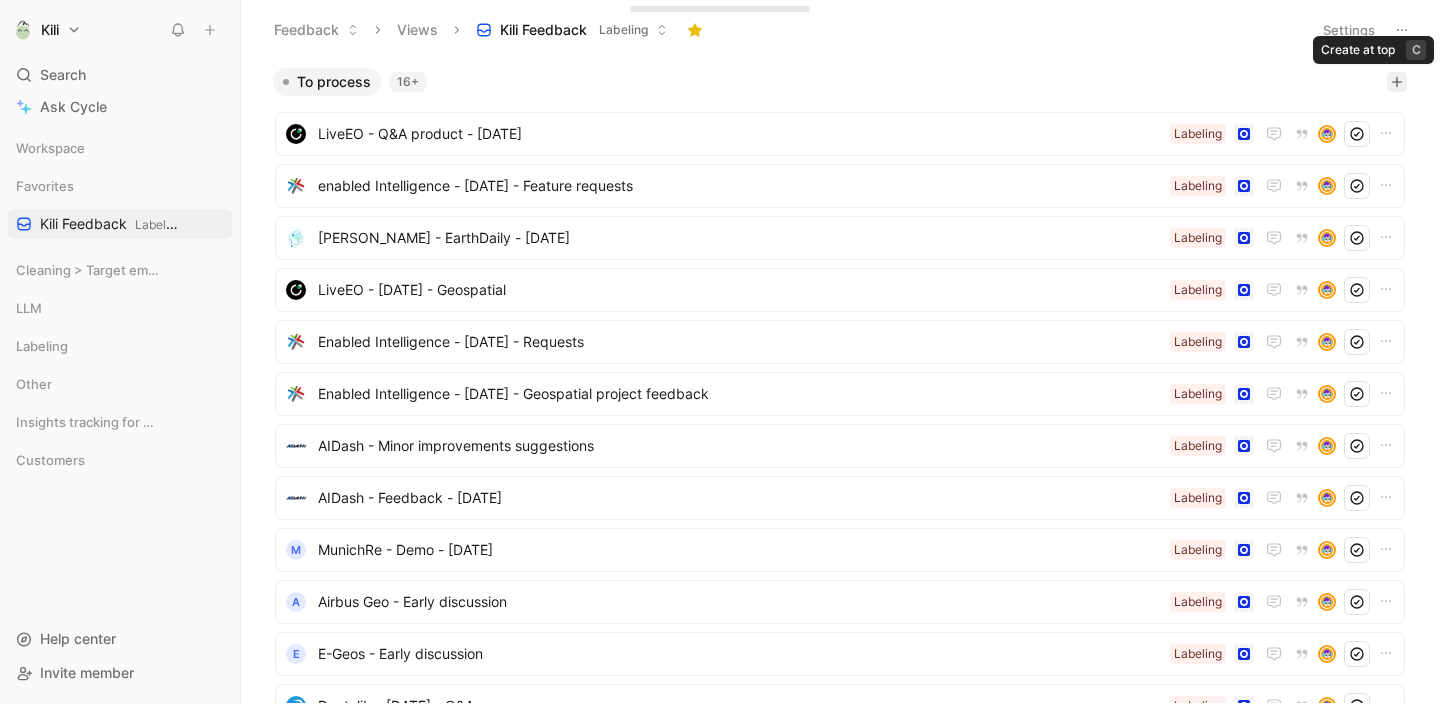 click 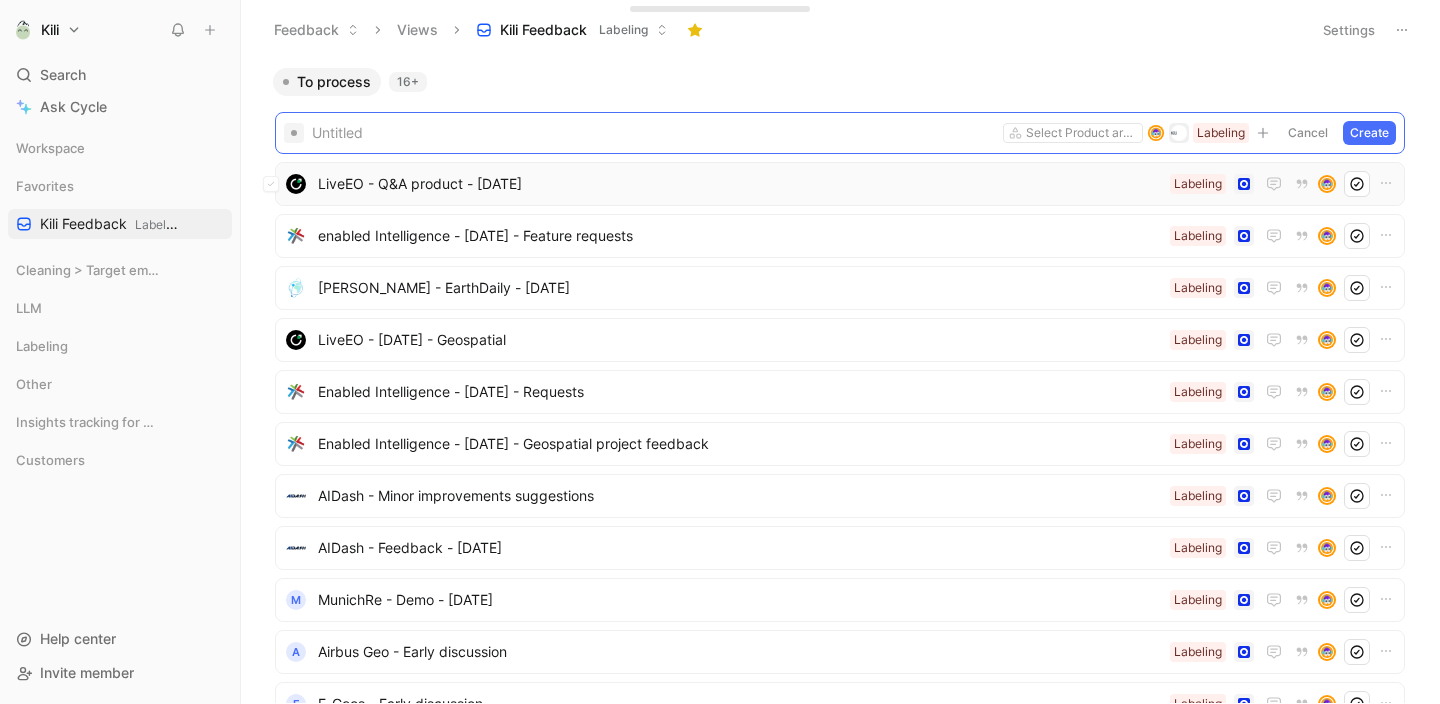 type 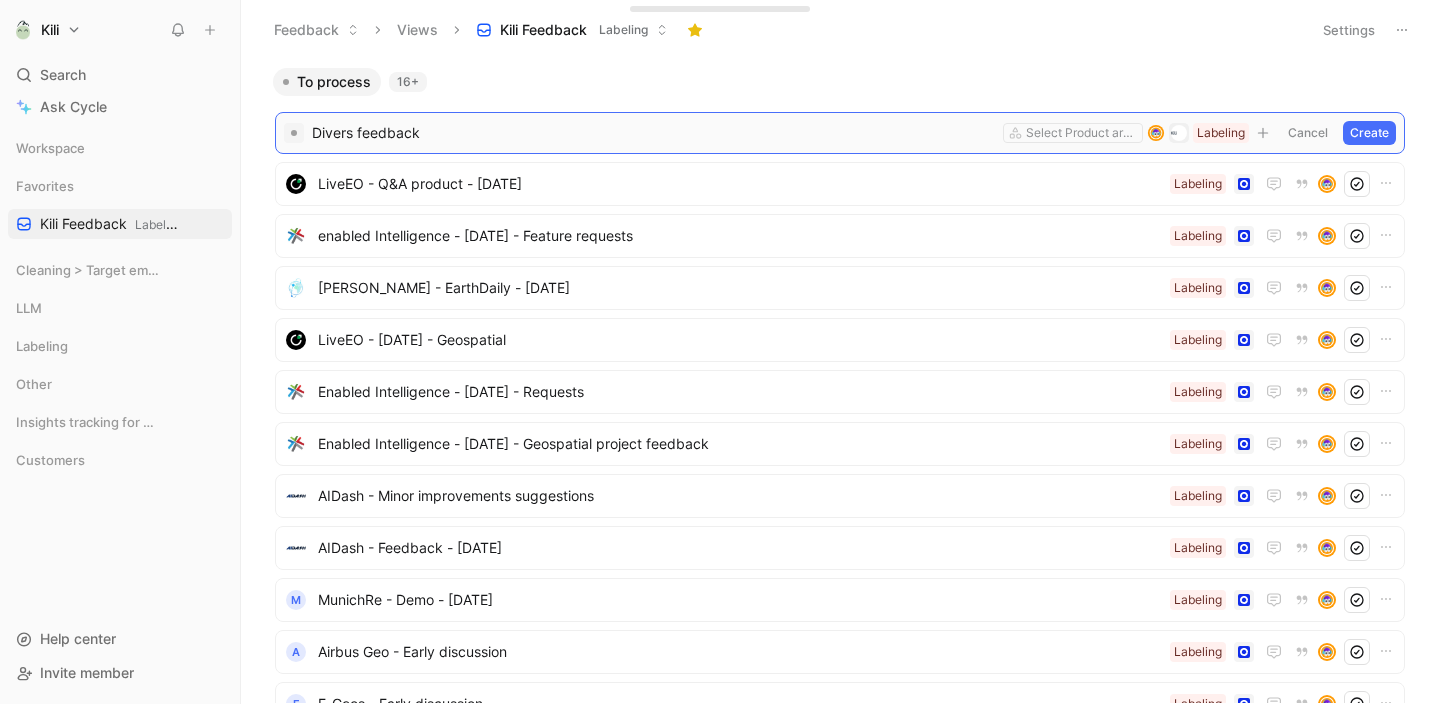click on "Create" at bounding box center (1369, 133) 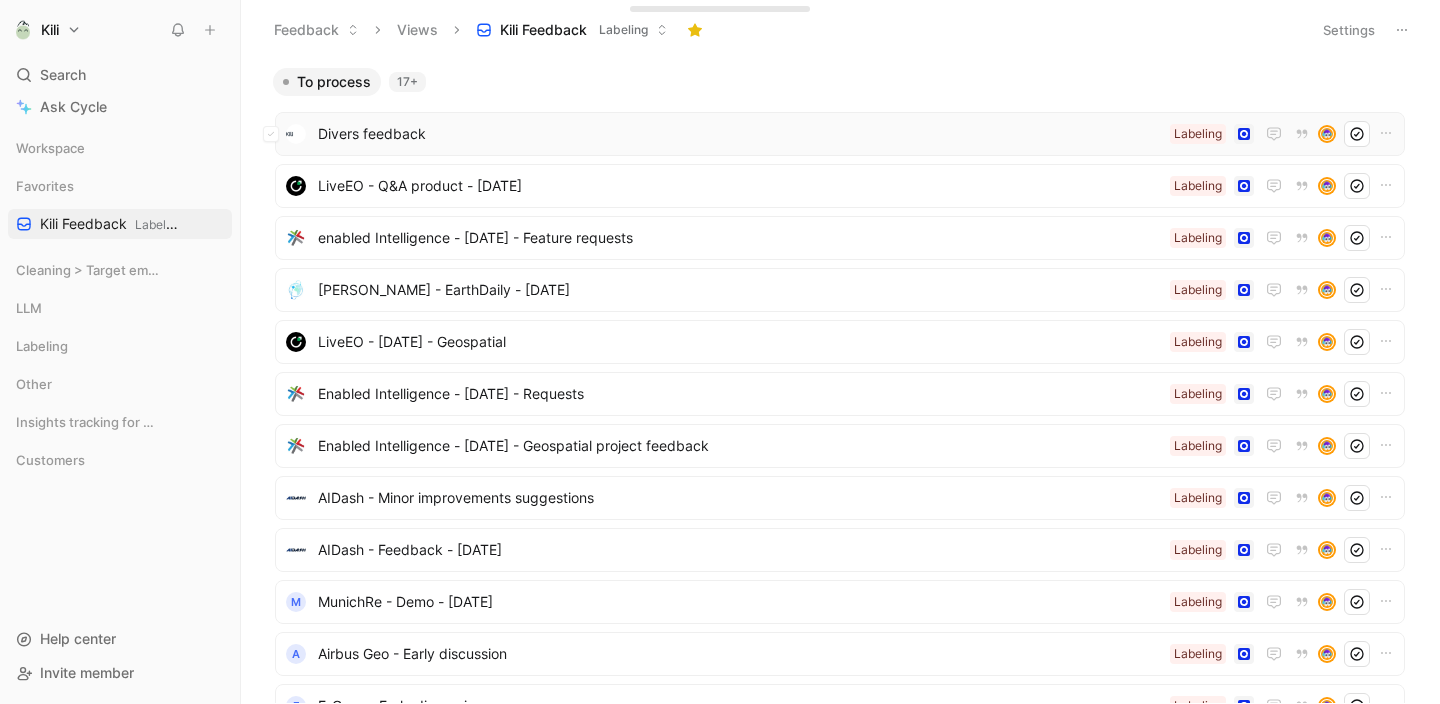 click on "Divers feedback" at bounding box center [740, 134] 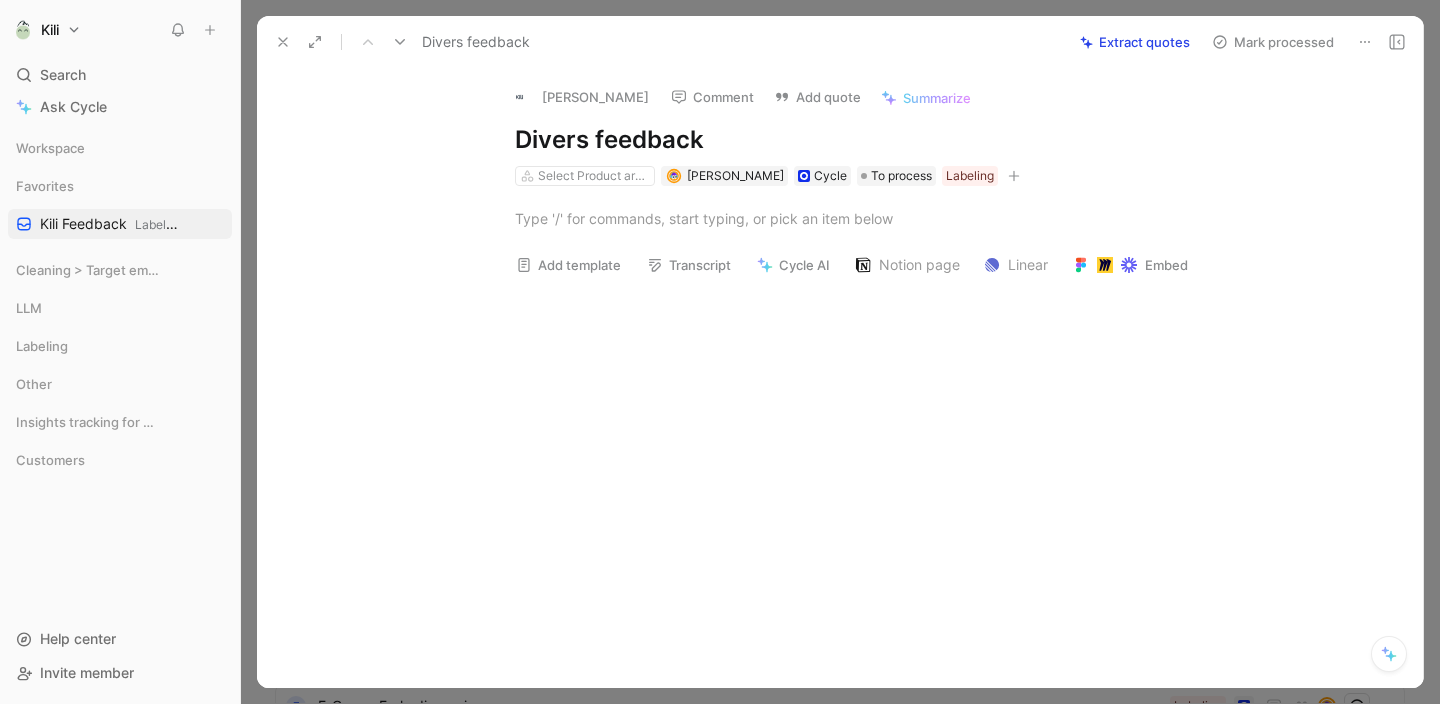click on "Divers feedback" at bounding box center (861, 140) 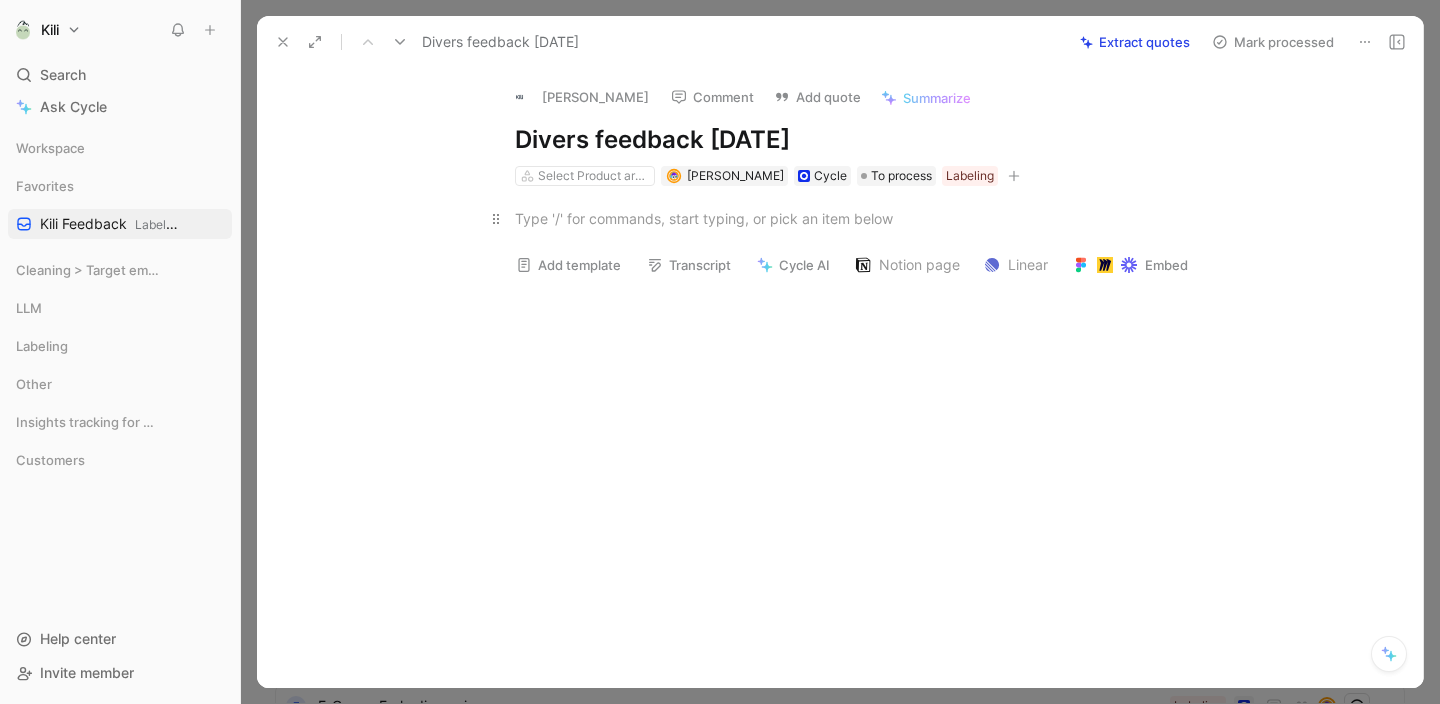 click at bounding box center (861, 218) 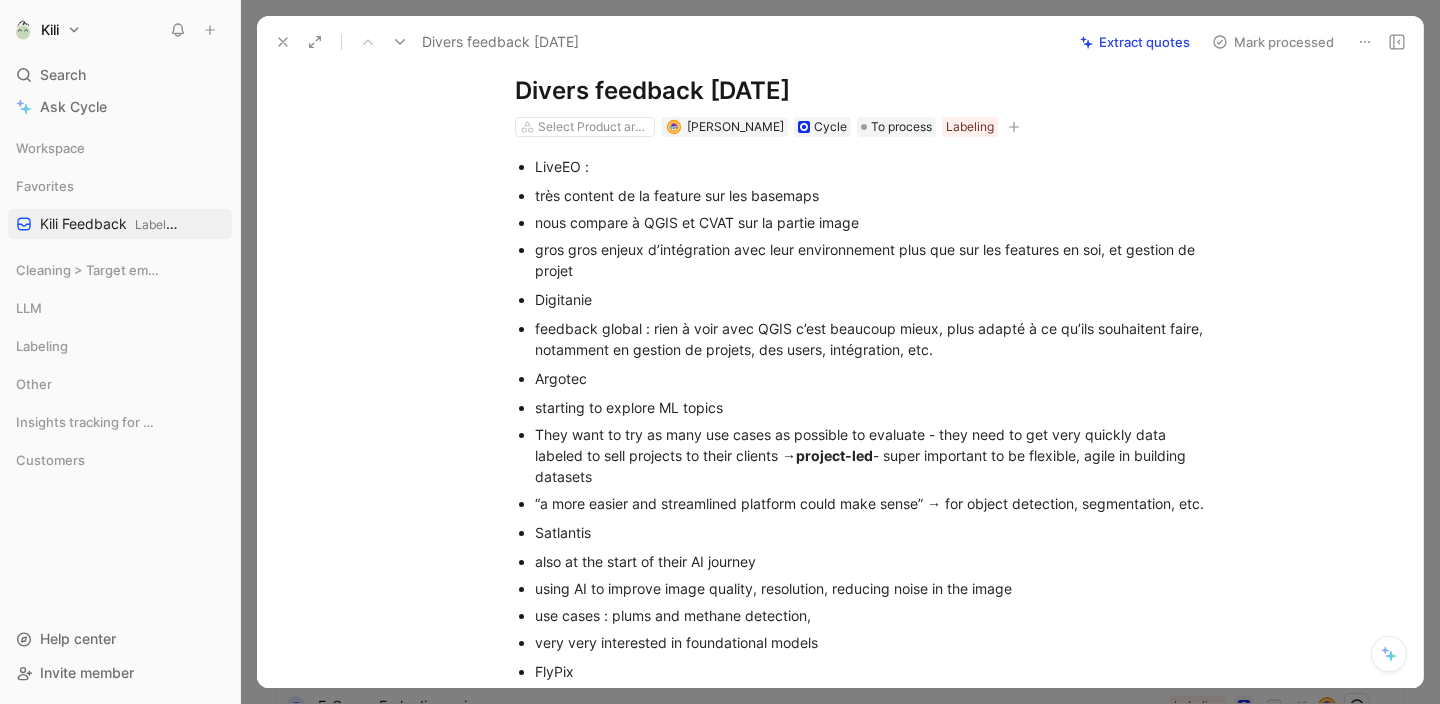 scroll, scrollTop: 0, scrollLeft: 0, axis: both 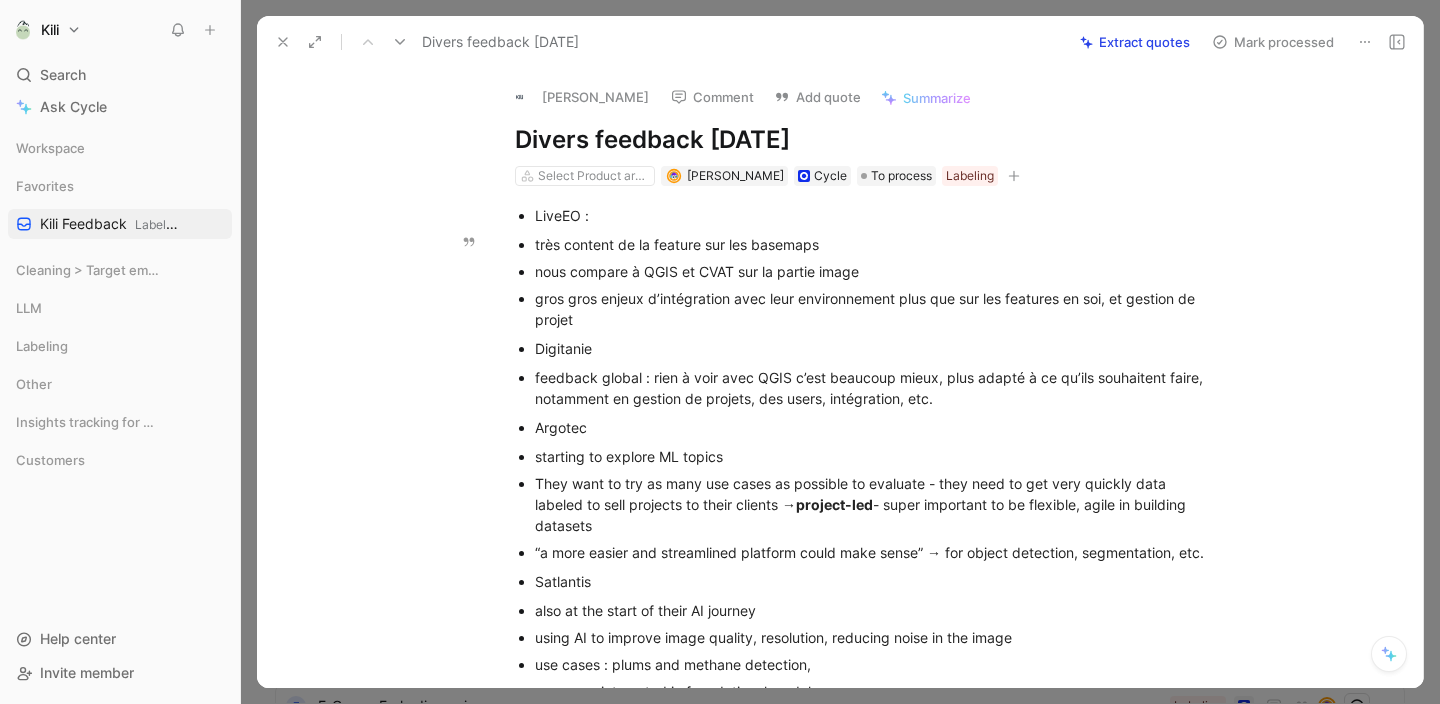 click on "très content de la feature sur les basemaps nous compare à QGIS et CVAT sur la partie image gros gros enjeux d’intégration avec leur environnement plus que sur les features en soi, et gestion de projet" at bounding box center (861, 282) 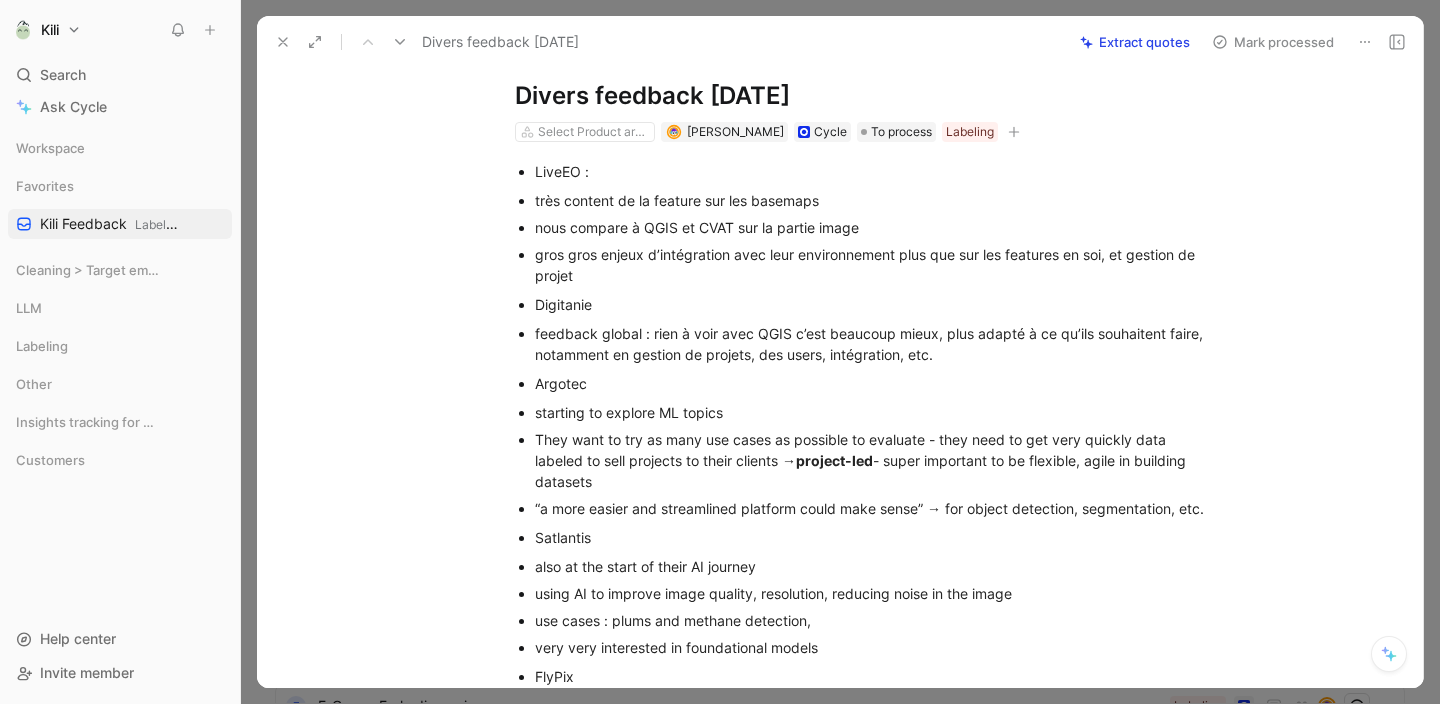 scroll, scrollTop: 50, scrollLeft: 0, axis: vertical 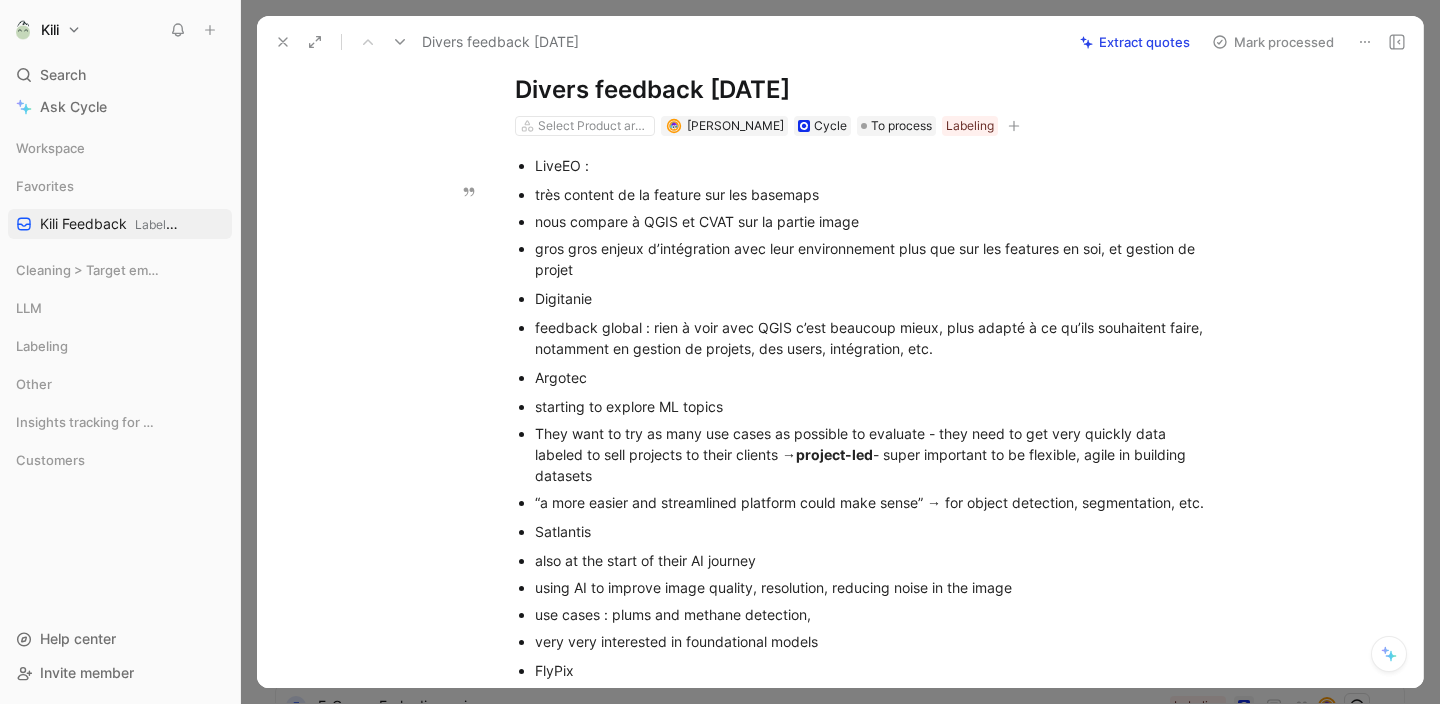 click on "très content de la feature sur les basemaps" at bounding box center (871, 194) 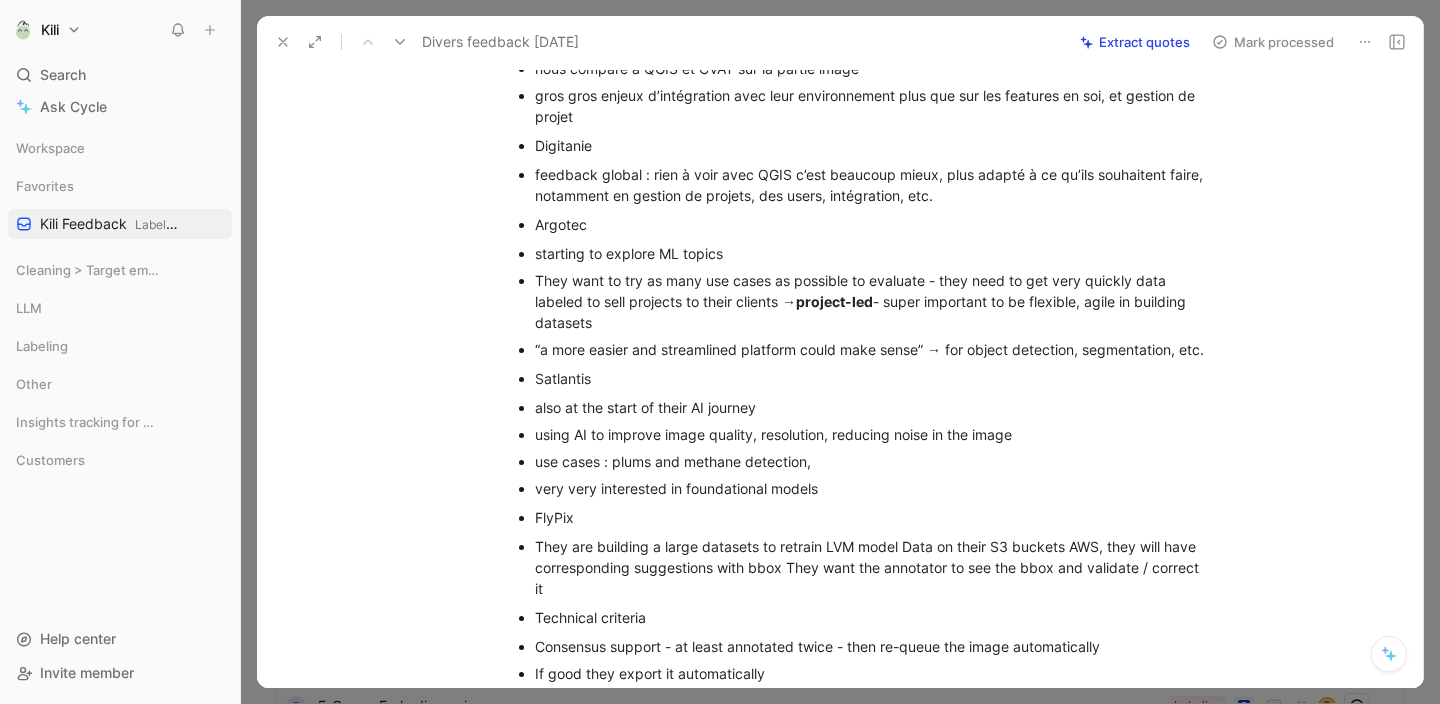 scroll, scrollTop: 199, scrollLeft: 0, axis: vertical 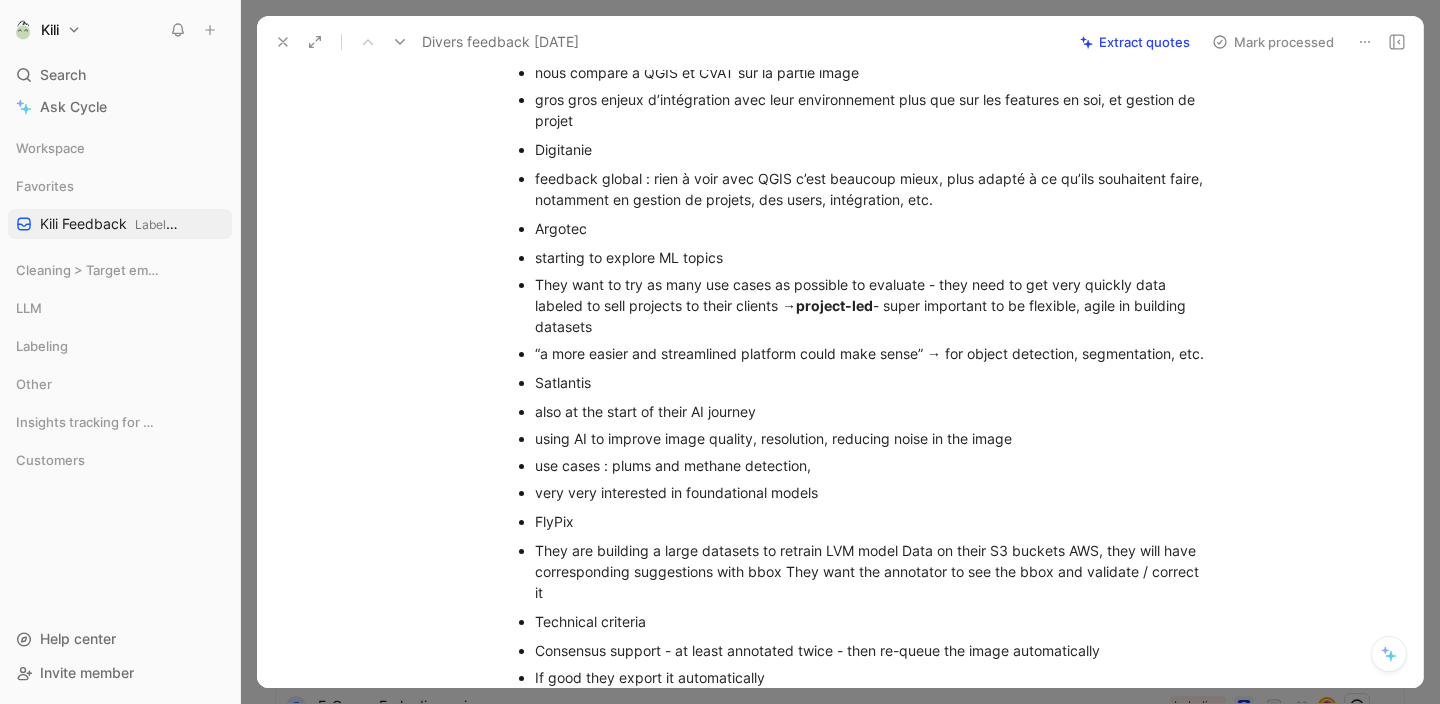 click on "feedback global : rien à voir avec QGIS c’est beaucoup mieux, plus adapté à ce qu’ils souhaitent faire, notamment en gestion de projets, des users, intégration, etc." at bounding box center (871, 189) 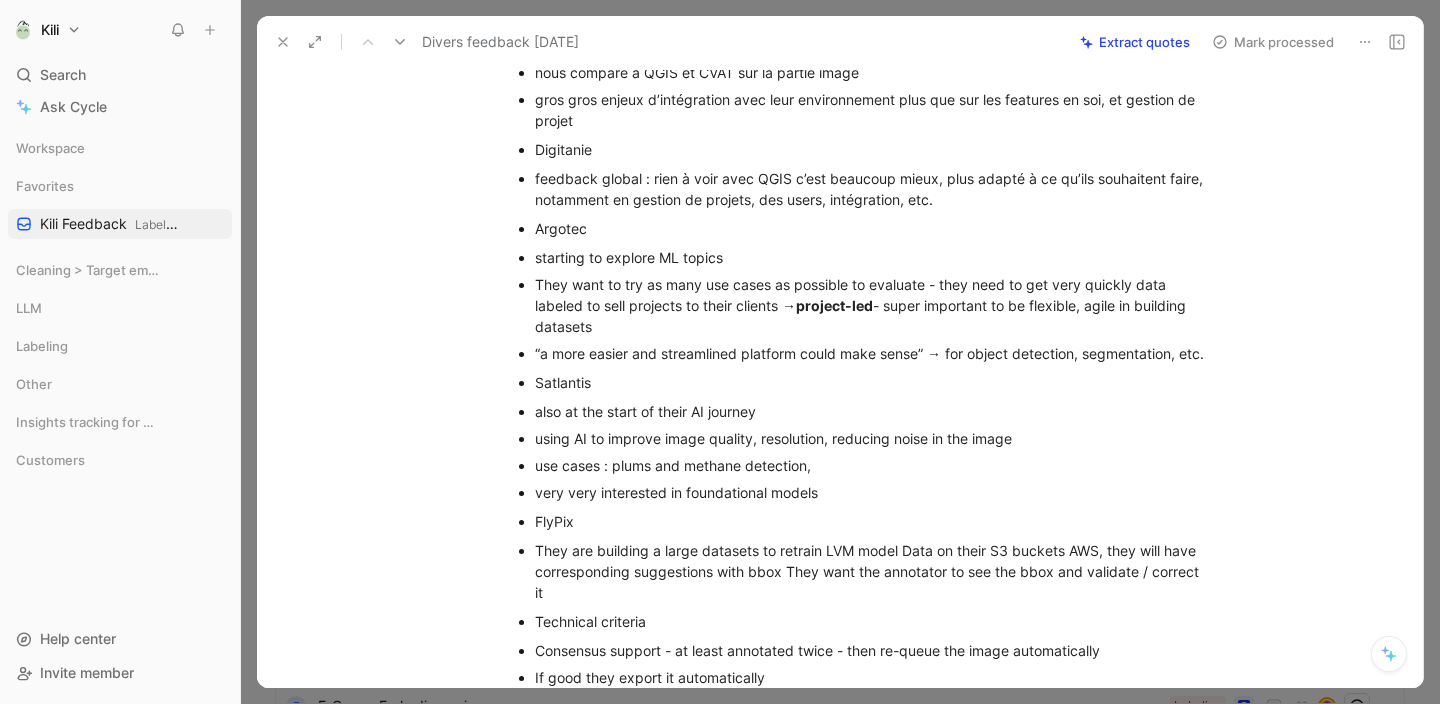 scroll, scrollTop: 0, scrollLeft: 0, axis: both 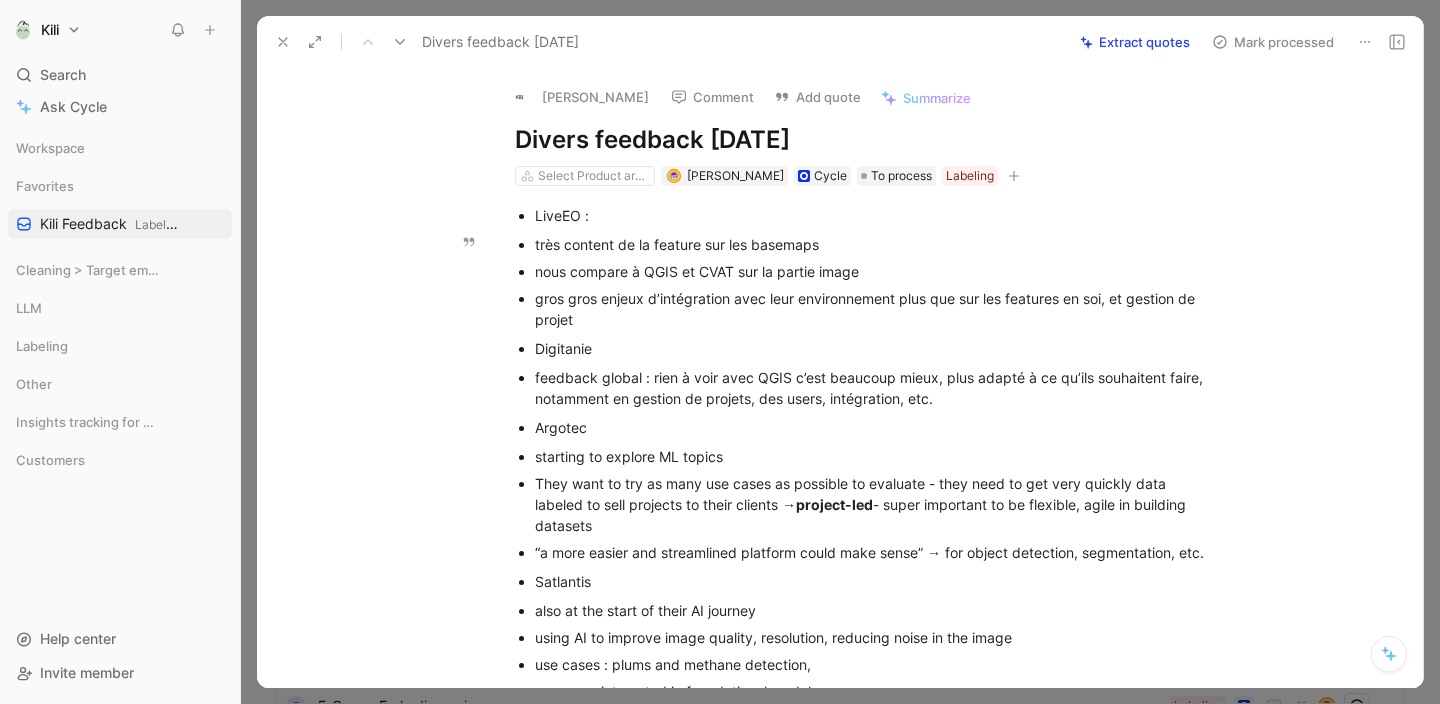 click on "très content de la feature sur les basemaps" at bounding box center (871, 244) 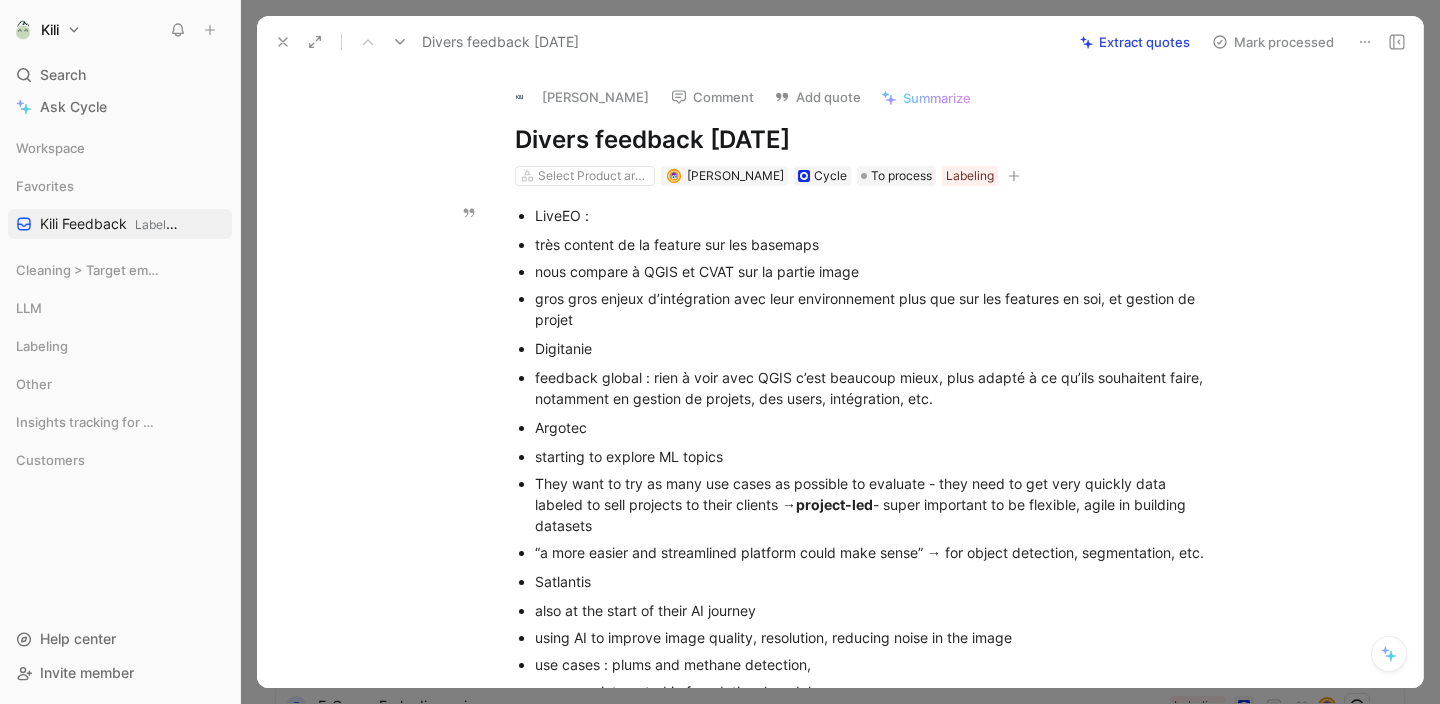 click on "LiveEO :" at bounding box center [871, 215] 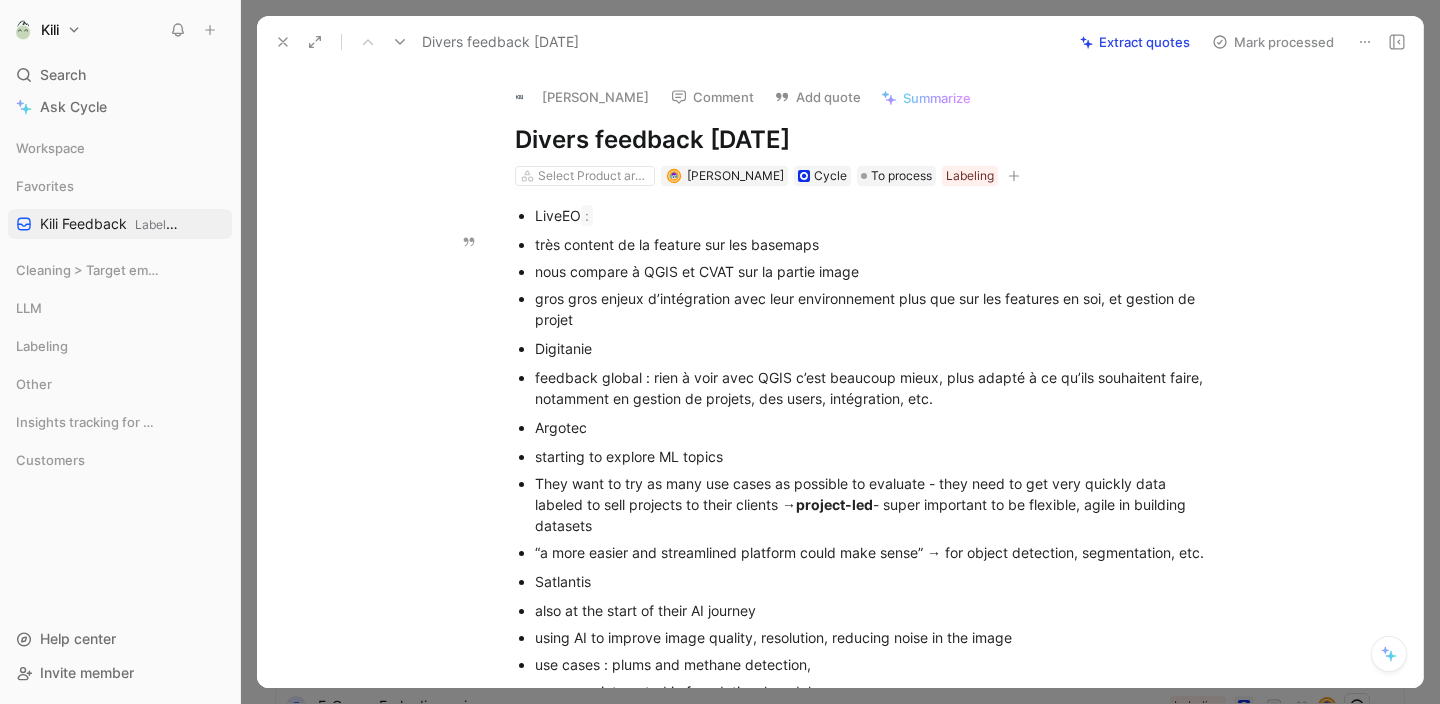 click on "très content de la feature sur les basemaps" at bounding box center (871, 244) 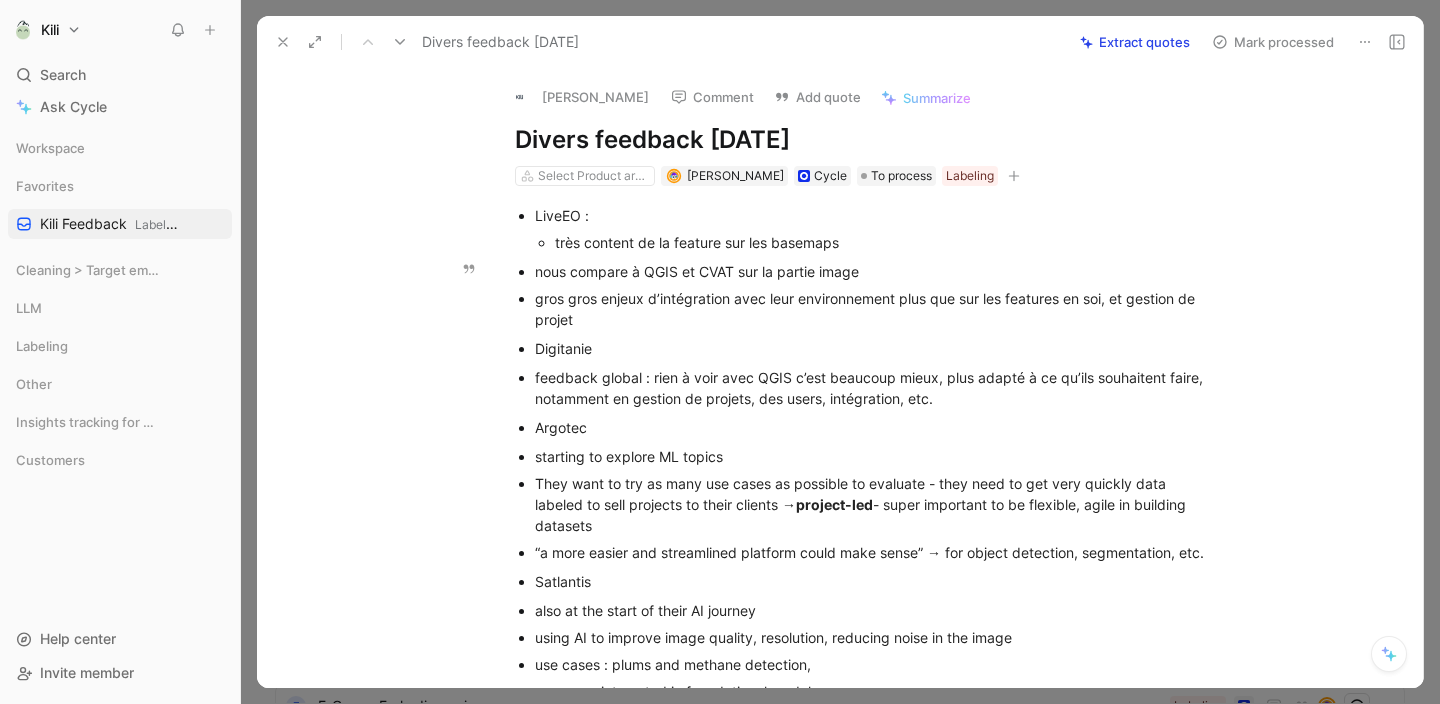 click on "nous compare à QGIS et CVAT sur la partie image" at bounding box center (871, 271) 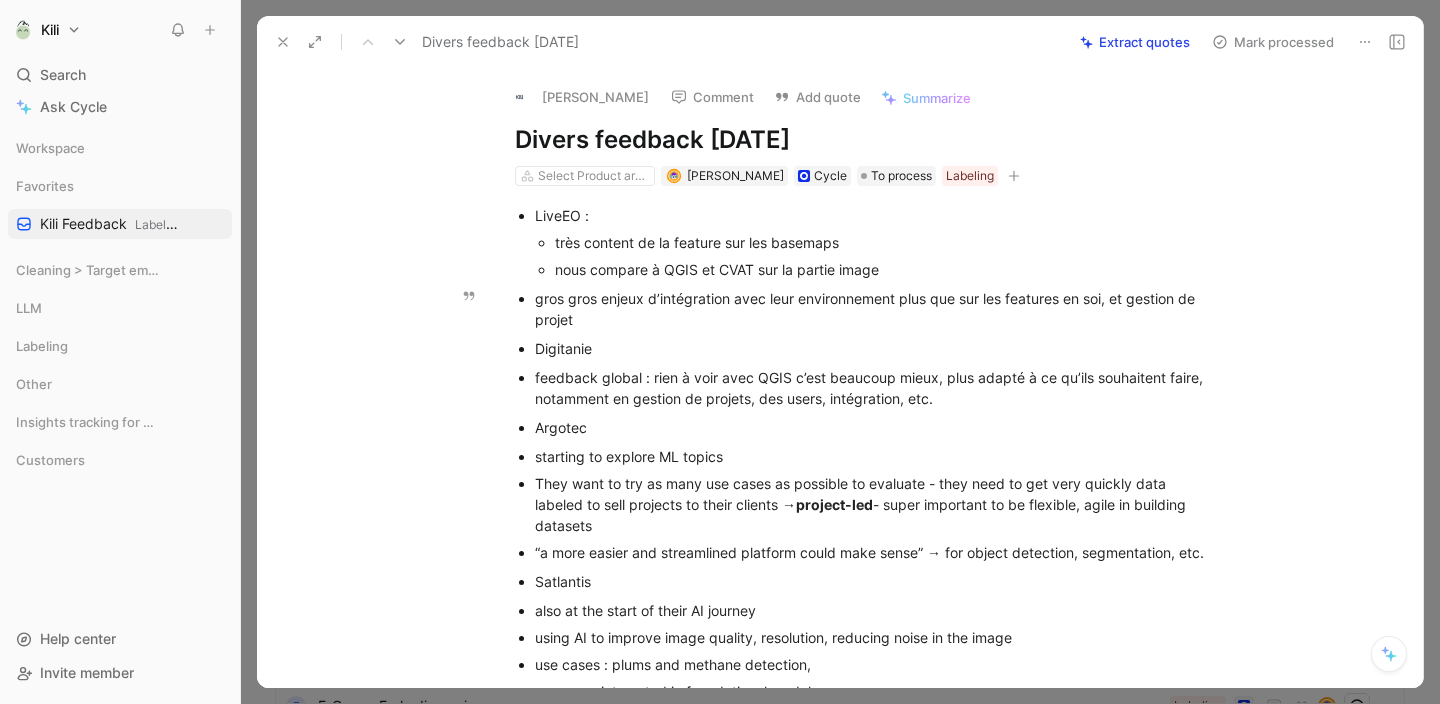 click on "gros gros enjeux d’intégration avec leur environnement plus que sur les features en soi, et gestion de projet" at bounding box center [861, 309] 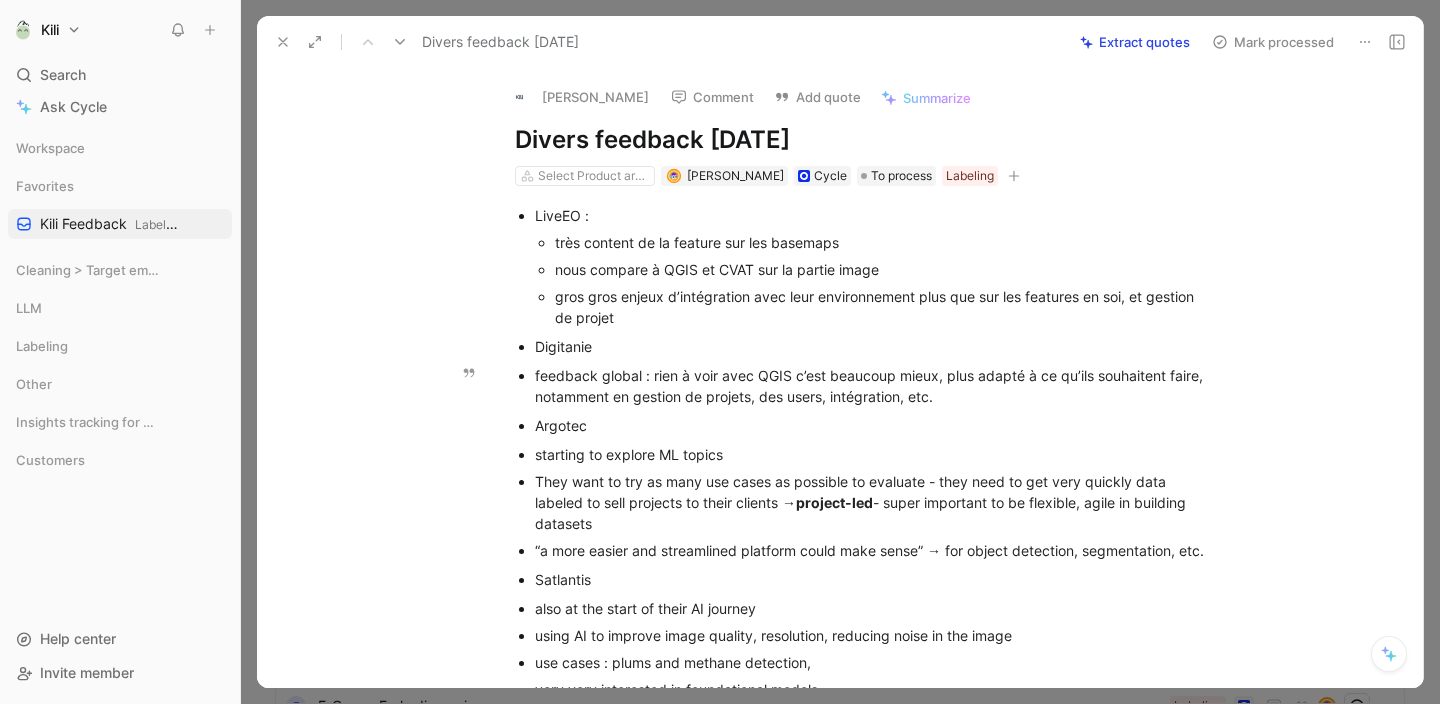 click on "feedback global : rien à voir avec QGIS c’est beaucoup mieux, plus adapté à ce qu’ils souhaitent faire, notamment en gestion de projets, des users, intégration, etc." at bounding box center (871, 386) 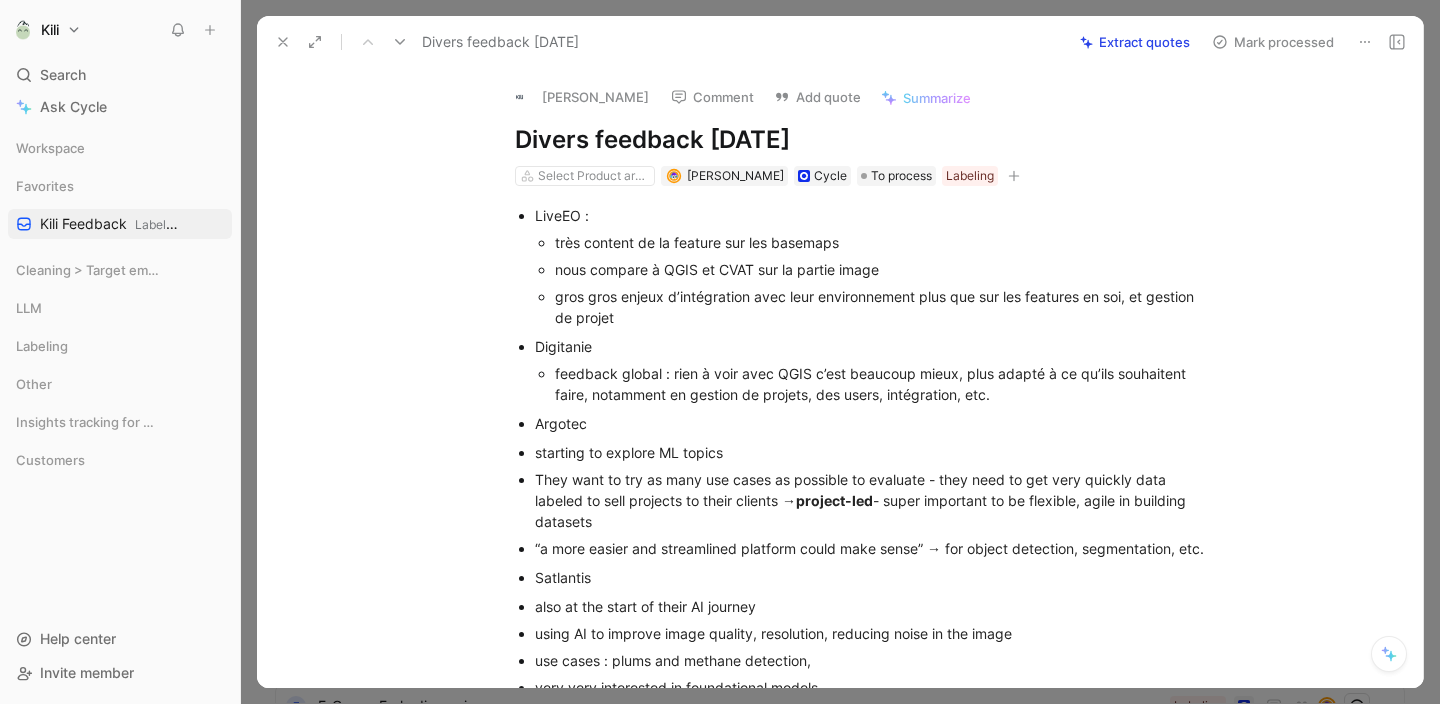 scroll, scrollTop: 107, scrollLeft: 0, axis: vertical 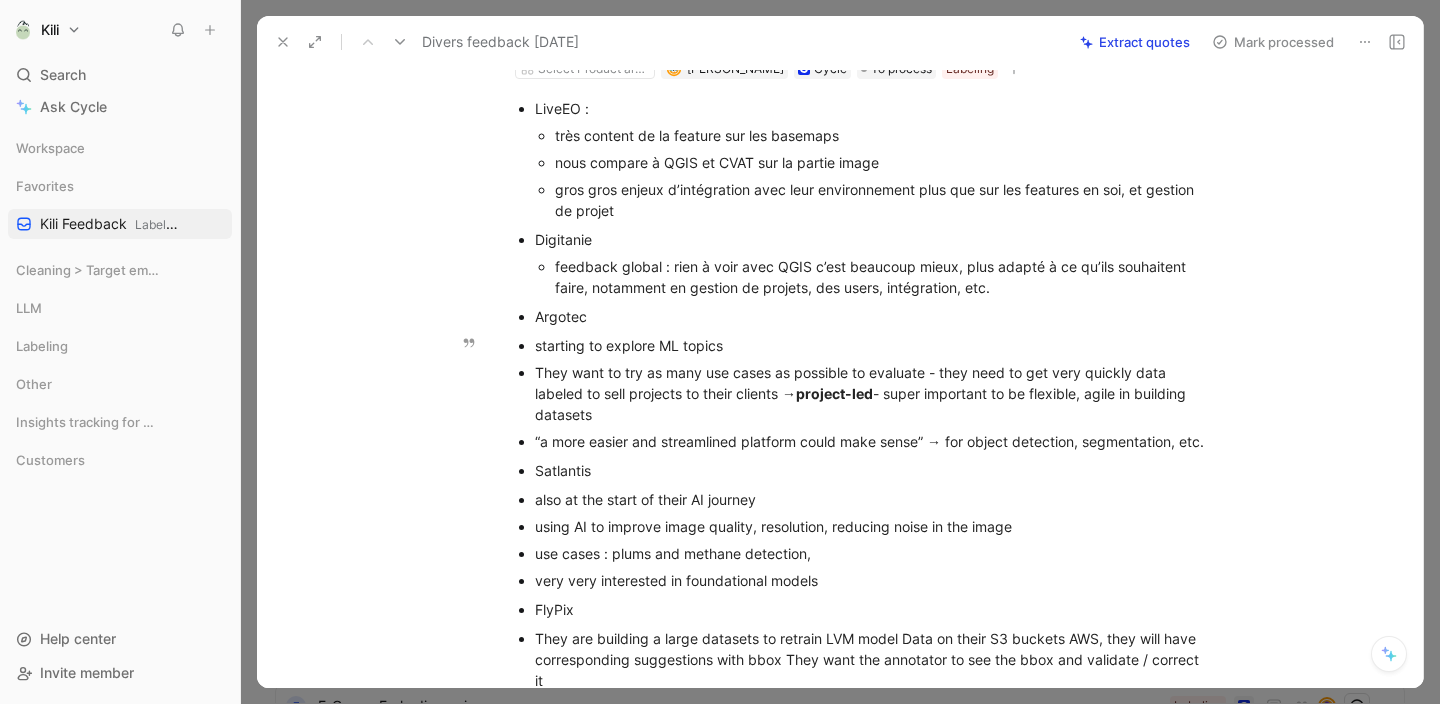 click on "starting to explore ML topics" at bounding box center [871, 345] 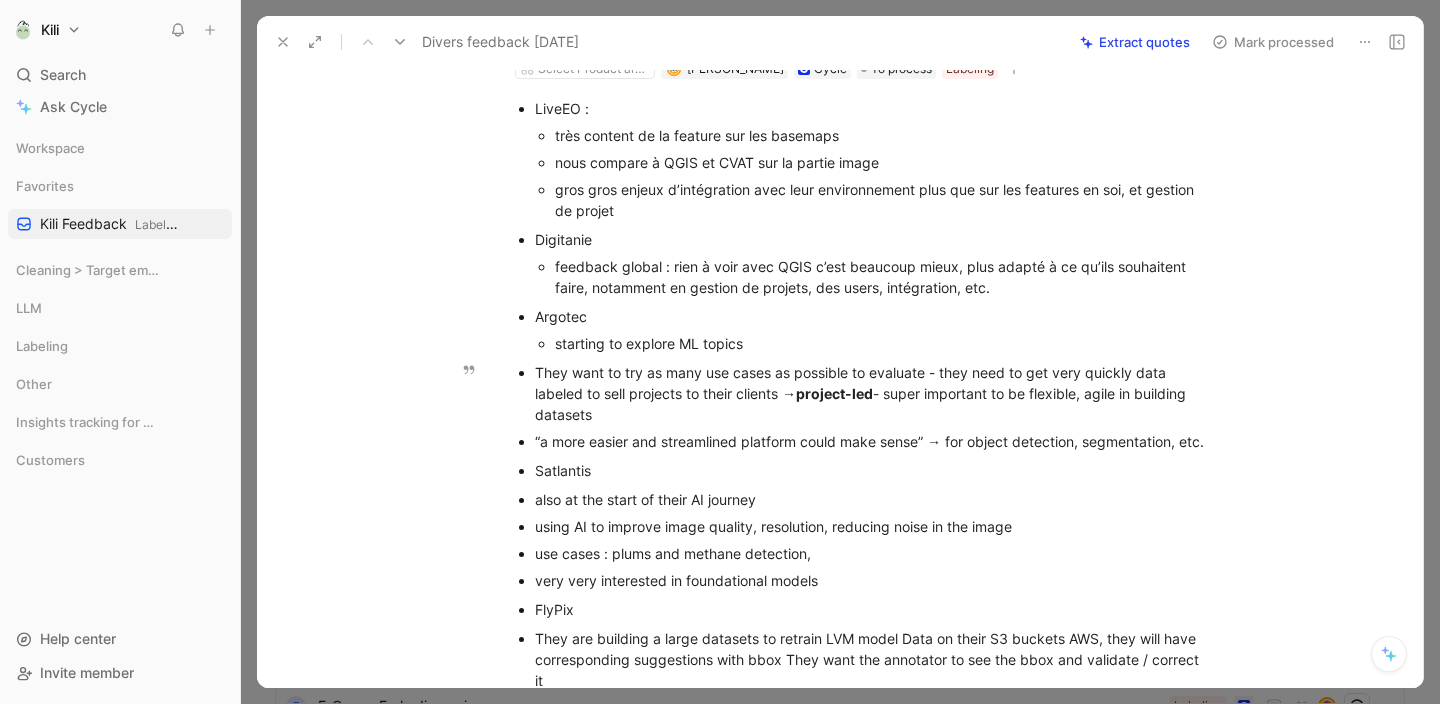 click on "They want to try as many use cases as possible to evaluate - they need to get very quickly data labeled to sell projects to their clients →  project-led  - super important to be flexible, agile in building datasets" at bounding box center [871, 393] 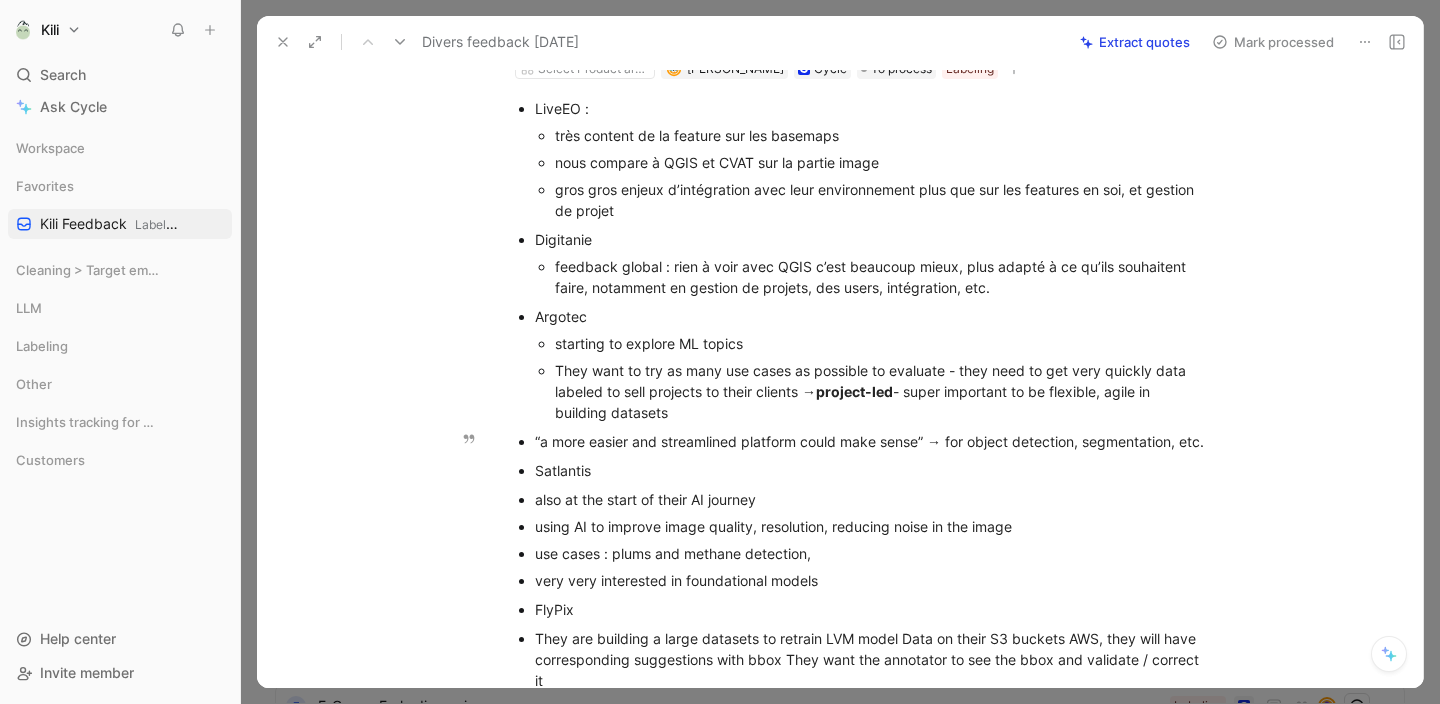 click on "“a more easier and streamlined platform could make sense” → for object detection, segmentation, etc." at bounding box center [861, 441] 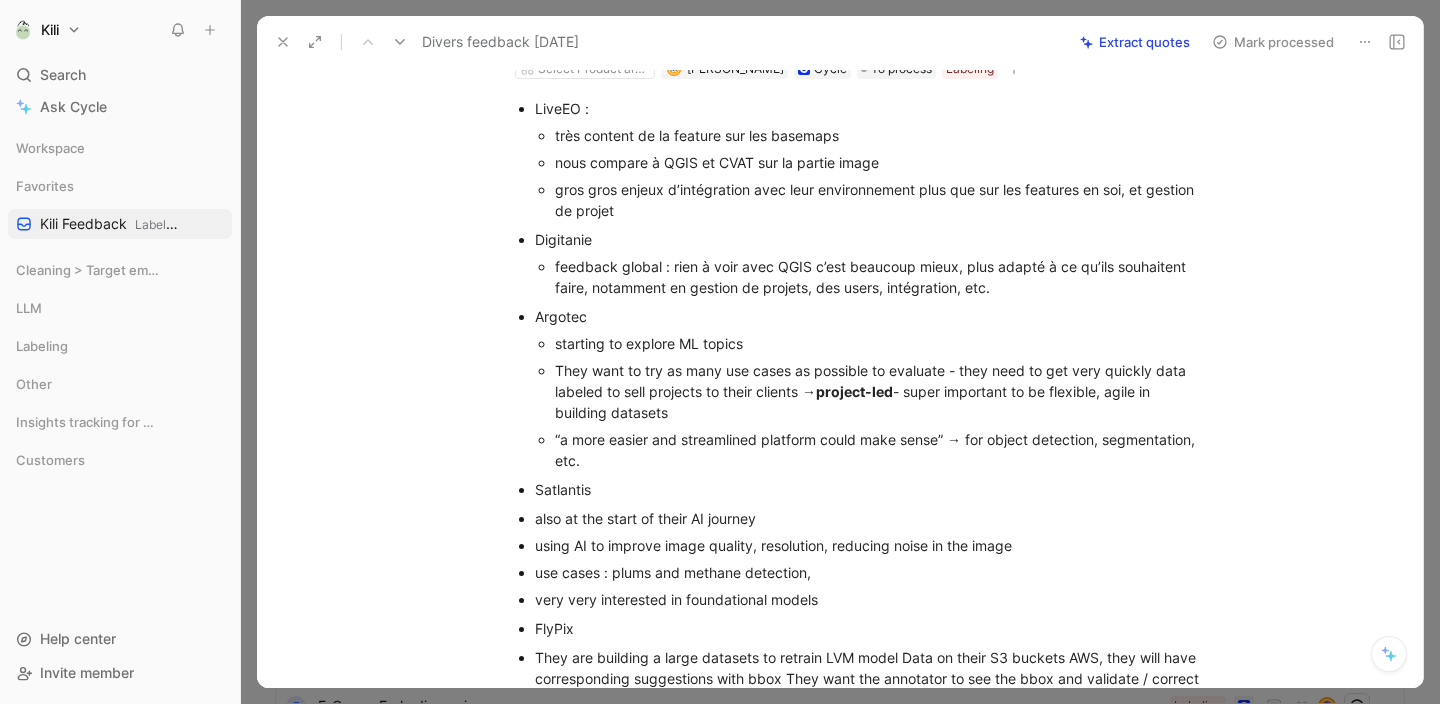 scroll, scrollTop: 280, scrollLeft: 0, axis: vertical 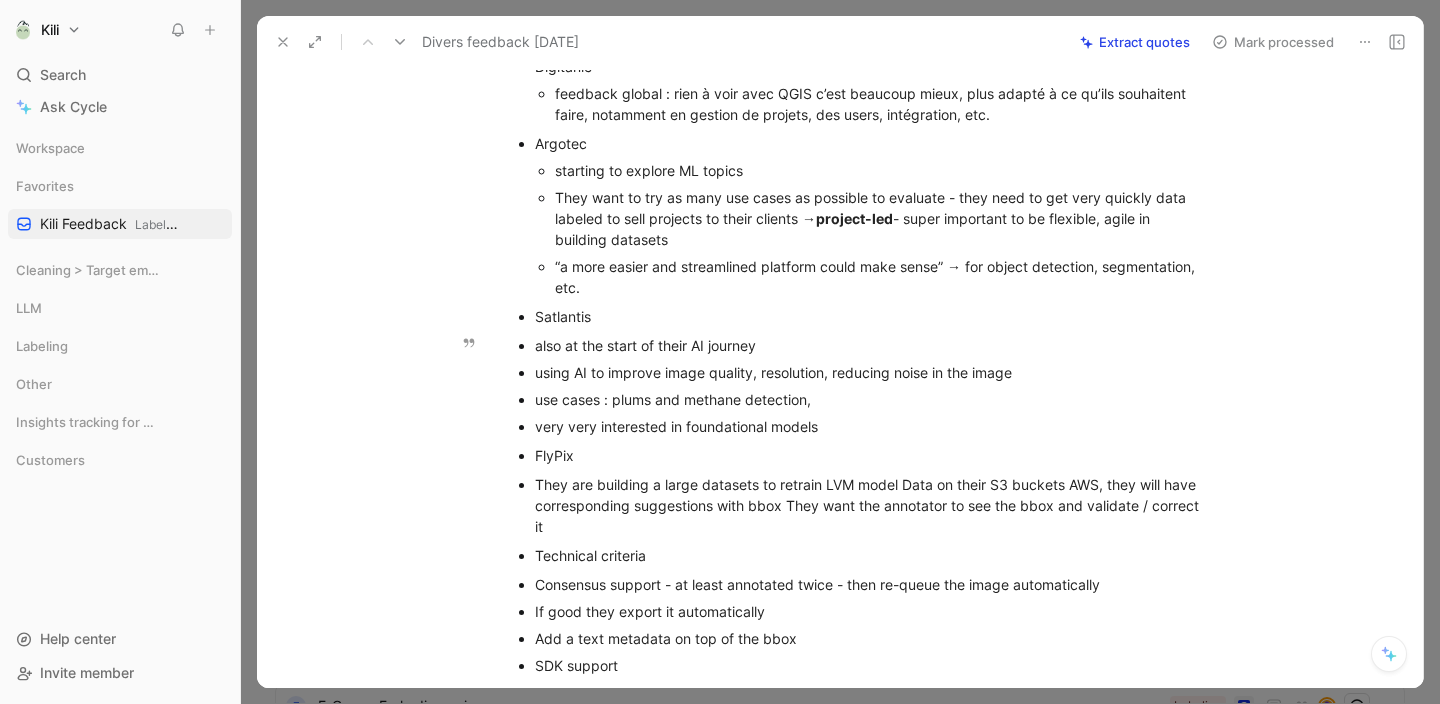 click on "also at the start of their AI journey using AI to improve image quality, resolution, reducing noise in the image use cases : plums and methane detection, very very interested in foundational models" at bounding box center (861, 386) 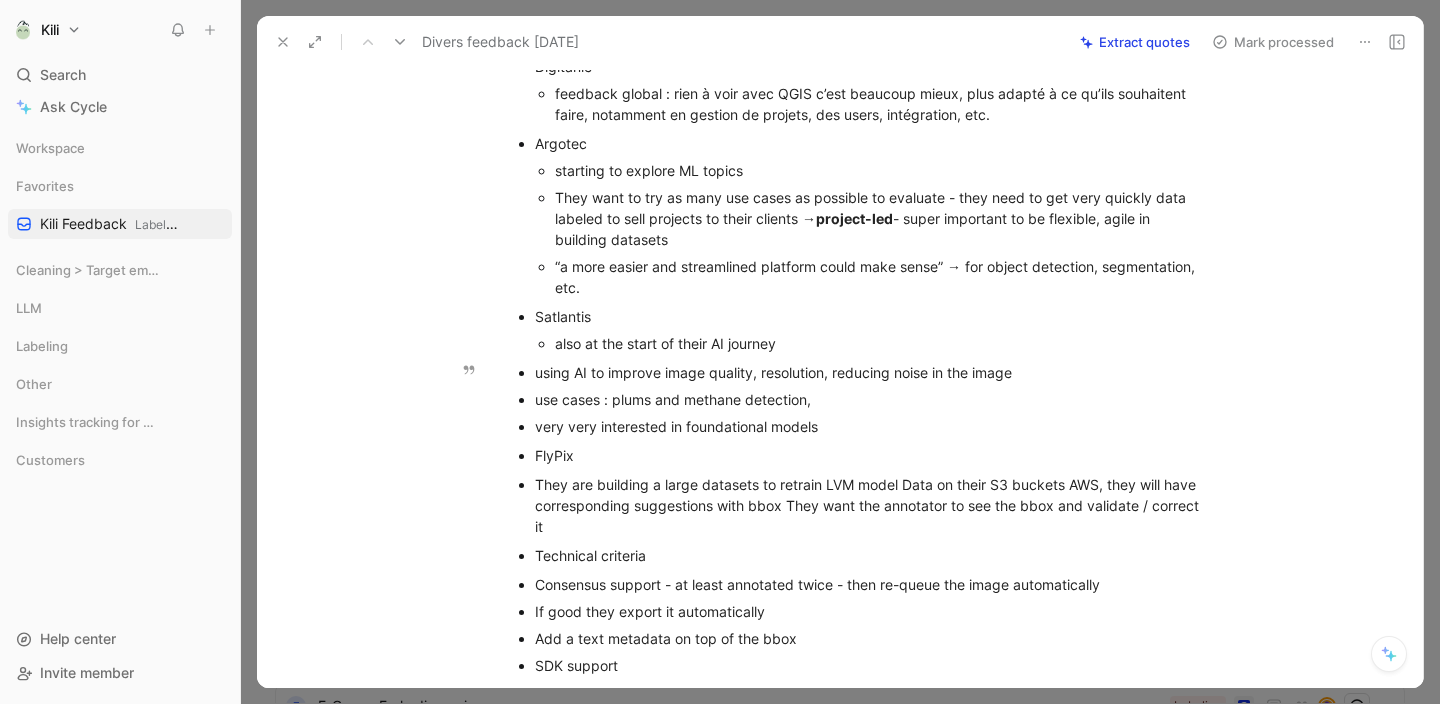 click on "using AI to improve image quality, resolution, reducing noise in the image" at bounding box center [871, 372] 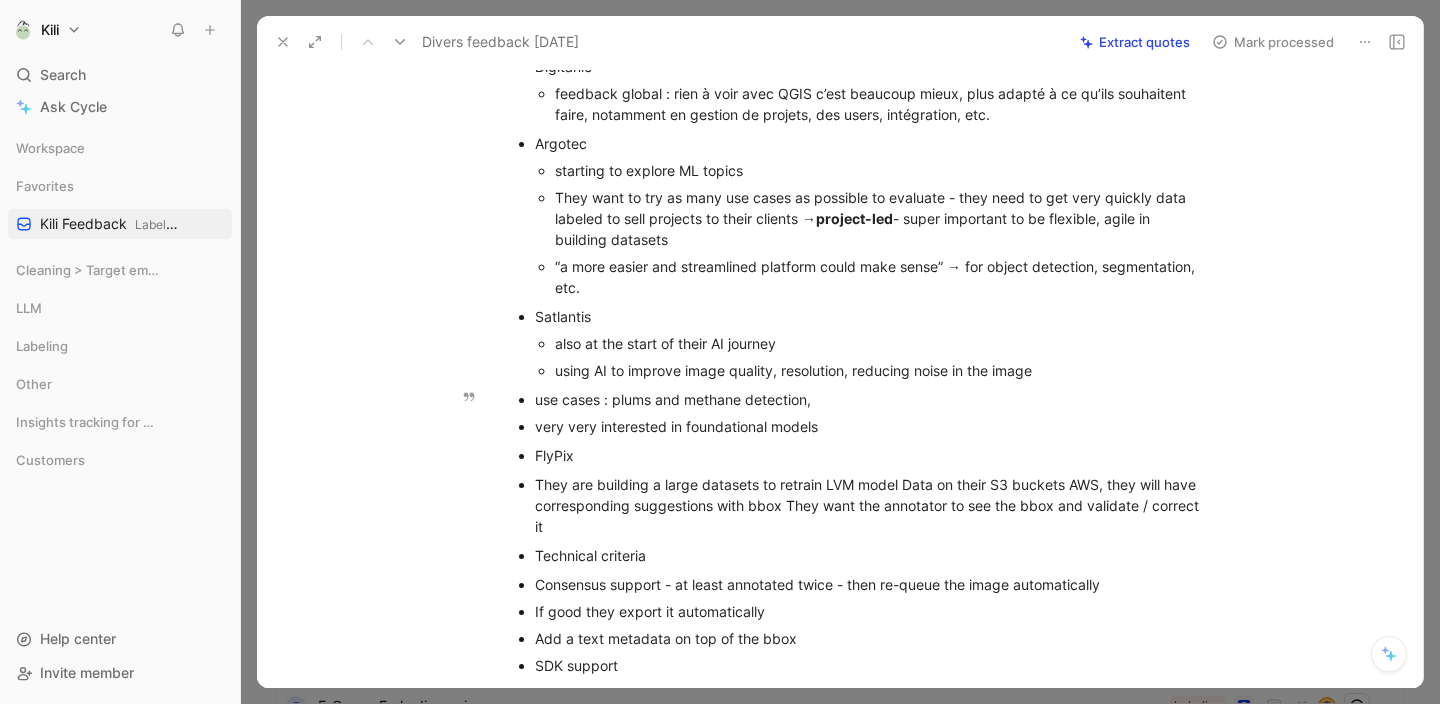 click on "use cases : plums and methane detection," at bounding box center (871, 399) 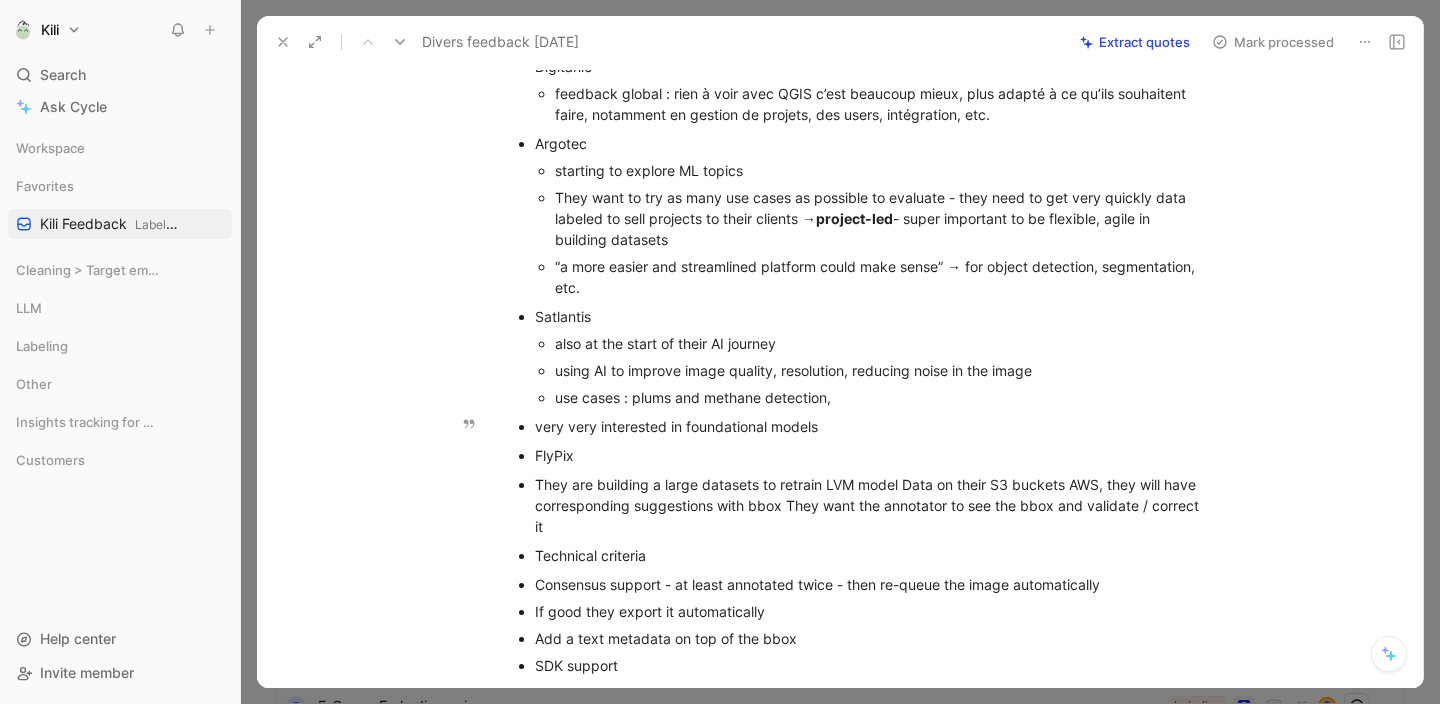 click on "very very interested in foundational models" at bounding box center (871, 426) 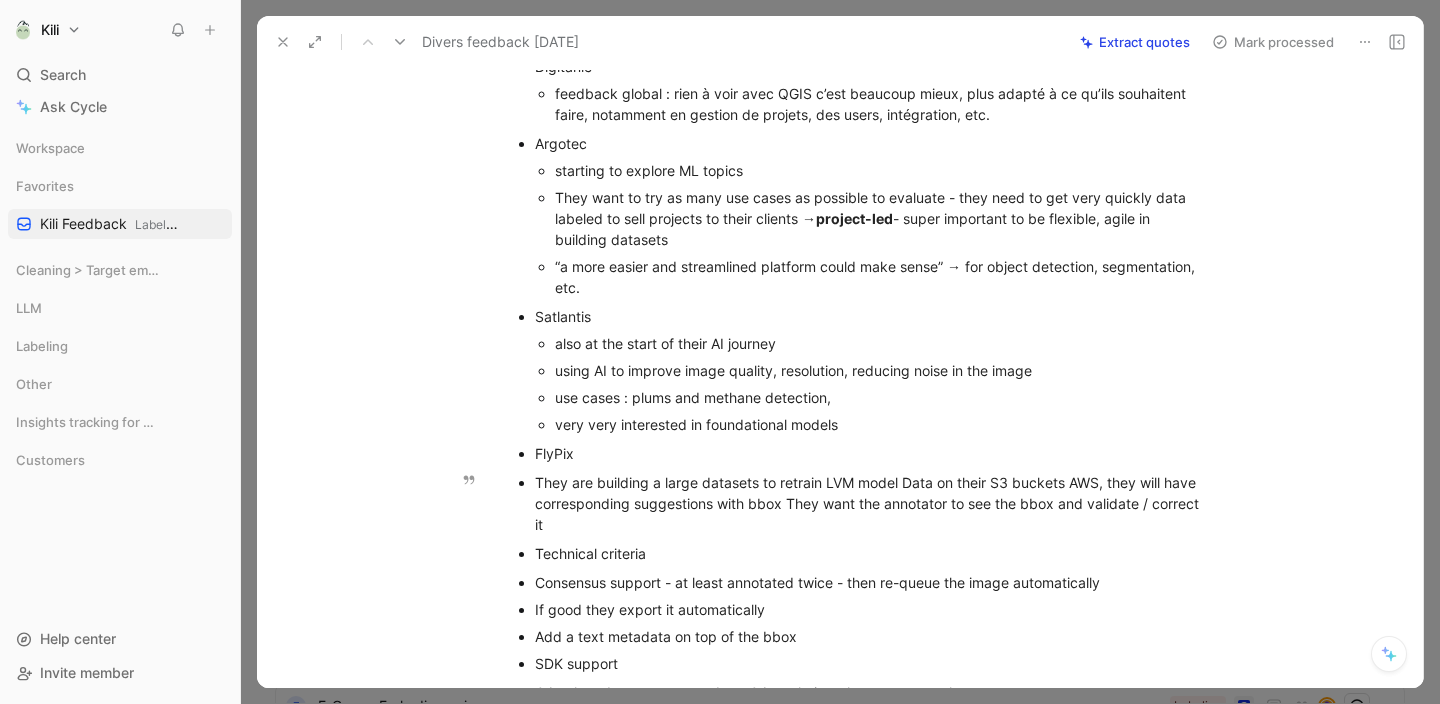 click on "They are building a large datasets to retrain LVM model Data on their S3 buckets AWS, they will have corresponding suggestions with bbox They want the annotator to see the bbox and validate / correct it" at bounding box center [871, 503] 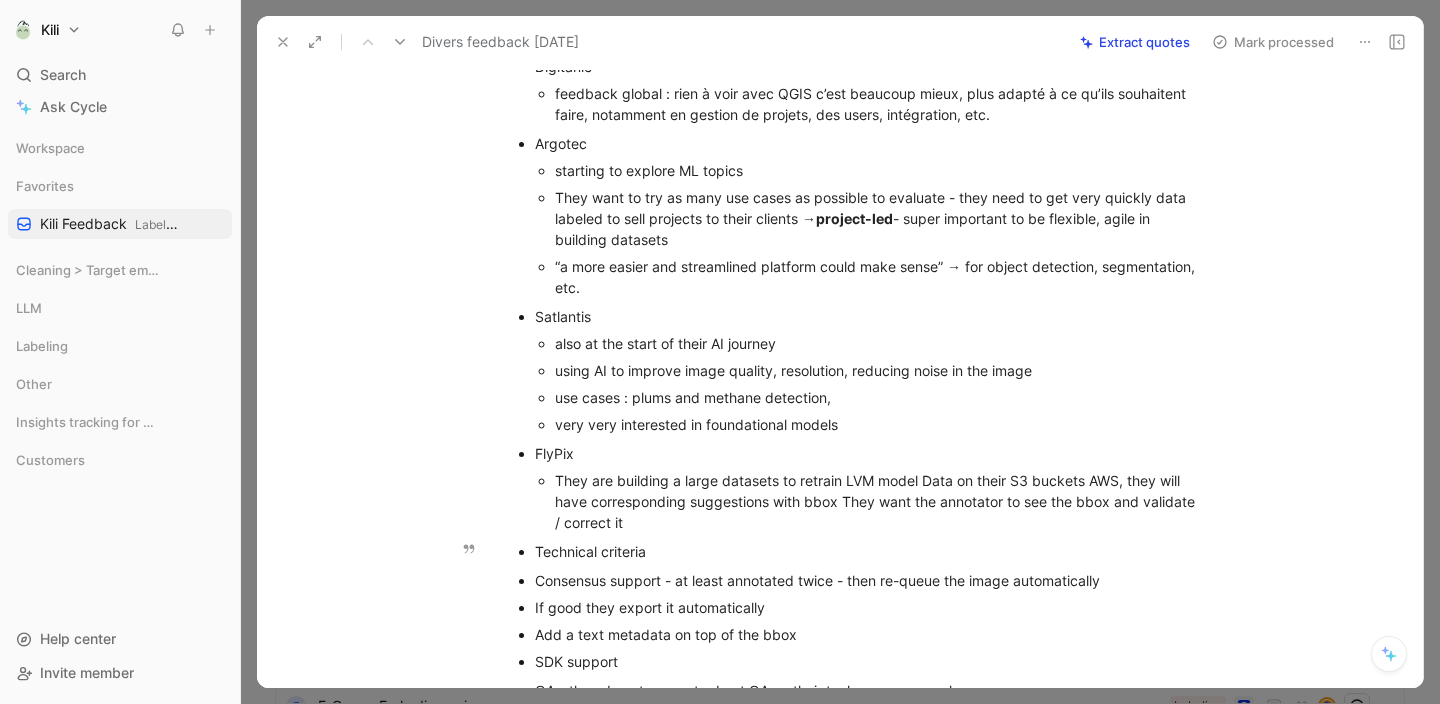click on "Technical criteria" at bounding box center (861, 551) 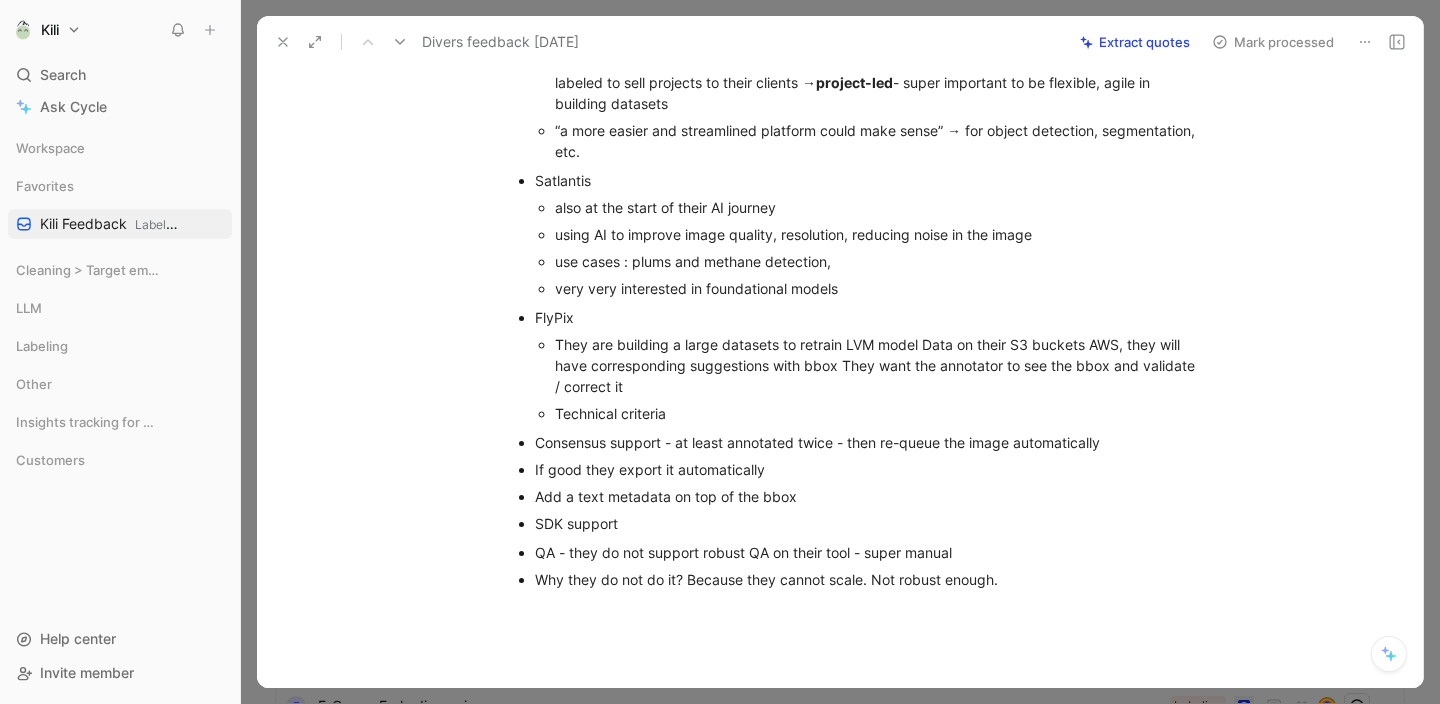 scroll, scrollTop: 445, scrollLeft: 0, axis: vertical 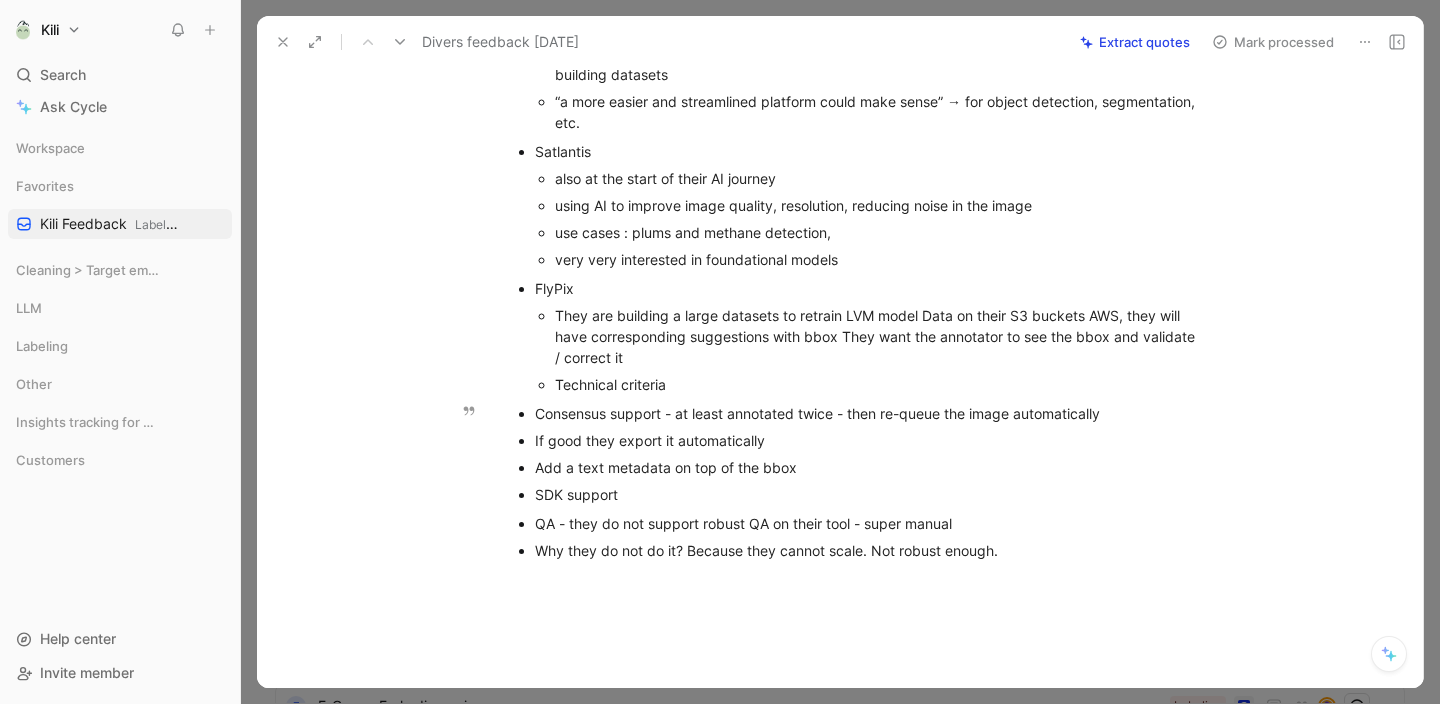 click on "Consensus support - at least annotated twice - then re-queue the image automatically" at bounding box center (871, 413) 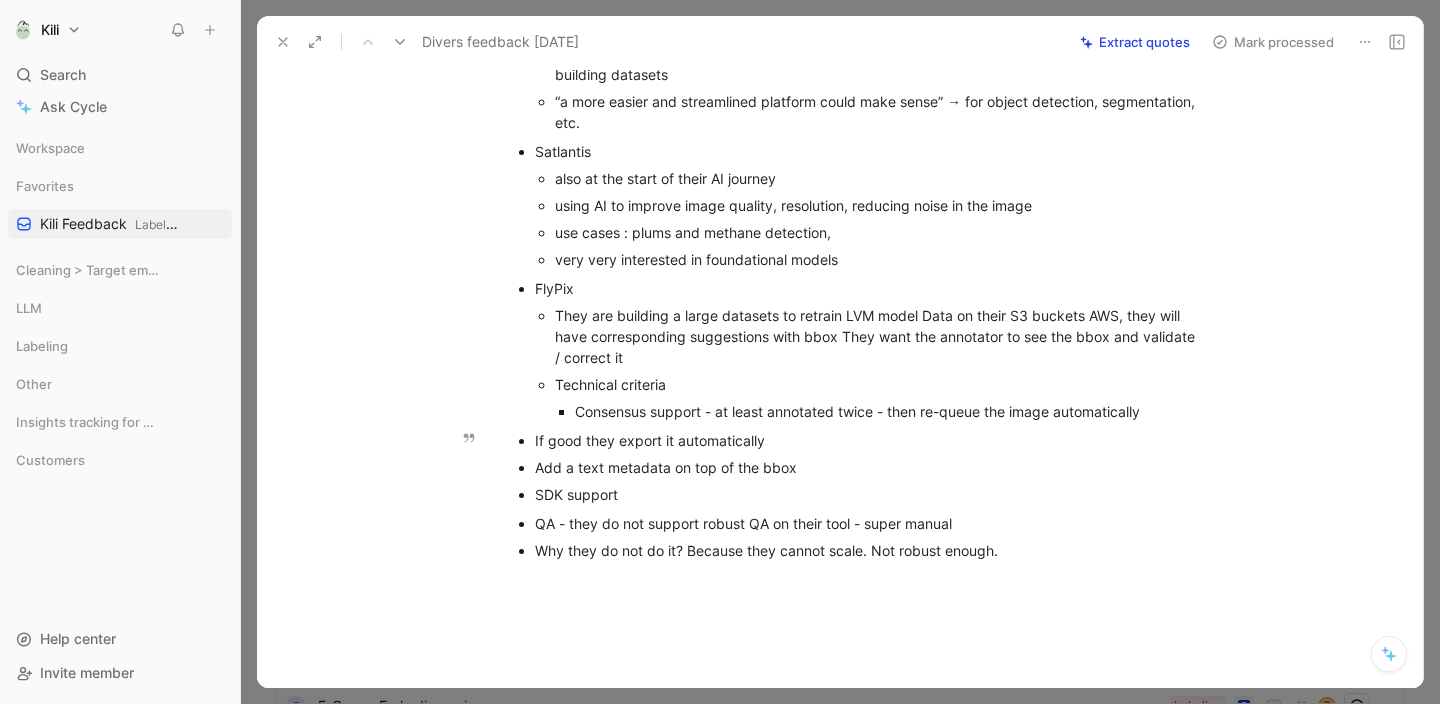 click on "If good they export it automatically" at bounding box center [871, 440] 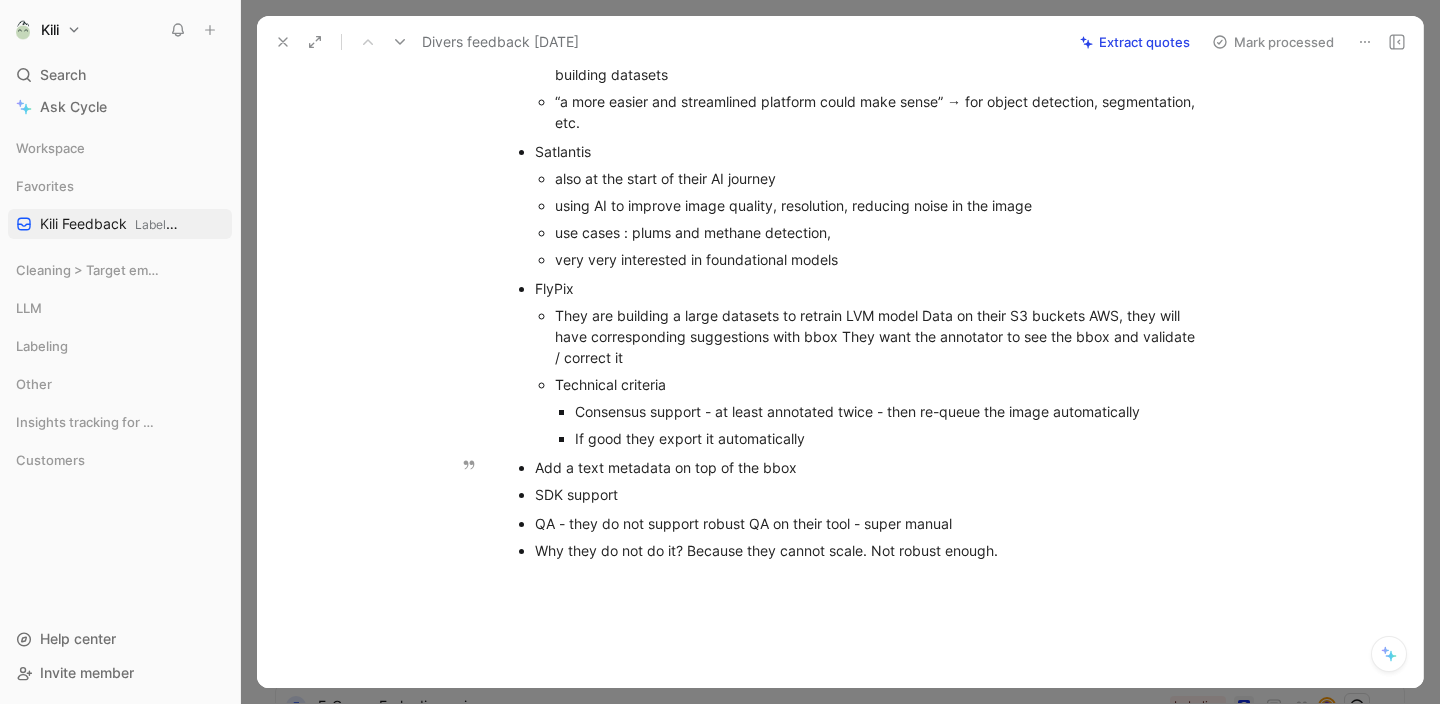 click on "Add a text metadata on top of the bbox" at bounding box center [871, 467] 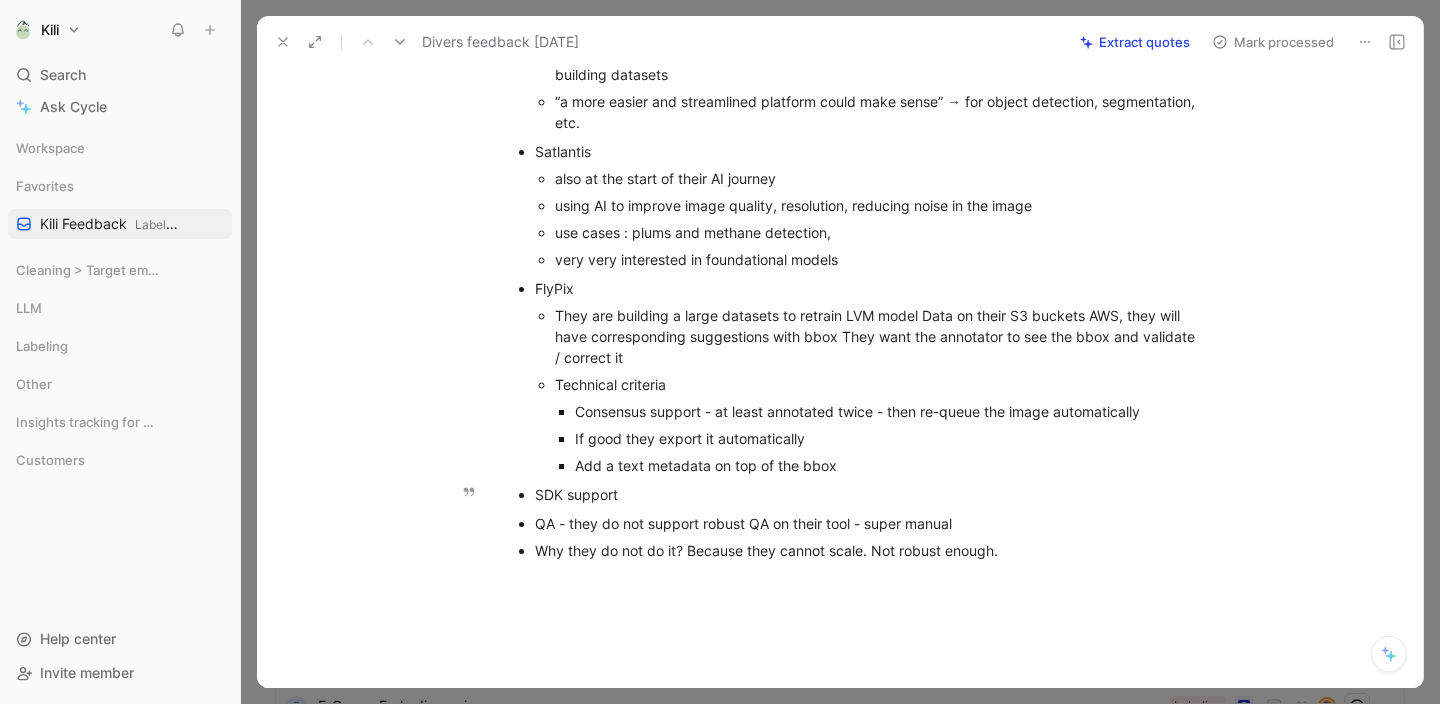click on "SDK support" at bounding box center (871, 494) 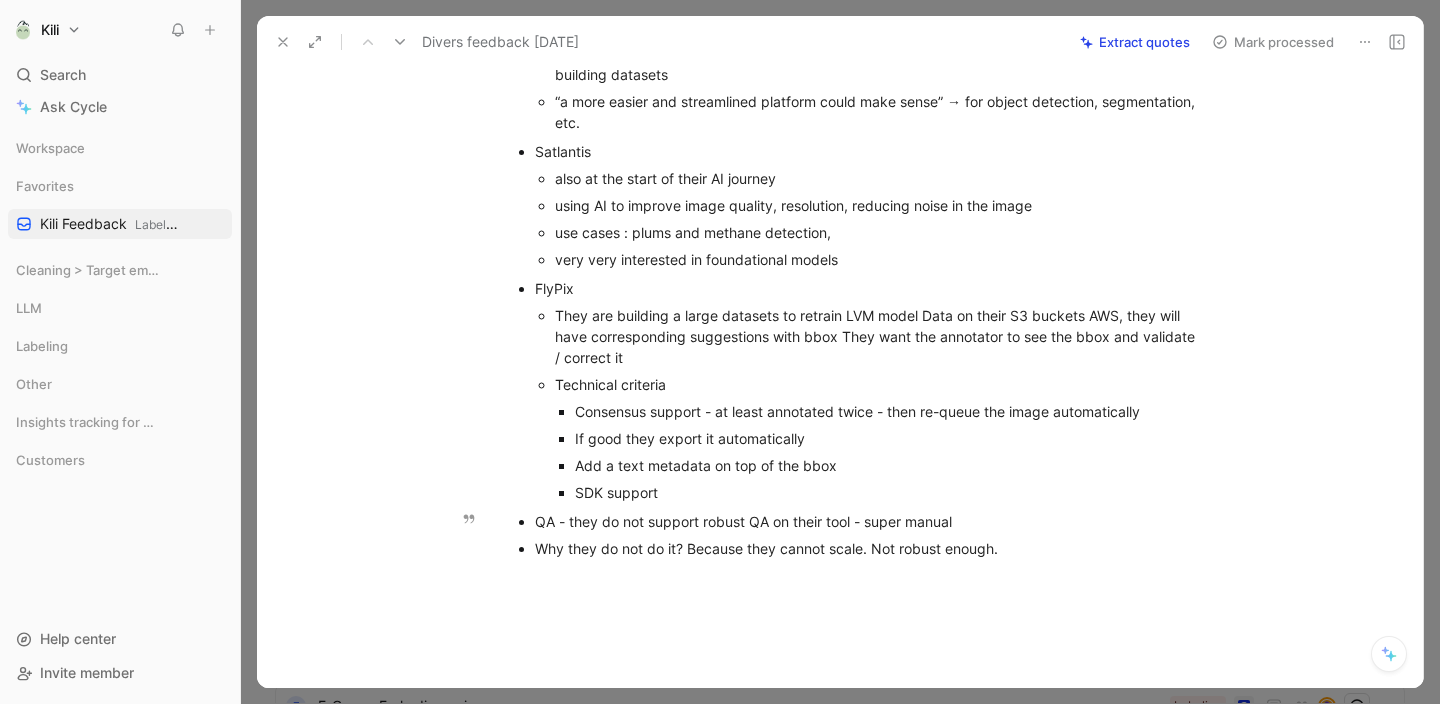 click on "QA - they do not support robust QA on their tool - super manual" at bounding box center [871, 521] 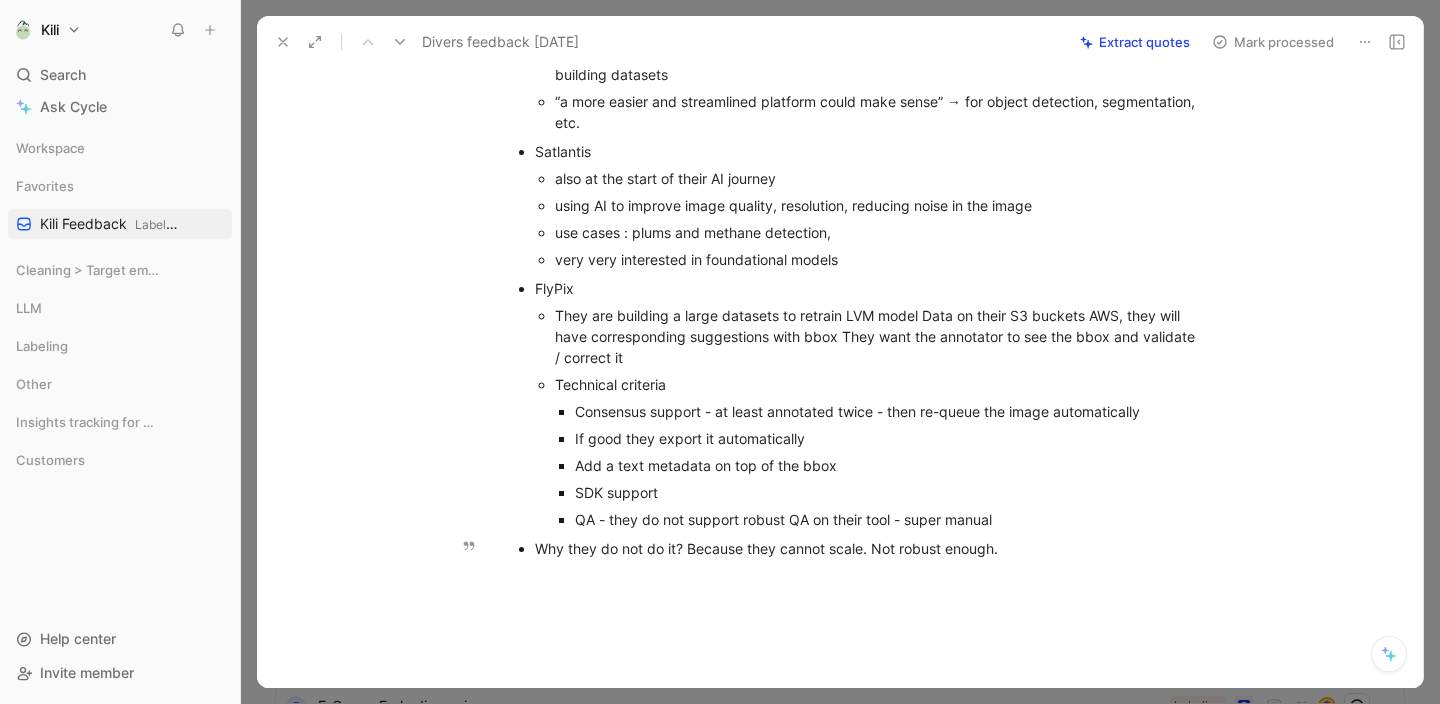 click on "Why they do not do it? Because they cannot scale. Not robust enough." at bounding box center (861, 548) 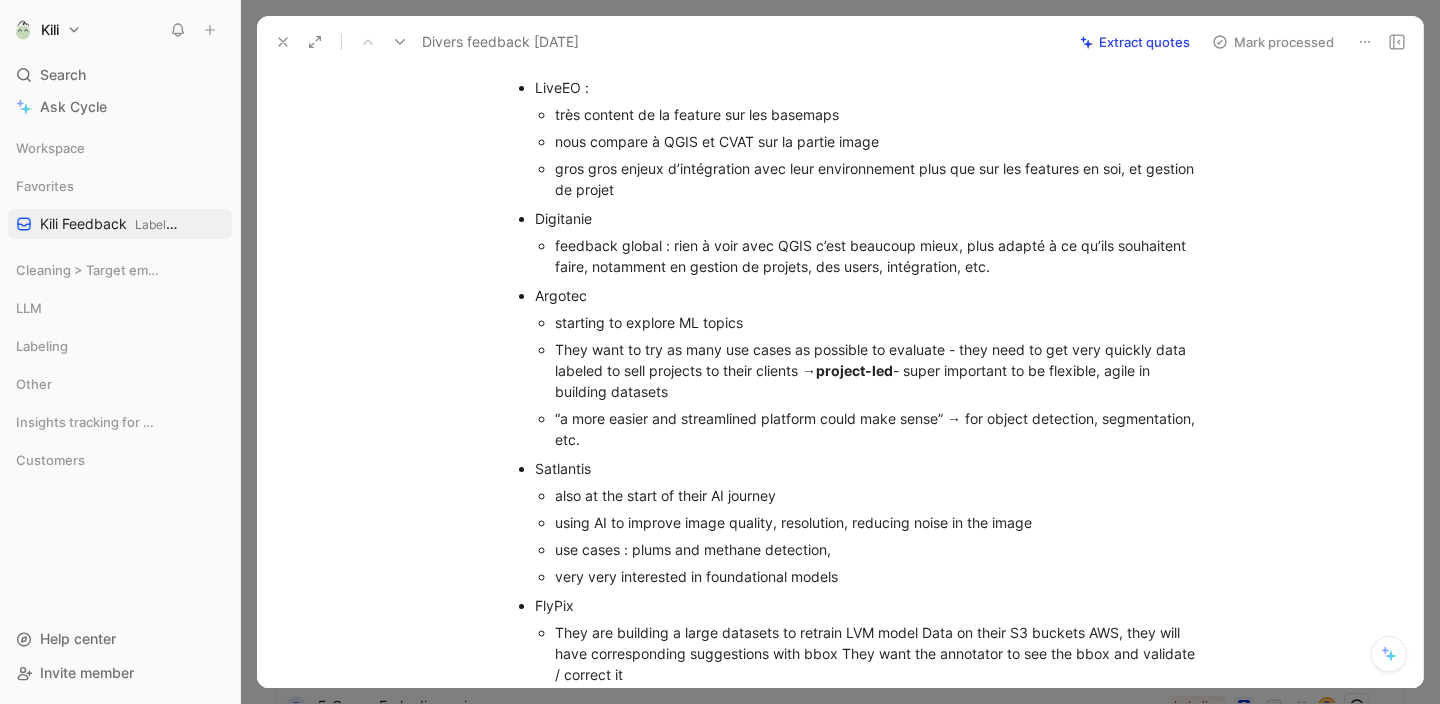 scroll, scrollTop: 0, scrollLeft: 0, axis: both 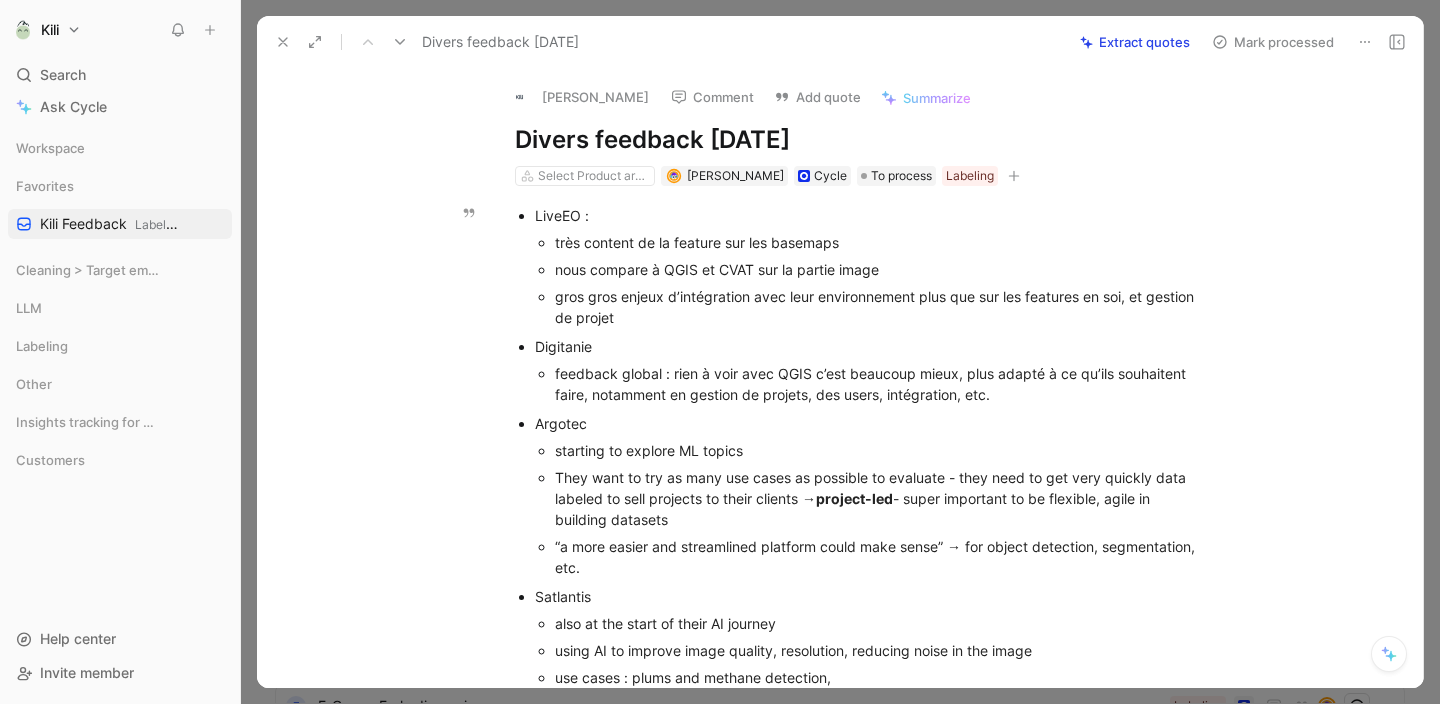 click at bounding box center (283, 42) 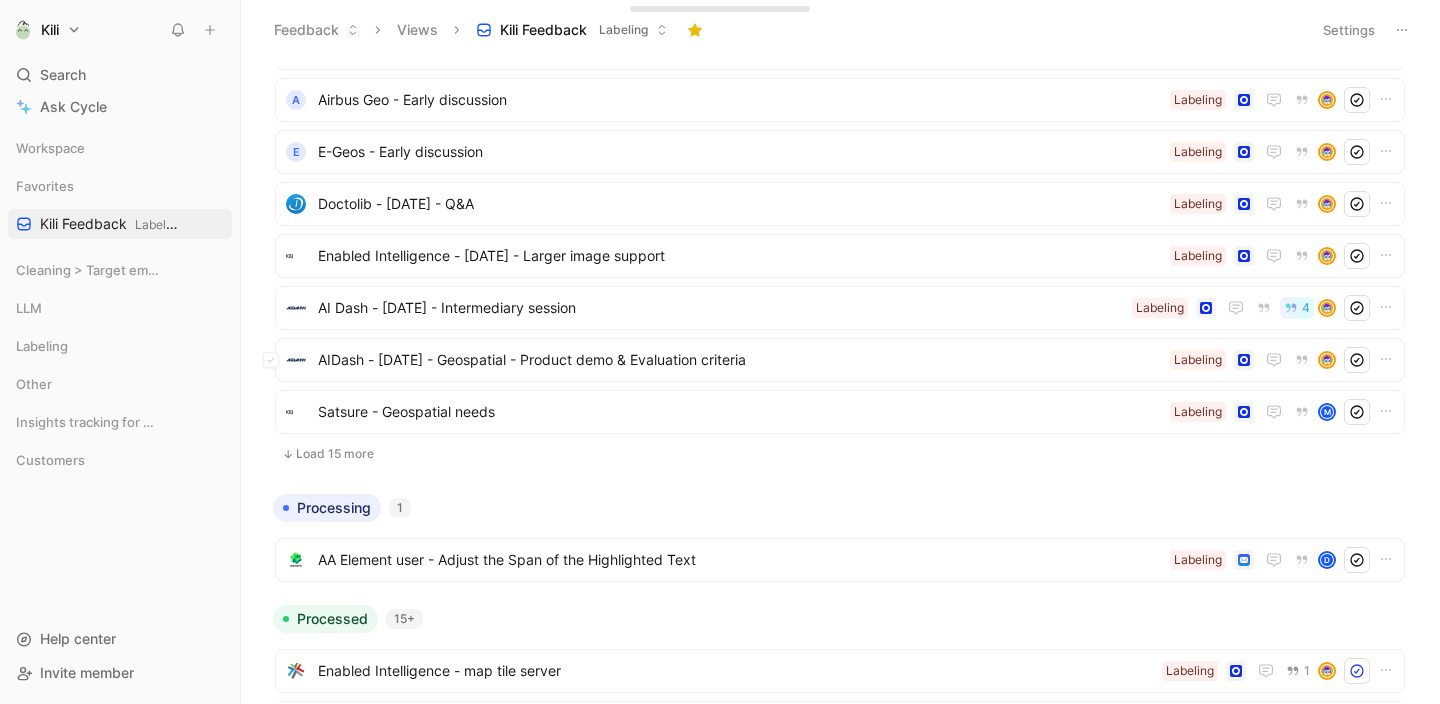 scroll, scrollTop: 0, scrollLeft: 0, axis: both 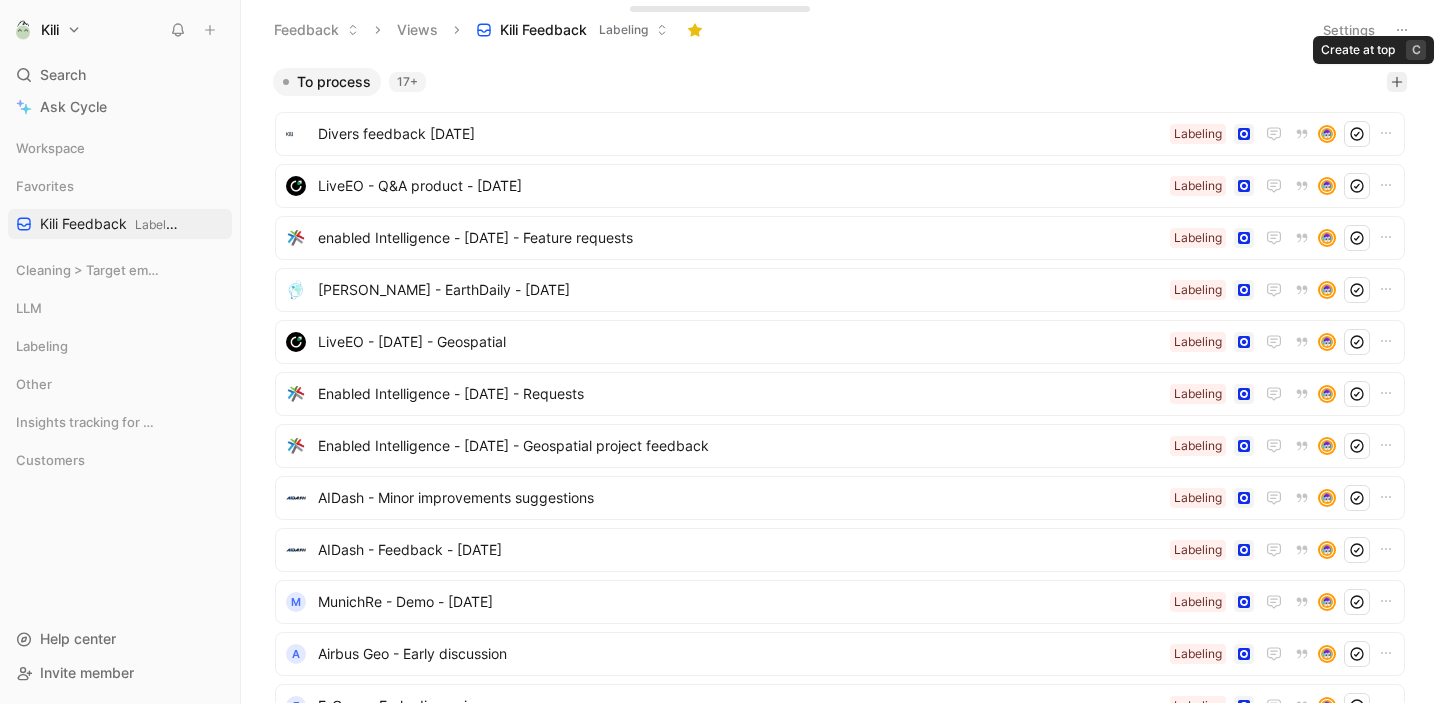 click 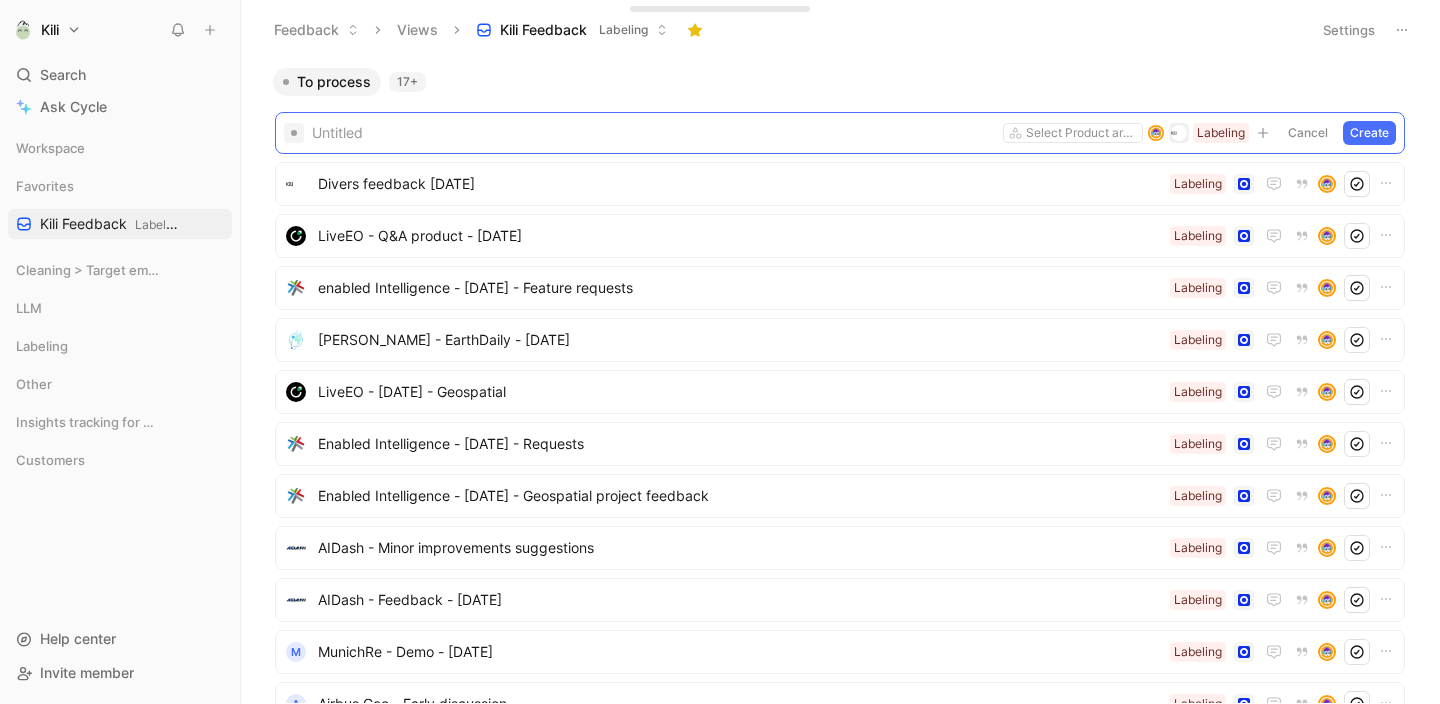 type 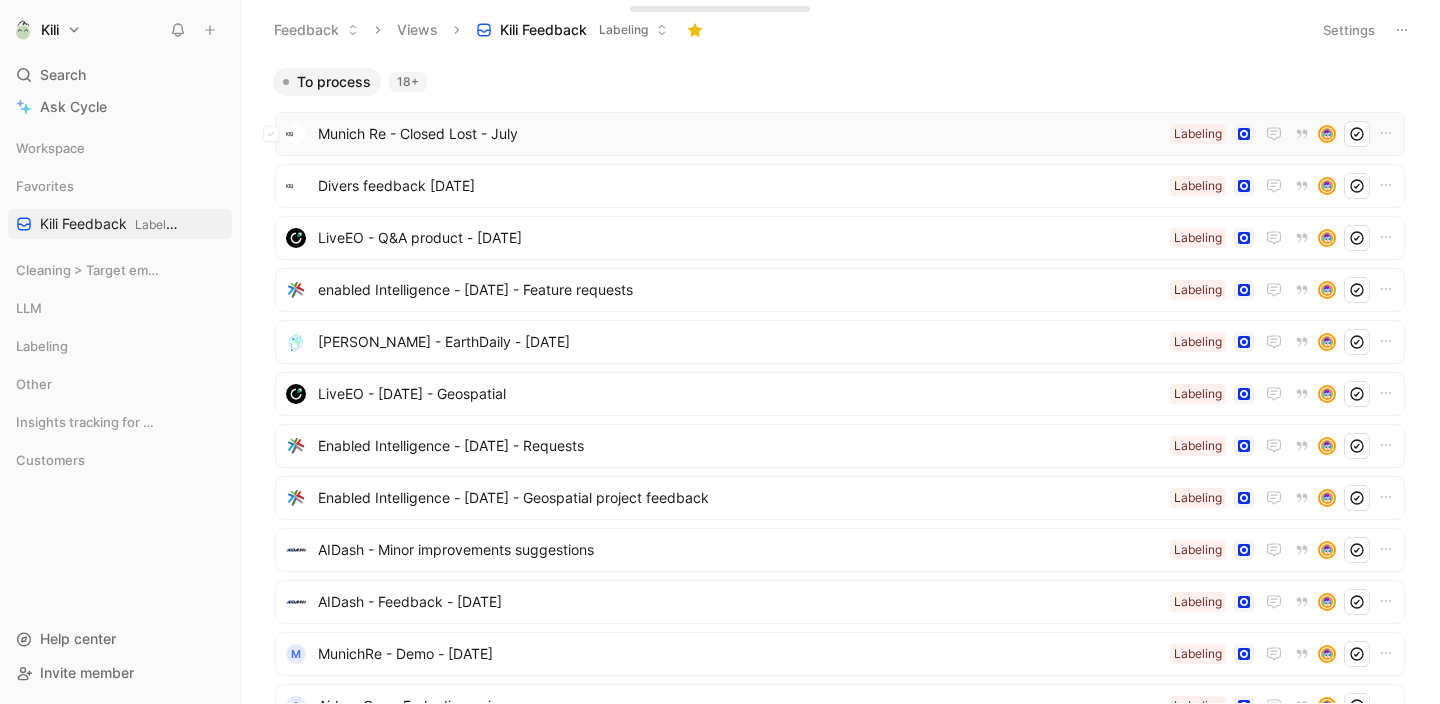 click at bounding box center (296, 134) 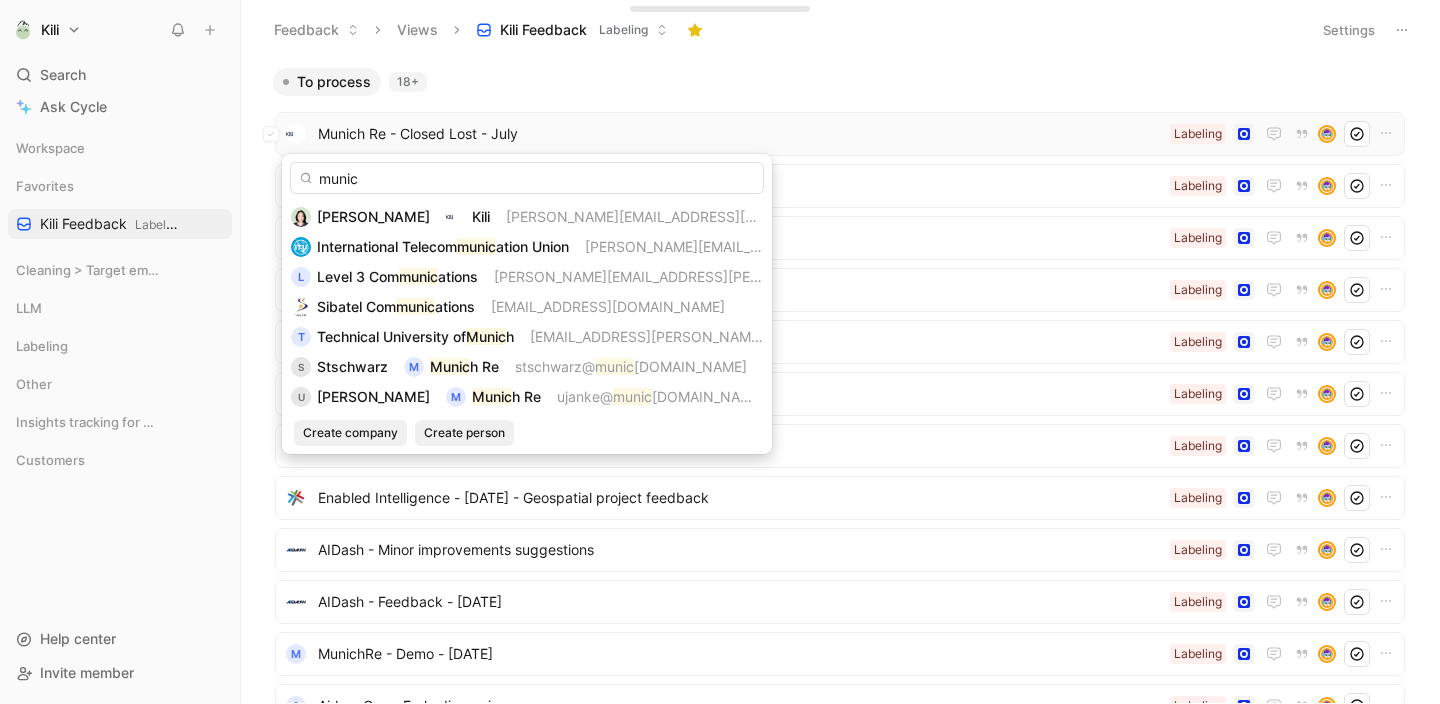 type on "[GEOGRAPHIC_DATA]" 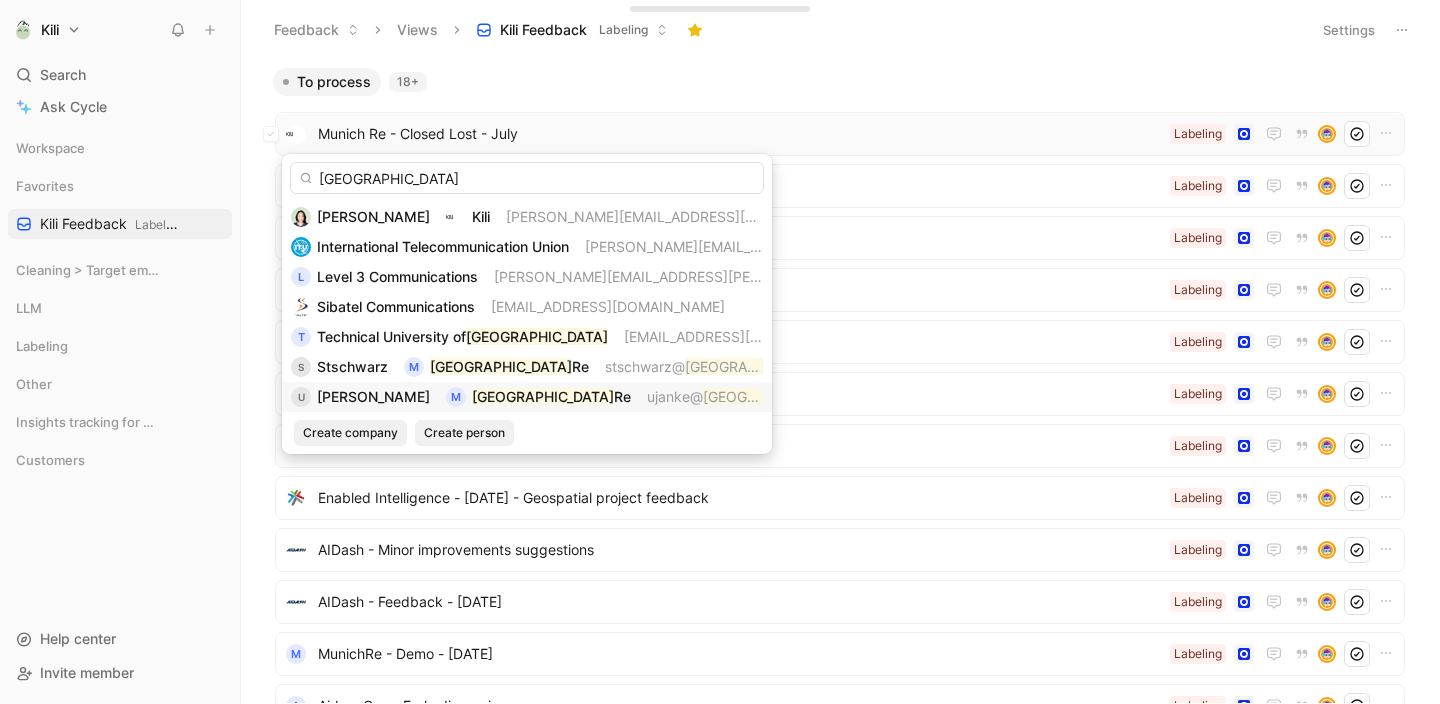 click on "[PERSON_NAME]" at bounding box center [373, 397] 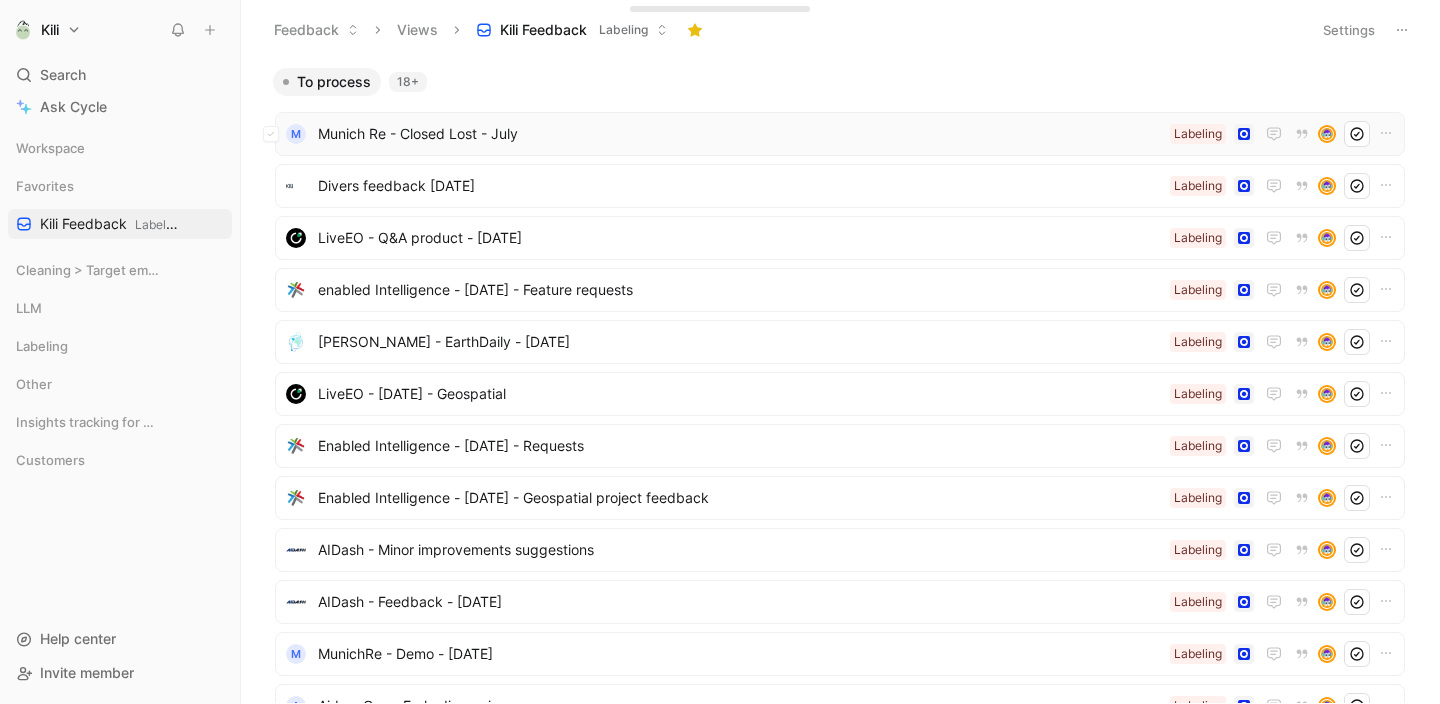 click on "M" at bounding box center (296, 134) 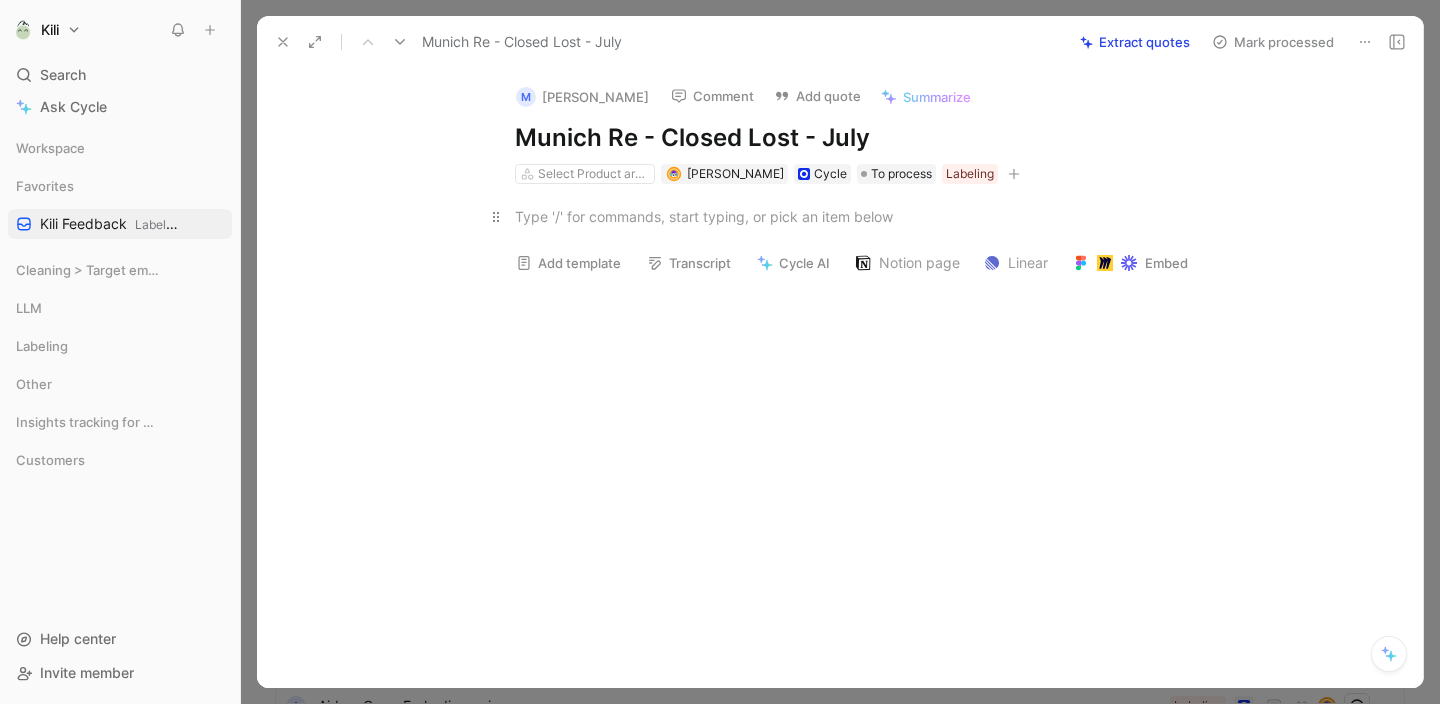 click at bounding box center (861, 216) 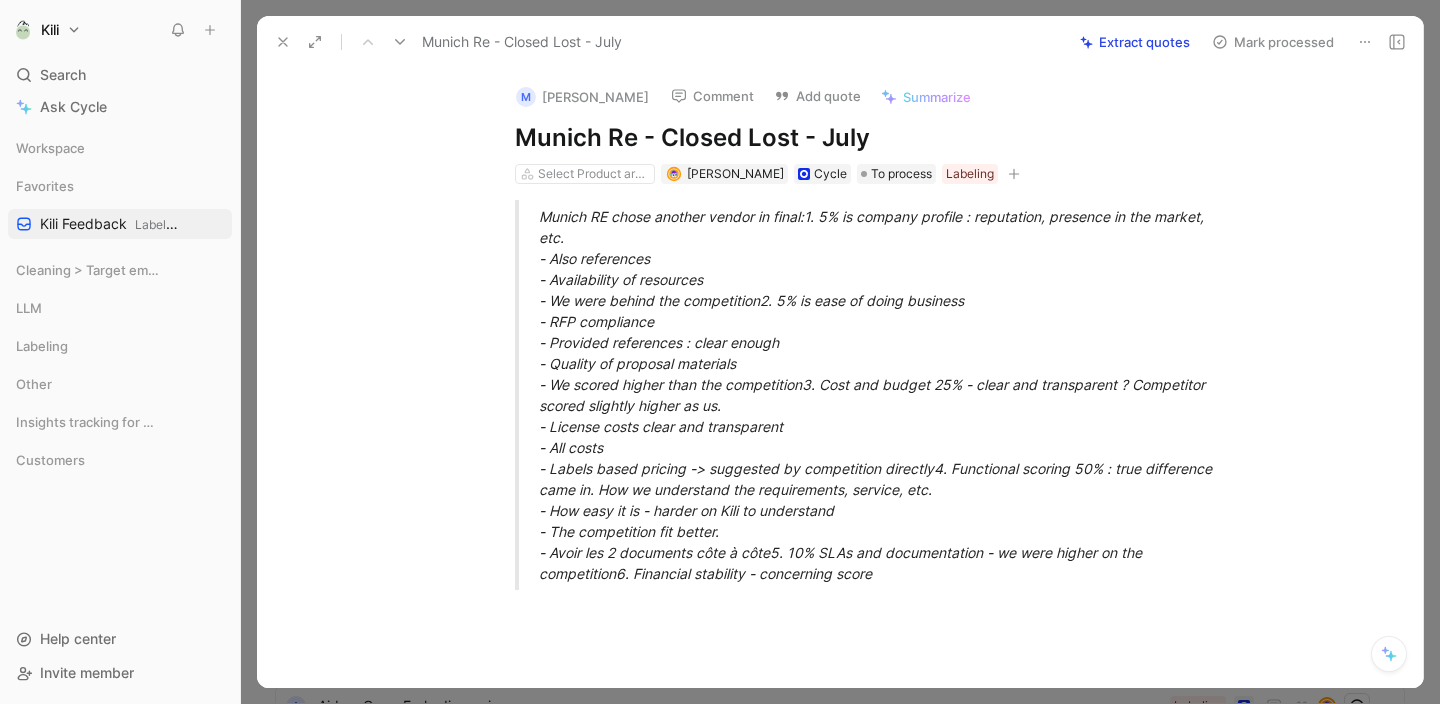 scroll, scrollTop: 128, scrollLeft: 0, axis: vertical 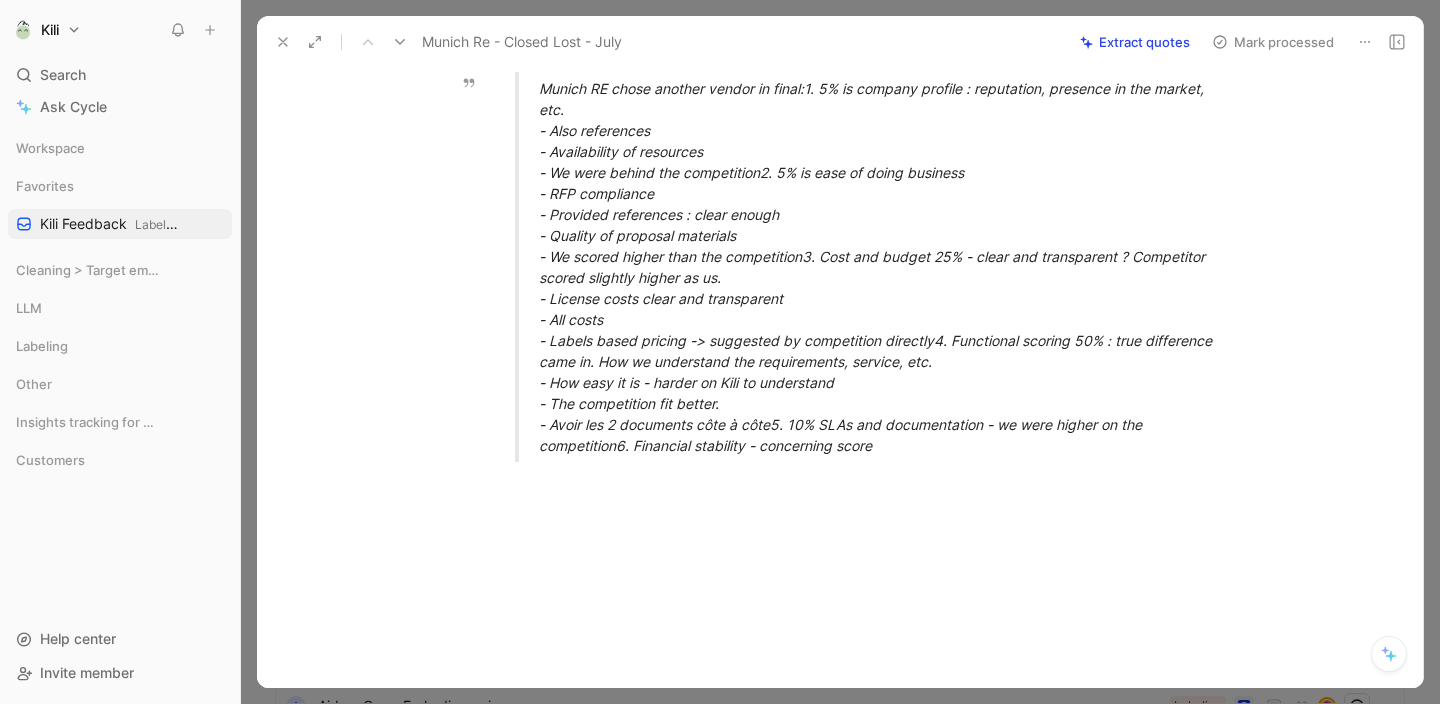 click on "Munich RE chose another vendor in final:1. 5% is company profile : reputation, presence in the market, etc.     - Also references     - Availability of resources     - We were behind the competition2. 5% is ease of doing business     - RFP compliance     - Provided references : clear enough     - Quality of proposal materials     - We scored higher than the competition3. Cost and budget 25% - clear and transparent ? Competitor scored slightly higher as us.     - License costs clear and transparent     - All costs     - Labels based pricing -> suggested by competition directly4. Functional scoring 50% : true difference came in. How we understand the requirements, service, etc.     - How easy it is - harder on Kili to understand     - The competition fit better.     - Avoir les 2 documents côte à côte5. 10% SLAs and documentation - we were higher on the competition6. Financial stability - concerning score" at bounding box center (885, 267) 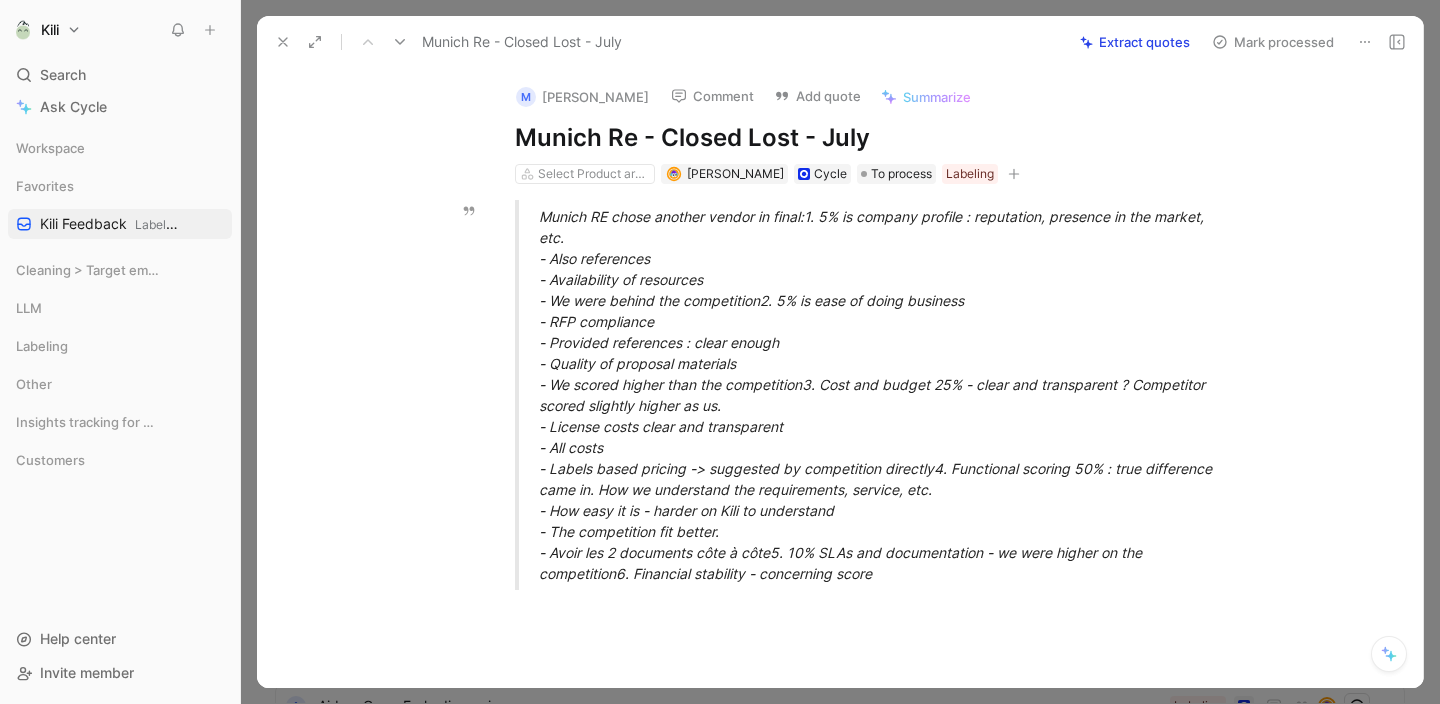 click on "Munich RE chose another vendor in final:1. 5% is company profile : reputation, presence in the market, etc.     - Also references     - Availability of resources     - We were behind the competition2. 5% is ease of doing business     - RFP compliance     - Provided references : clear enough     - Quality of proposal materials     - We scored higher than the competition3. Cost and budget 25% - clear and transparent ? Competitor scored slightly higher as us.     - License costs clear and transparent     - All costs     - Labels based pricing -> suggested by competition directly4. Functional scoring 50% : true difference came in. How we understand the requirements, service, etc.     - How easy it is - harder on Kili to understand     - The competition fit better.     - Avoir les 2 documents côte à côte5. 10% SLAs and documentation - we were higher on the competition6. Financial stability - concerning score" at bounding box center [885, 395] 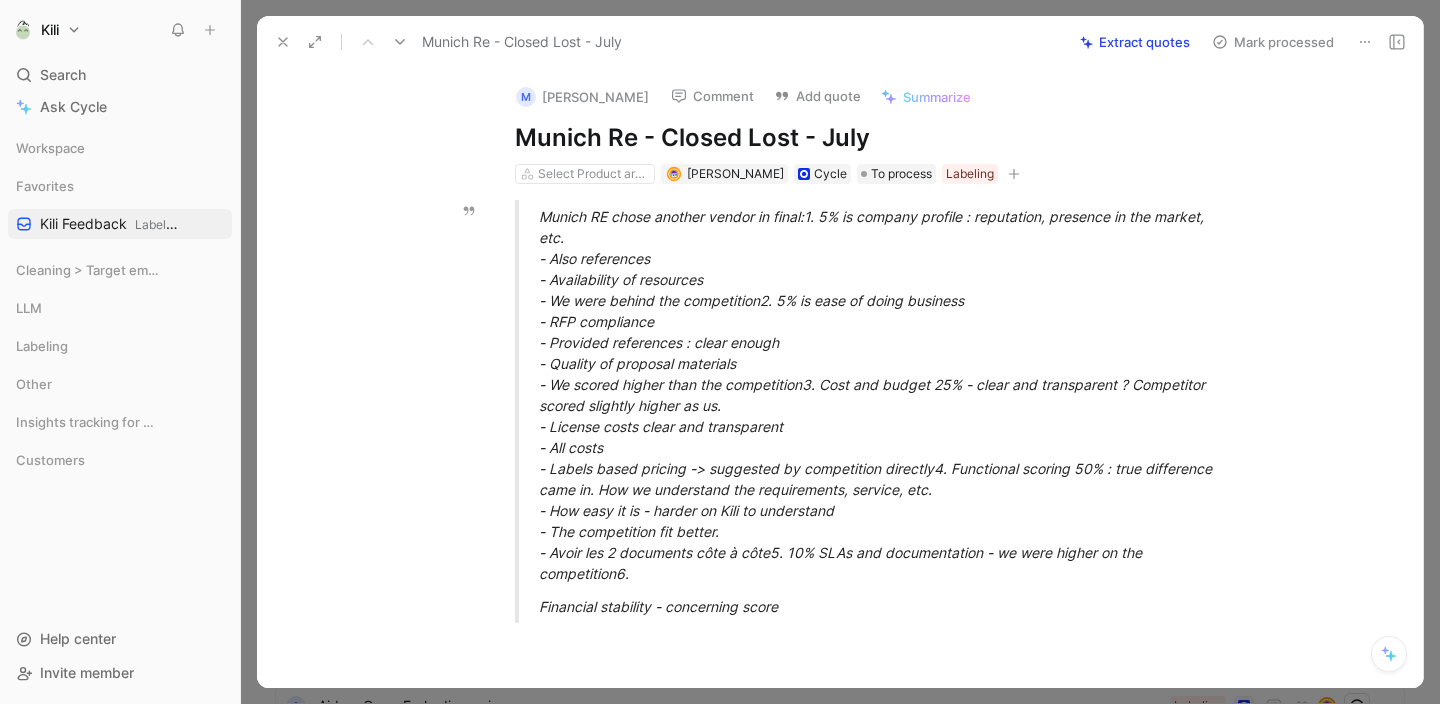 click on "Munich RE chose another vendor in final:1. 5% is company profile : reputation, presence in the market, etc.     - Also references     - Availability of resources     - We were behind the competition2. 5% is ease of doing business     - RFP compliance     - Provided references : clear enough     - Quality of proposal materials     - We scored higher than the competition3. Cost and budget 25% - clear and transparent ? Competitor scored slightly higher as us.     - License costs clear and transparent     - All costs     - Labels based pricing -> suggested by competition directly4. Functional scoring 50% : true difference came in. How we understand the requirements, service, etc.     - How easy it is - harder on Kili to understand     - The competition fit better.     - Avoir les 2 documents côte à côte5. 10% SLAs and documentation - we were higher on the competition6." at bounding box center [885, 395] 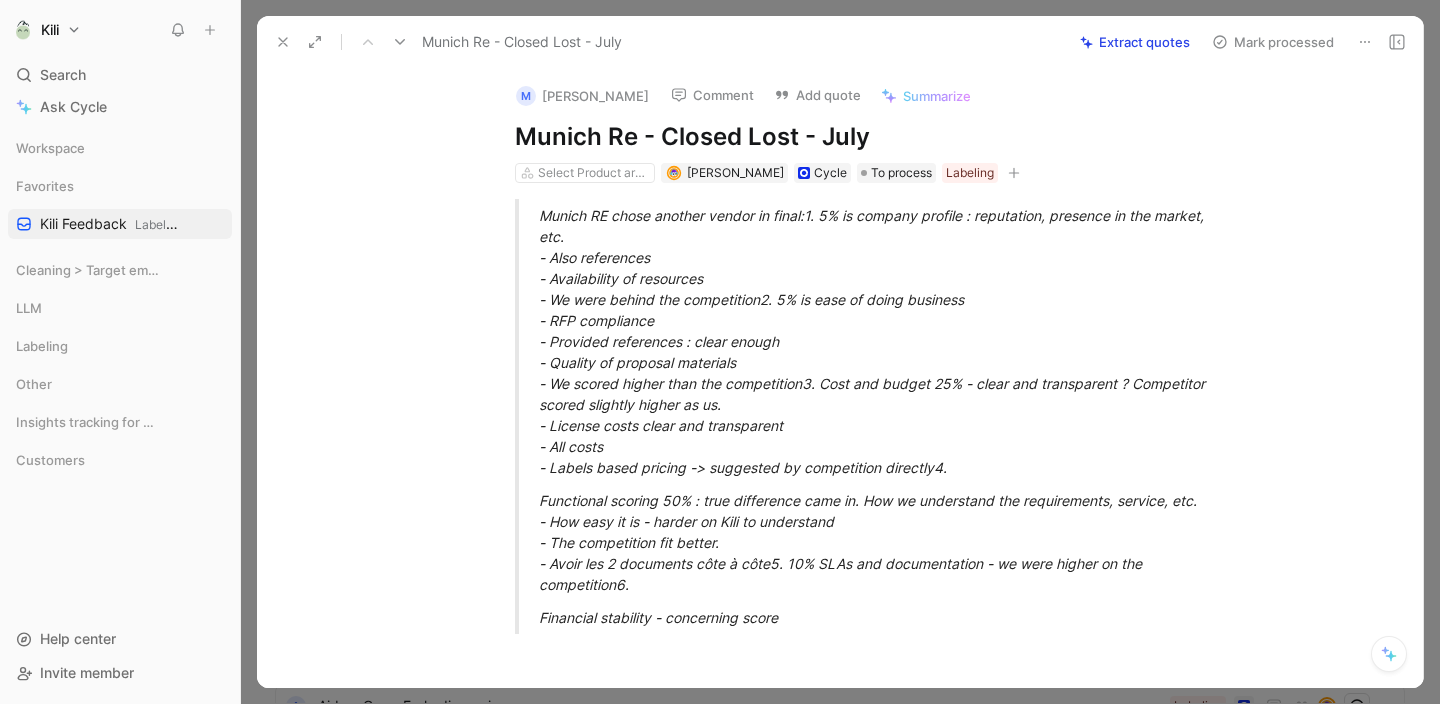 scroll, scrollTop: 0, scrollLeft: 0, axis: both 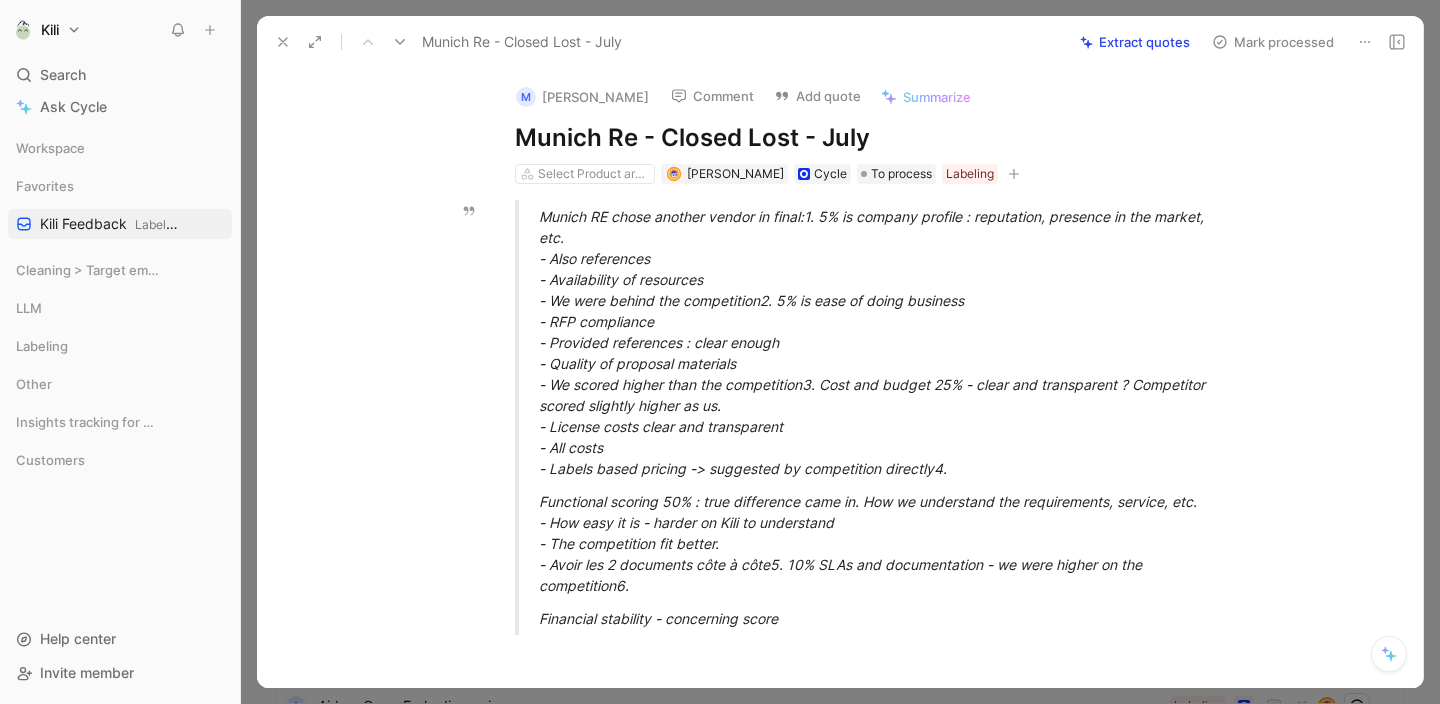 click on "Munich RE chose another vendor in final:1. 5% is company profile : reputation, presence in the market, etc.     - Also references     - Availability of resources     - We were behind the competition2. 5% is ease of doing business     - RFP compliance     - Provided references : clear enough     - Quality of proposal materials     - We scored higher than the competition3. Cost and budget 25% - clear and transparent ? Competitor scored slightly higher as us.     - License costs clear and transparent     - All costs     - Labels based pricing -> suggested by competition directly4." at bounding box center (885, 342) 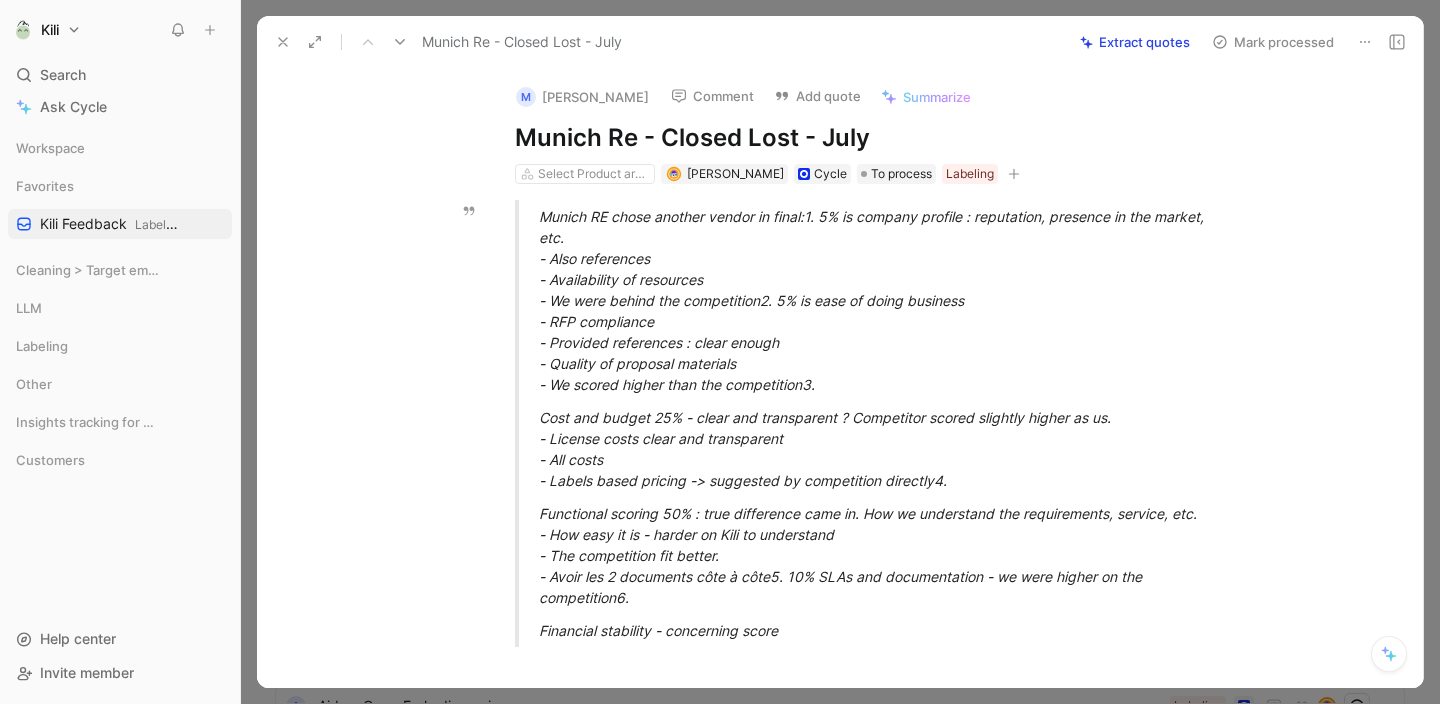 click on "Munich RE chose another vendor in final:1. 5% is company profile : reputation, presence in the market, etc.     - Also references     - Availability of resources     - We were behind the competition2. 5% is ease of doing business     - RFP compliance     - Provided references : clear enough     - Quality of proposal materials     - We scored higher than the competition3." at bounding box center (885, 300) 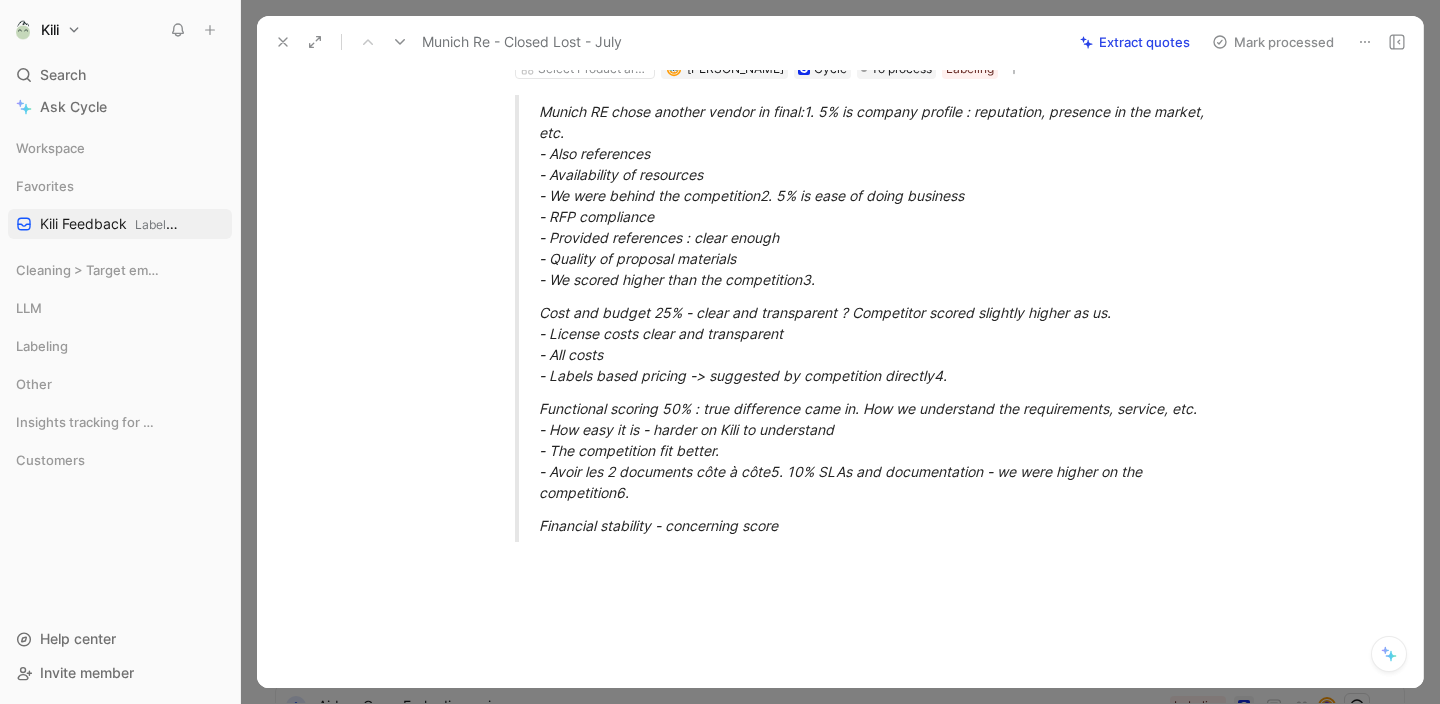 scroll, scrollTop: 185, scrollLeft: 0, axis: vertical 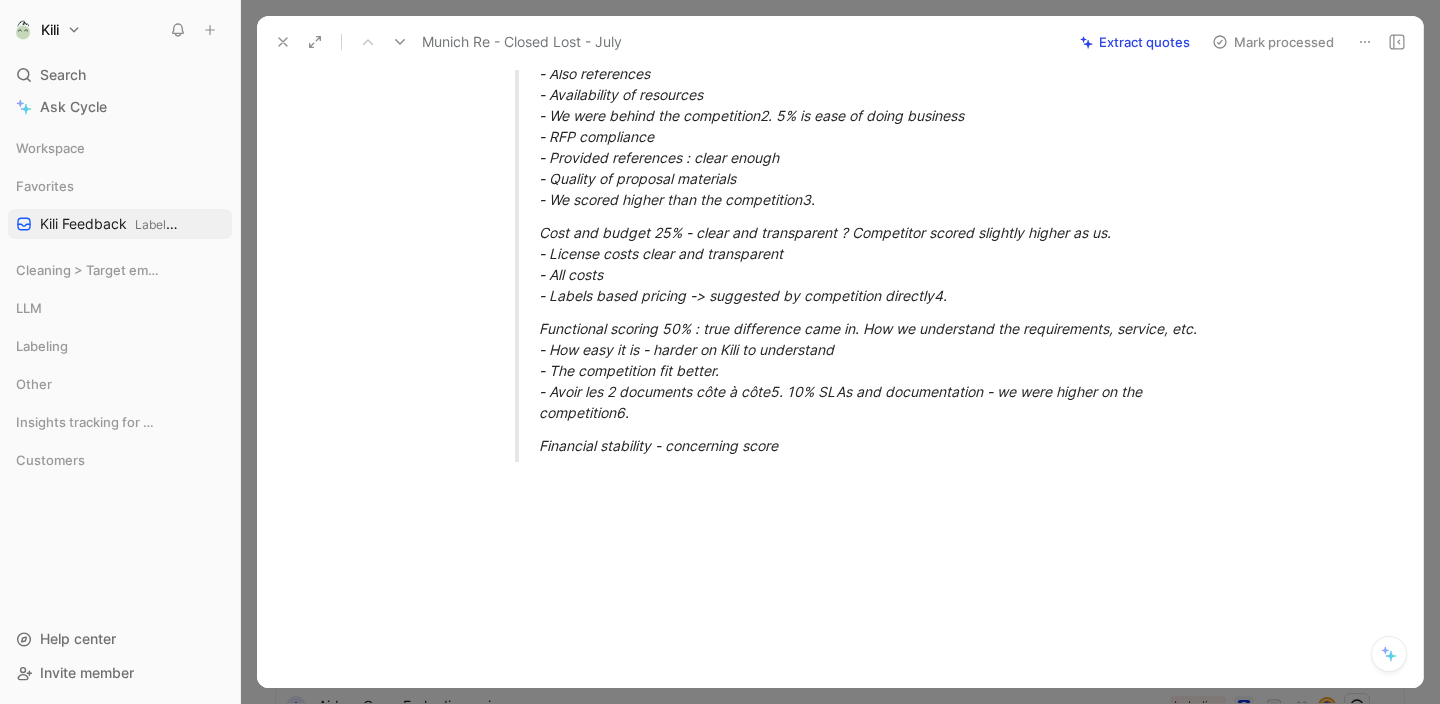 click on "Munich RE chose another vendor in final:1. 5% is company profile : reputation, presence in the market, etc.     - Also references     - Availability of resources     - We were behind the competition2. 5% is ease of doing business     - RFP compliance     - Provided references : clear enough     - Quality of proposal materials     - We scored higher than the competition3.  Cost and budget 25% - clear and transparent ? Competitor scored slightly higher as us.     - License costs clear and transparent     - All costs     - Labels based pricing -> suggested by competition directly4.  Functional scoring 50% : true difference came in. How we understand the requirements, service, etc.     - How easy it is - harder on Kili to understand     - The competition fit better.     - Avoir les 2 documents côte à côte5. 10% SLAs and documentation - we were higher on the competition6.  Financial stability - concerning score" at bounding box center (861, 238) 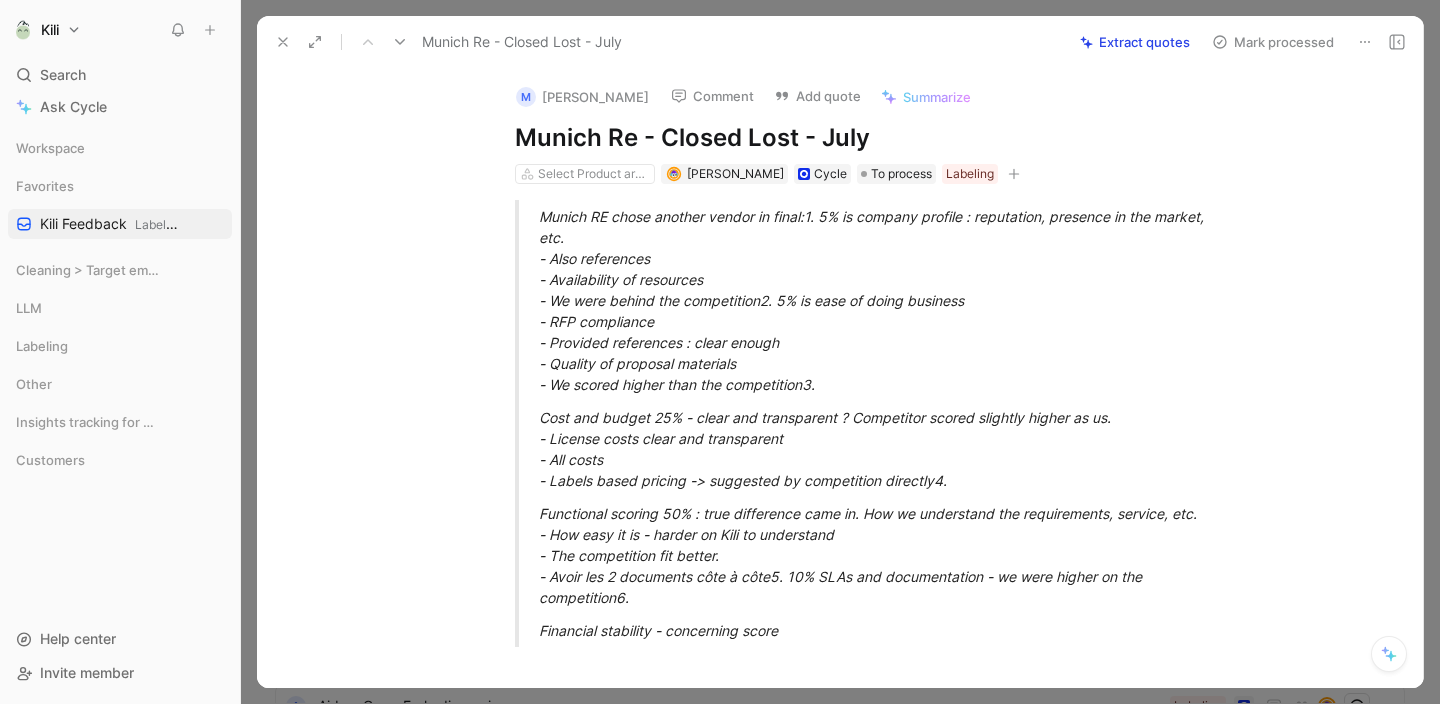click 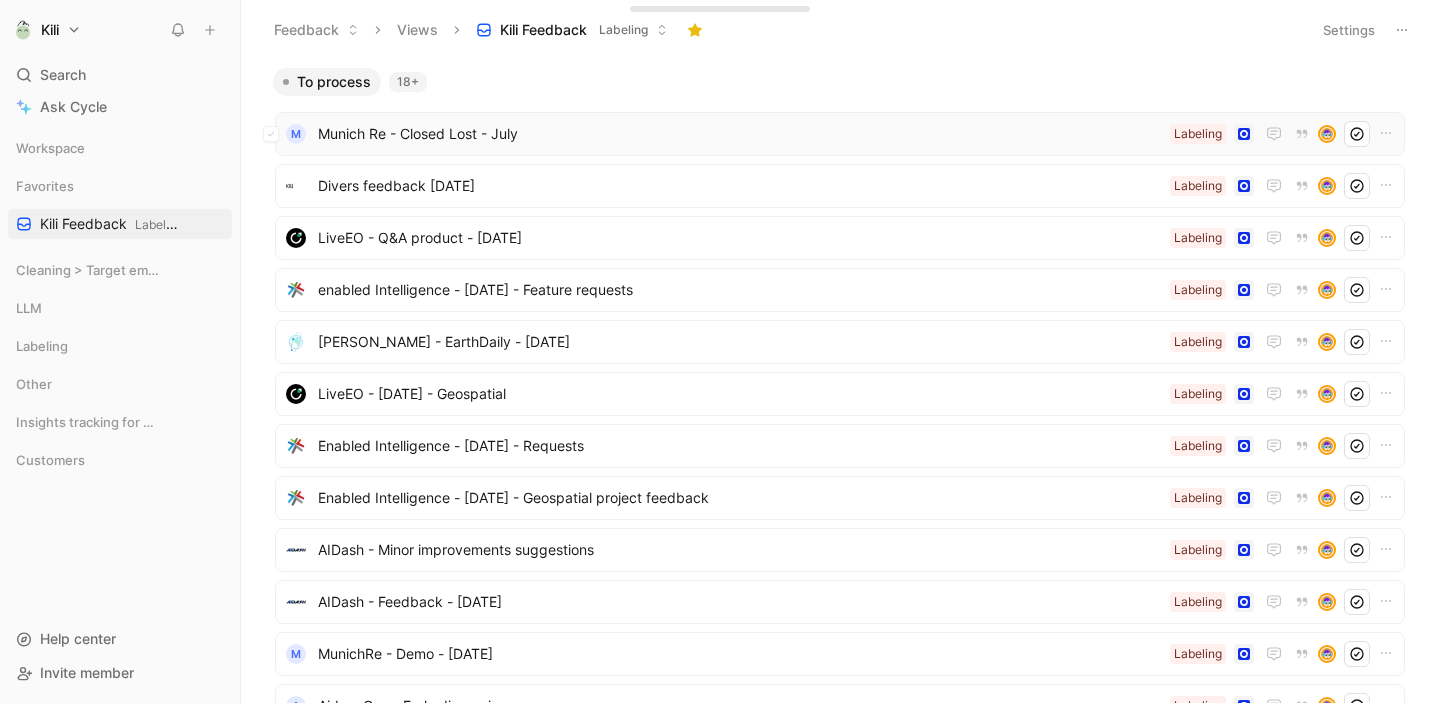 click on "Munich Re - Closed Lost - July" at bounding box center (740, 134) 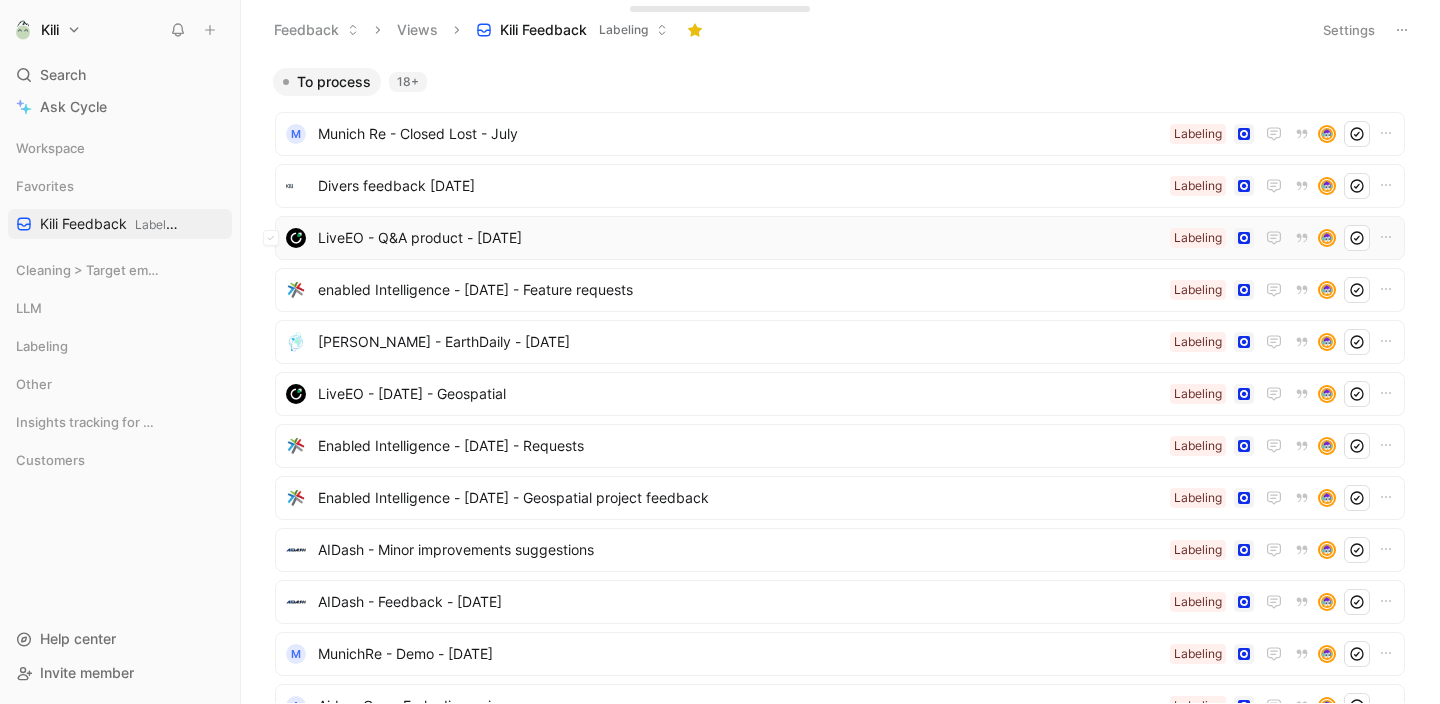 click on "LiveEO - Q&A product - [DATE]" at bounding box center (740, 238) 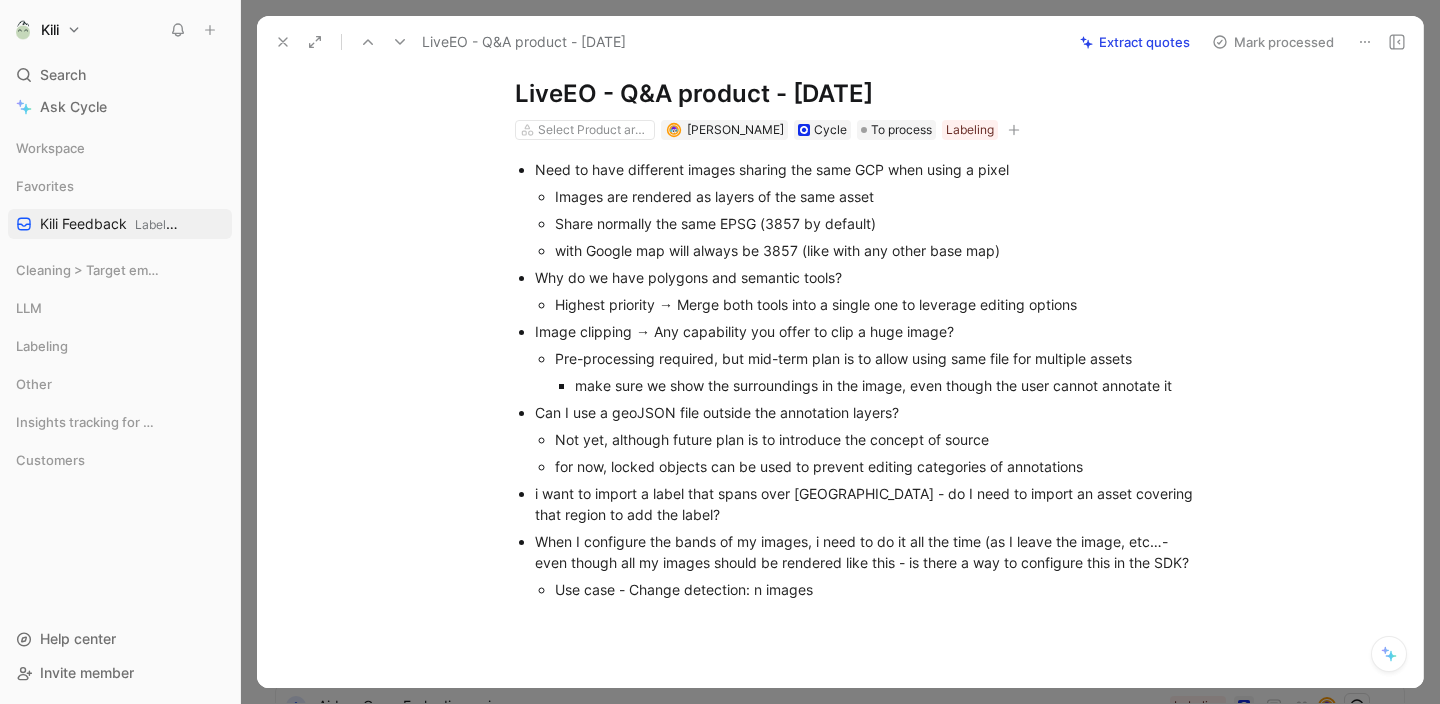 scroll, scrollTop: 0, scrollLeft: 0, axis: both 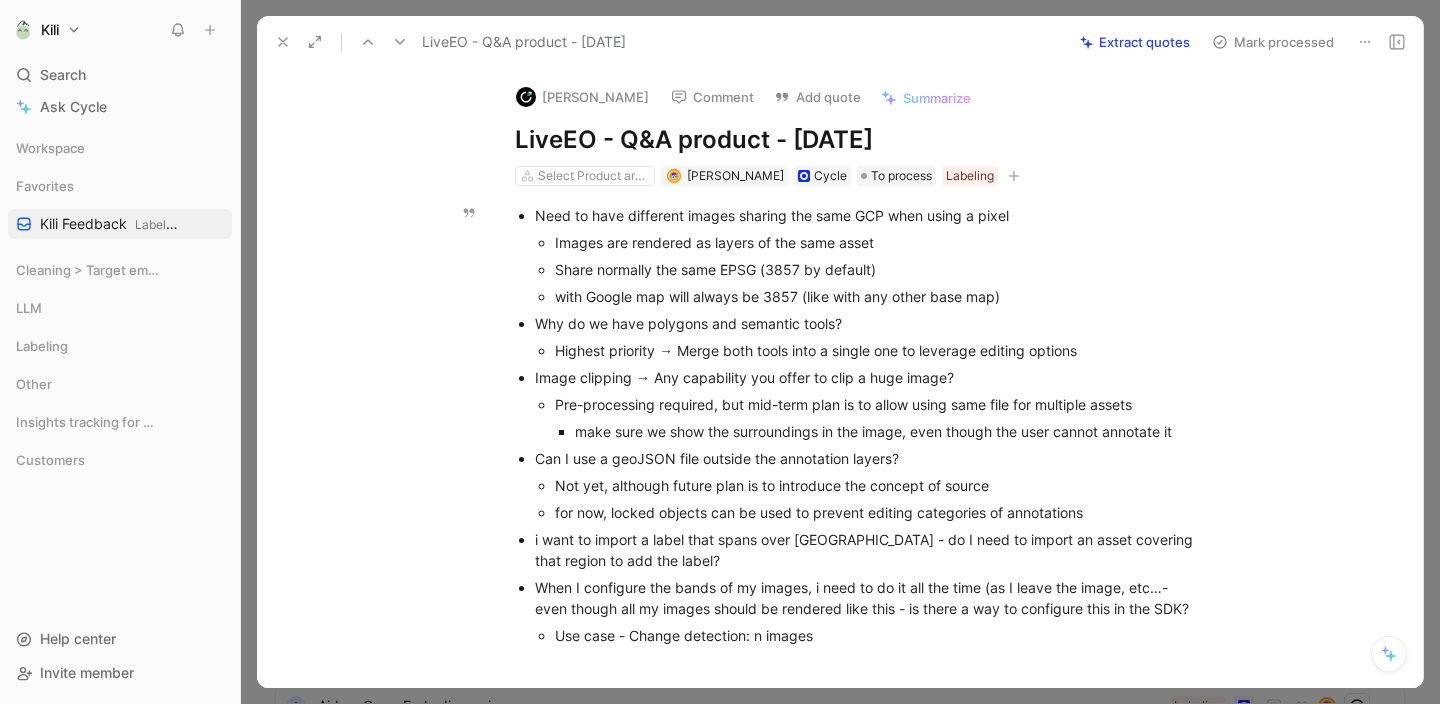 click on "Pre-processing required, but mid-term plan is to allow using same file for multiple assets" at bounding box center (881, 404) 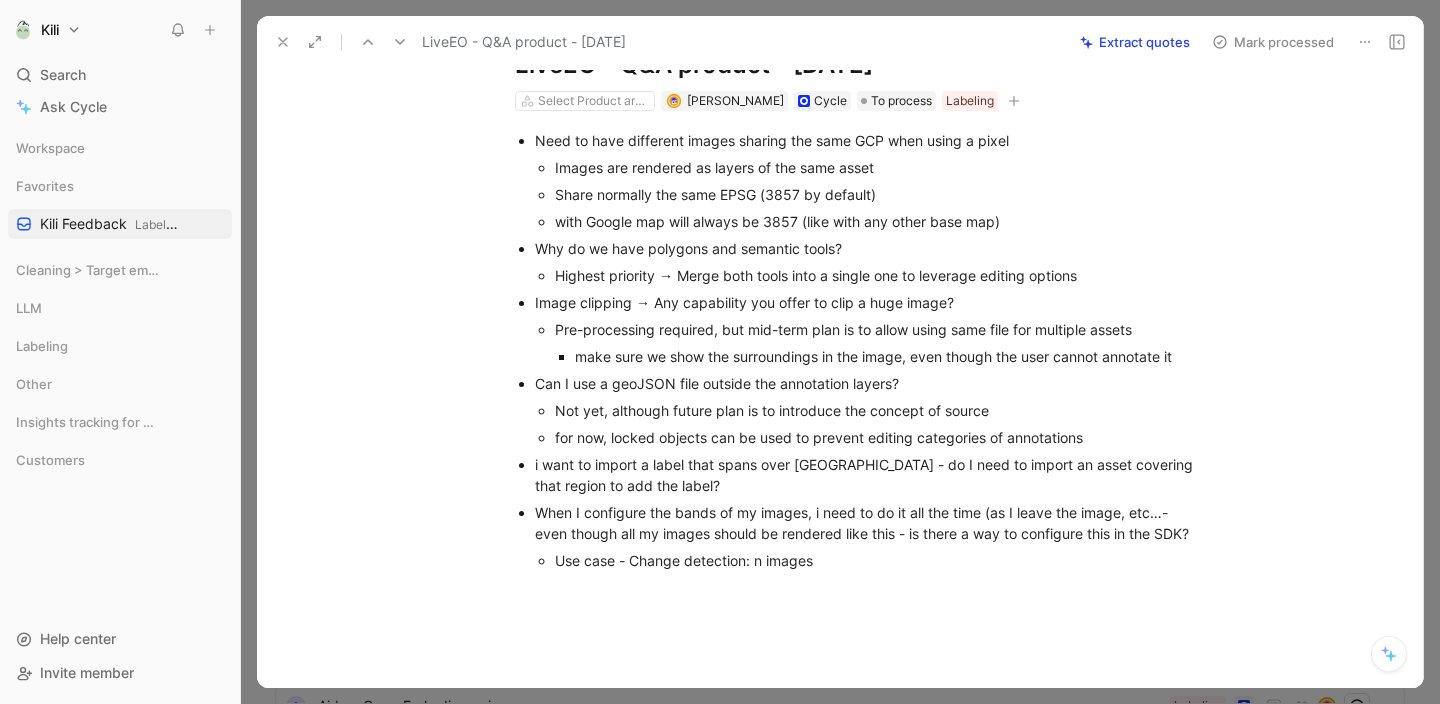 scroll, scrollTop: 85, scrollLeft: 0, axis: vertical 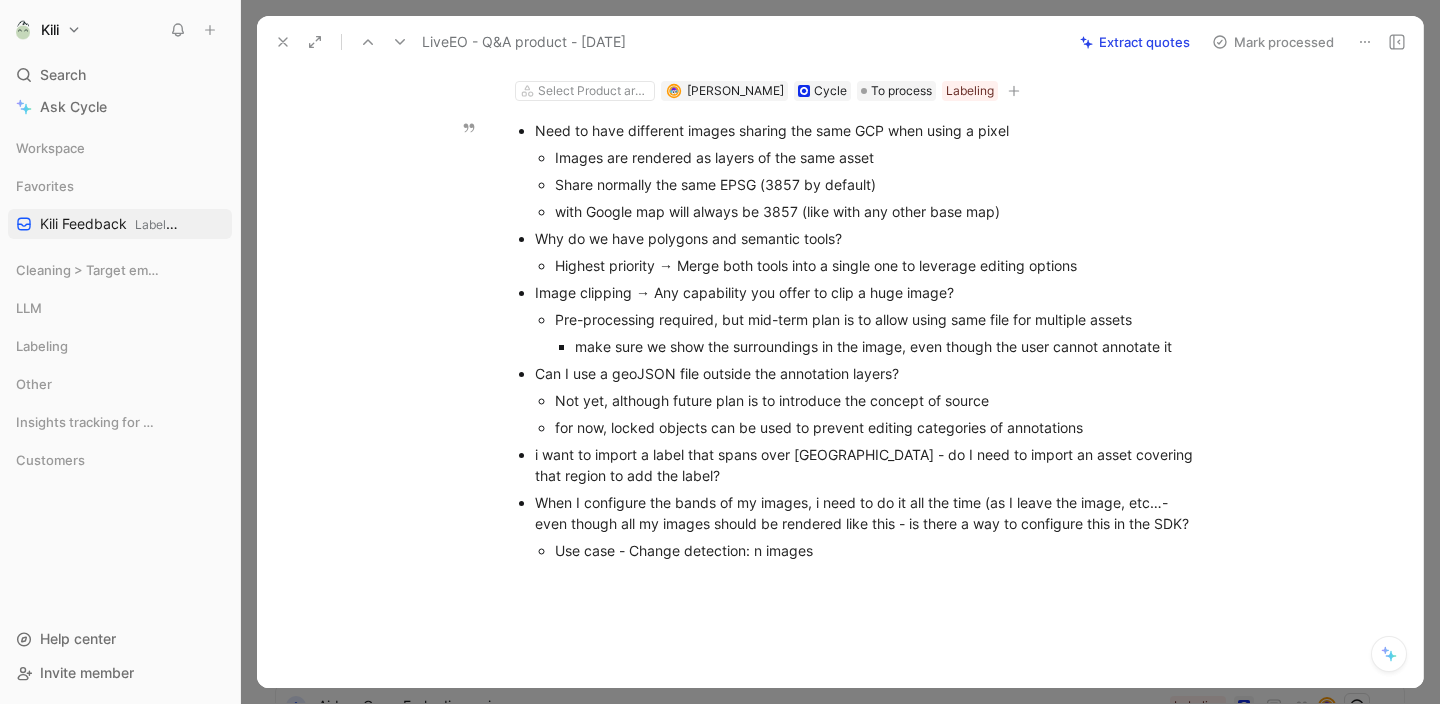 click on "Use case - Change detection: n images" at bounding box center [881, 550] 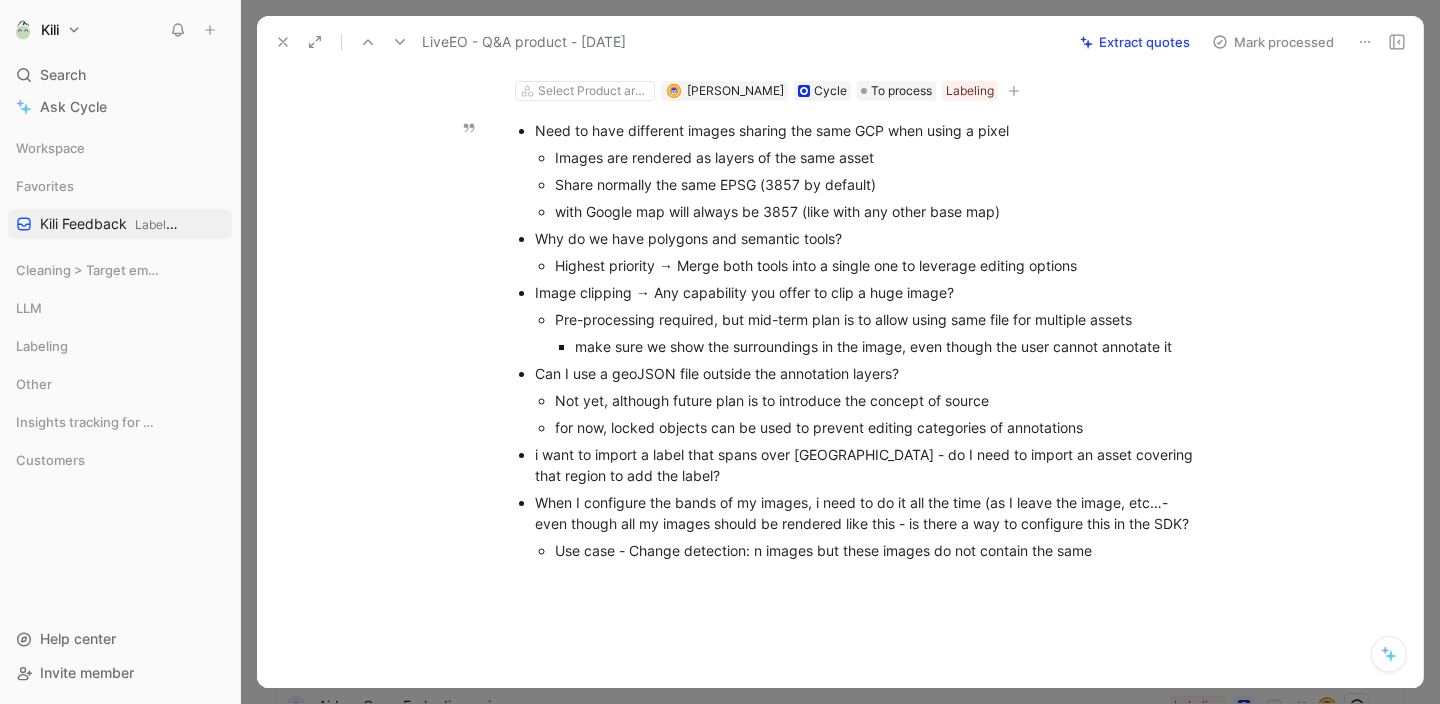 click on "Use case - Change detection: n images but these images do not contain the same" at bounding box center [881, 550] 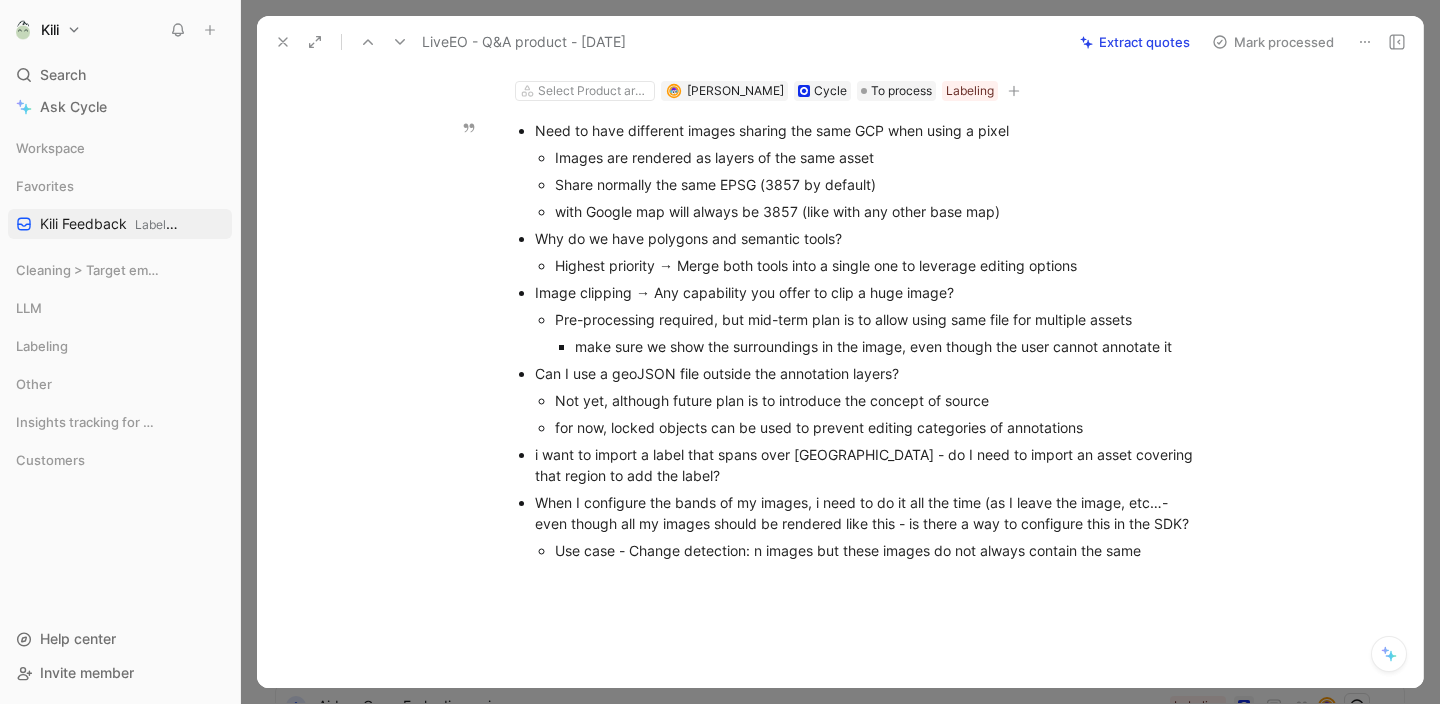 click on "Need to have different images sharing the same GCP when using a pixel  Images are rendered as layers of the same asset Share normally the same EPSG (3857 by default) with Google map will always be 3857 (like with any other base map) Why do we have polygons and semantic tools? Highest priority → Merge both tools into a single one to leverage editing options Image clipping → Any capability you offer to clip a huge image? Pre-processing required, but mid-term plan is to allow using same file for multiple assets make sure we show the surroundings in the image, even though the user cannot annotate it Can I use a geoJSON file outside the annotation layers? Not yet, although future plan is to introduce the concept of source for now, locked objects can be used to prevent editing categories of annotations i want to import a label that spans over [GEOGRAPHIC_DATA] - do I need to import an asset covering that region to add the label? Use case - Change detection: n images but these images do not always contain the same" at bounding box center (861, 340) 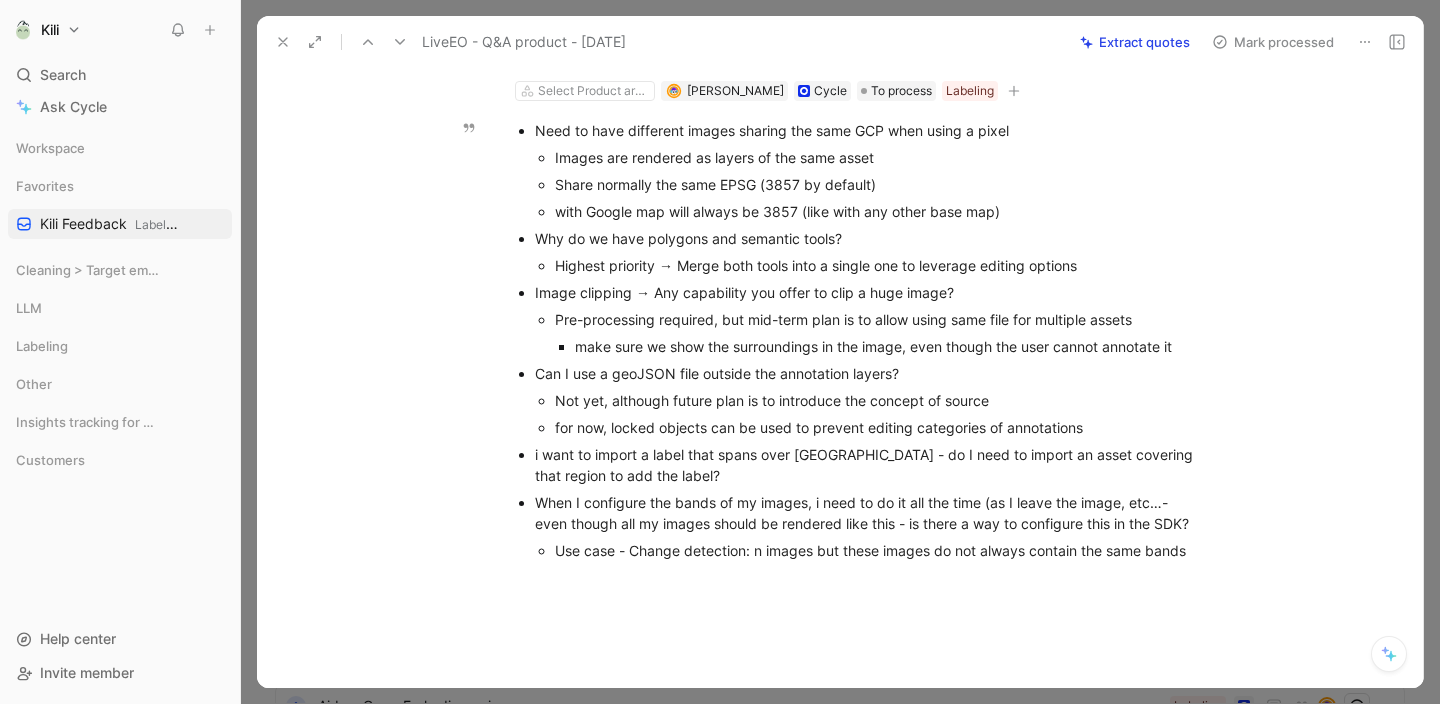 click on "Need to have different images sharing the same GCP when using a pixel  Images are rendered as layers of the same asset Share normally the same EPSG (3857 by default) with Google map will always be 3857 (like with any other base map) Why do we have polygons and semantic tools? Highest priority → Merge both tools into a single one to leverage editing options Image clipping → Any capability you offer to clip a huge image? Pre-processing required, but mid-term plan is to allow using same file for multiple assets make sure we show the surroundings in the image, even though the user cannot annotate it Can I use a geoJSON file outside the annotation layers? Not yet, although future plan is to introduce the concept of source for now, locked objects can be used to prevent editing categories of annotations i want to import a label that spans over [GEOGRAPHIC_DATA] - do I need to import an asset covering that region to add the label? Use case - Change detection: n images but these images do not always contain the same bands" at bounding box center [861, 340] 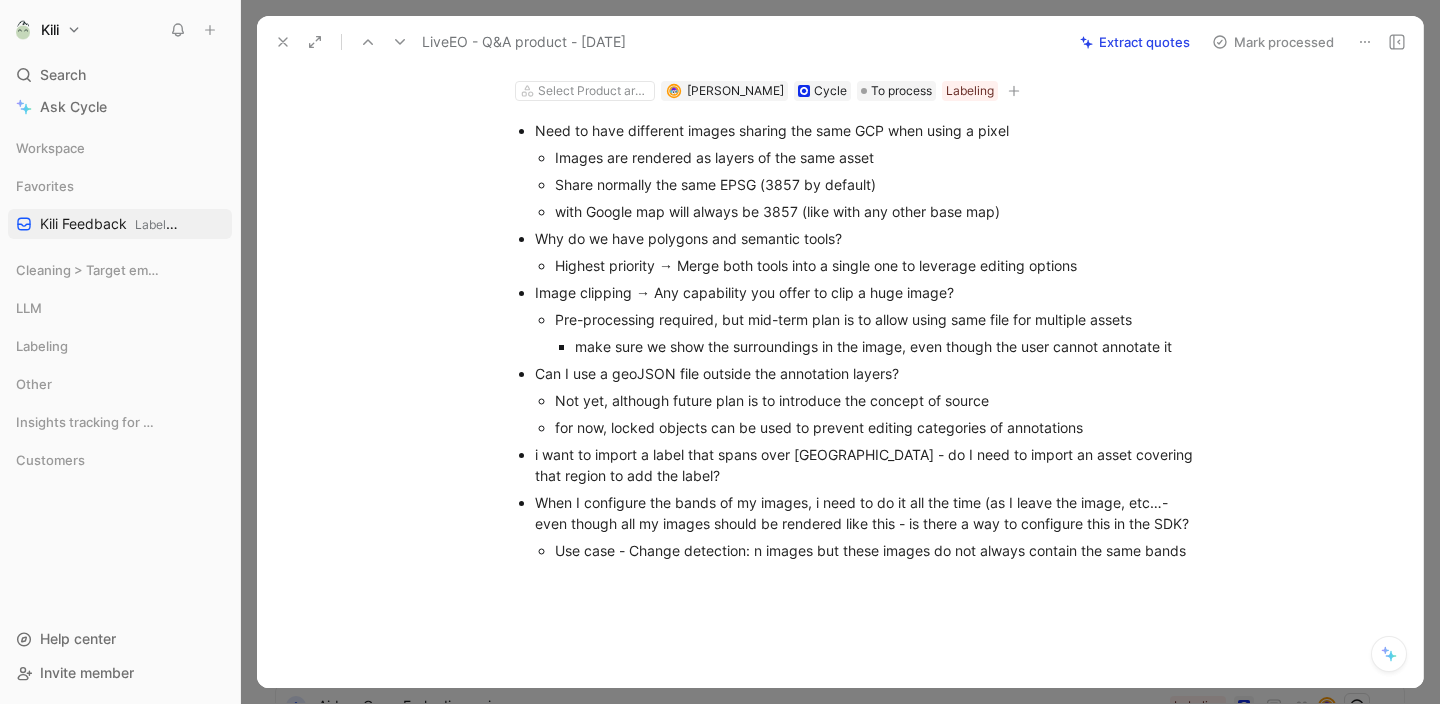 scroll, scrollTop: 0, scrollLeft: 0, axis: both 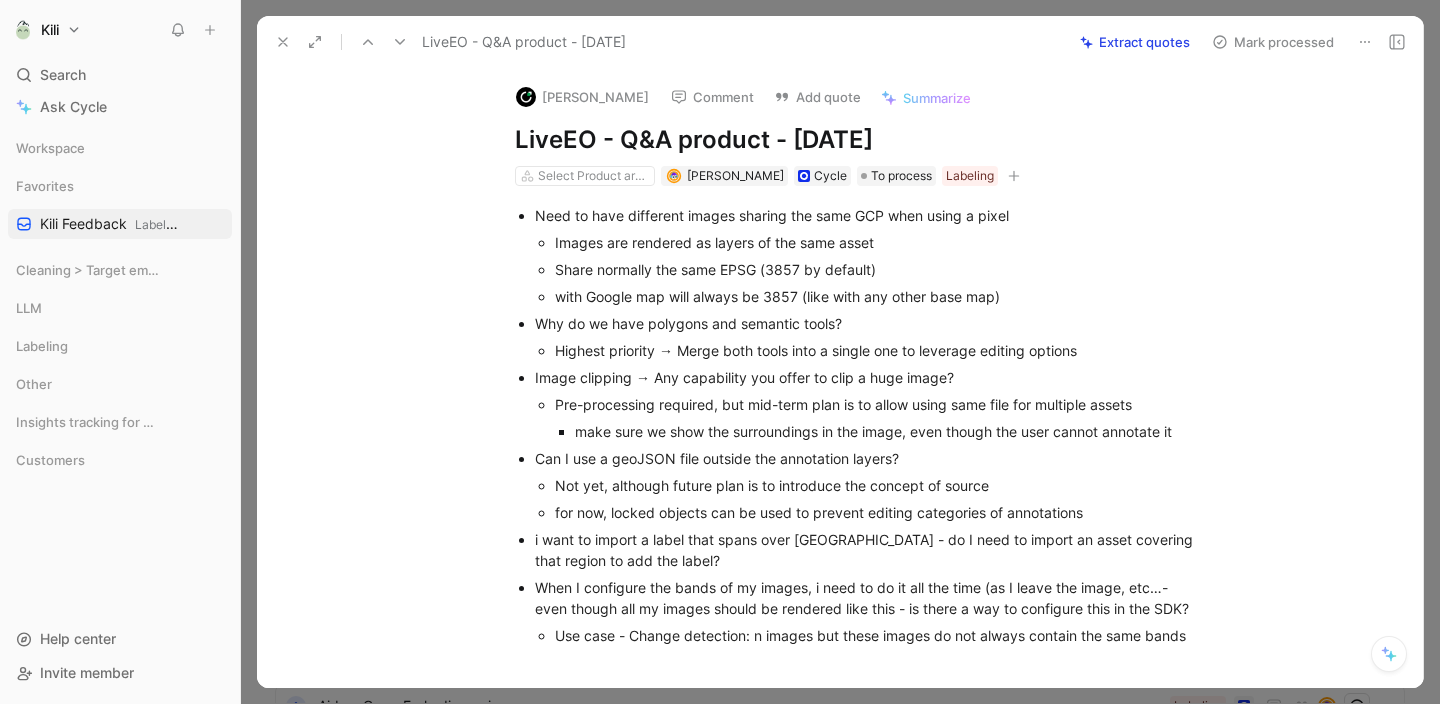 click on "[PERSON_NAME] Comment Add quote Summarize LiveEO - Q&A product - [DATE] Select Product areas [PERSON_NAME] Cycle To process Labeling Need to have different images sharing the same GCP when using a pixel  Images are rendered as layers of the same asset Share normally the same EPSG (3857 by default) with Google map will always be 3857 (like with any other base map) Why do we have polygons and semantic tools? Highest priority → Merge both tools into a single one to leverage editing options Image clipping → Any capability you offer to clip a huge image? Pre-processing required, but mid-term plan is to allow using same file for multiple assets make sure we show the surroundings in the image, even though the user cannot annotate it Can I use a geoJSON file outside the annotation layers? Not yet, although future plan is to introduce the concept of source for now, locked objects can be used to prevent editing categories of annotations" at bounding box center [840, 378] 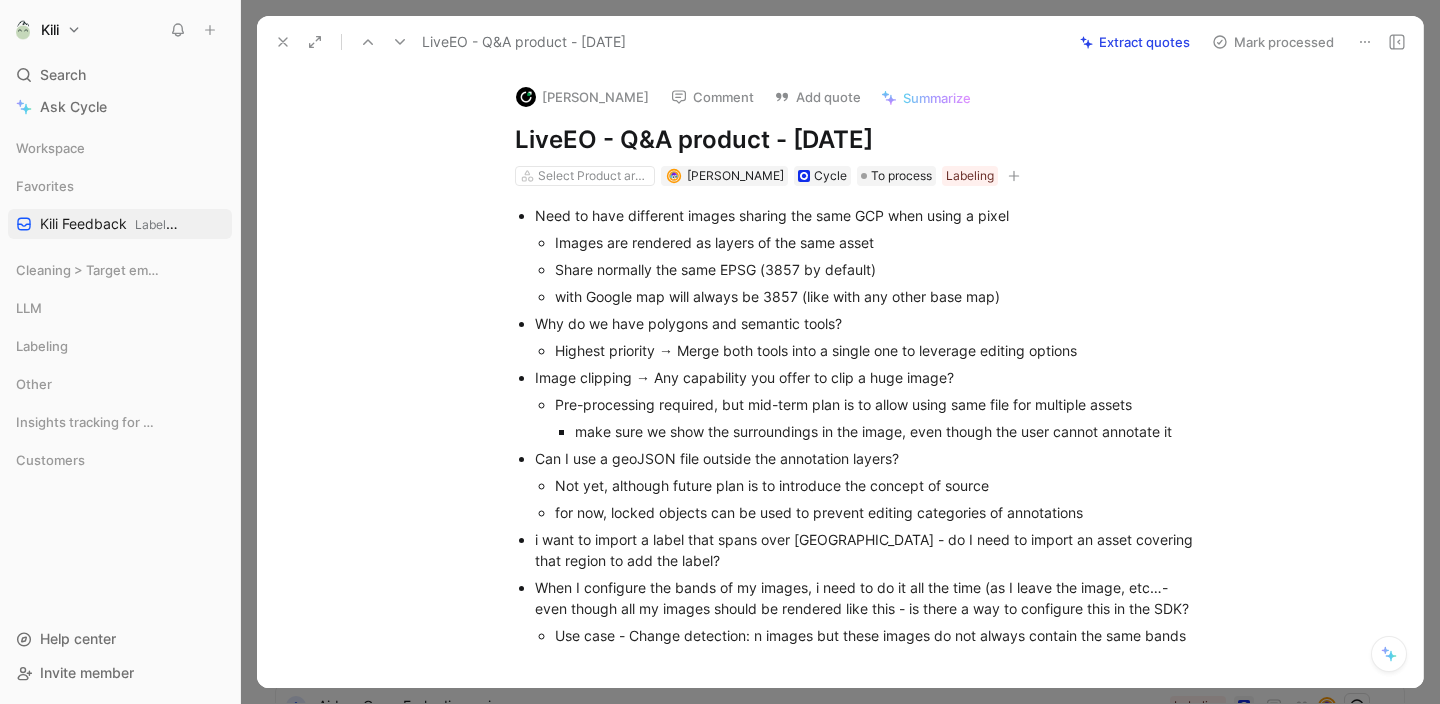 click 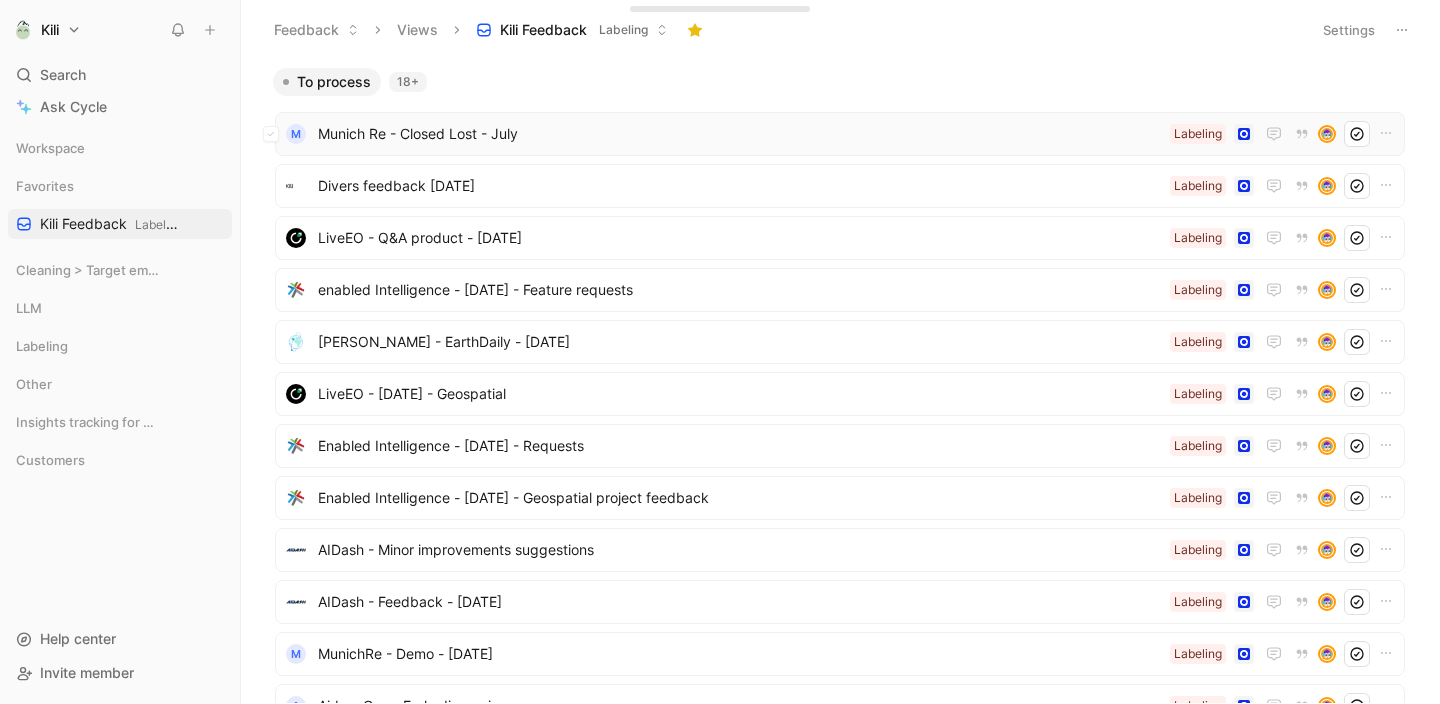 click on "Munich Re - Closed Lost - July" at bounding box center [740, 134] 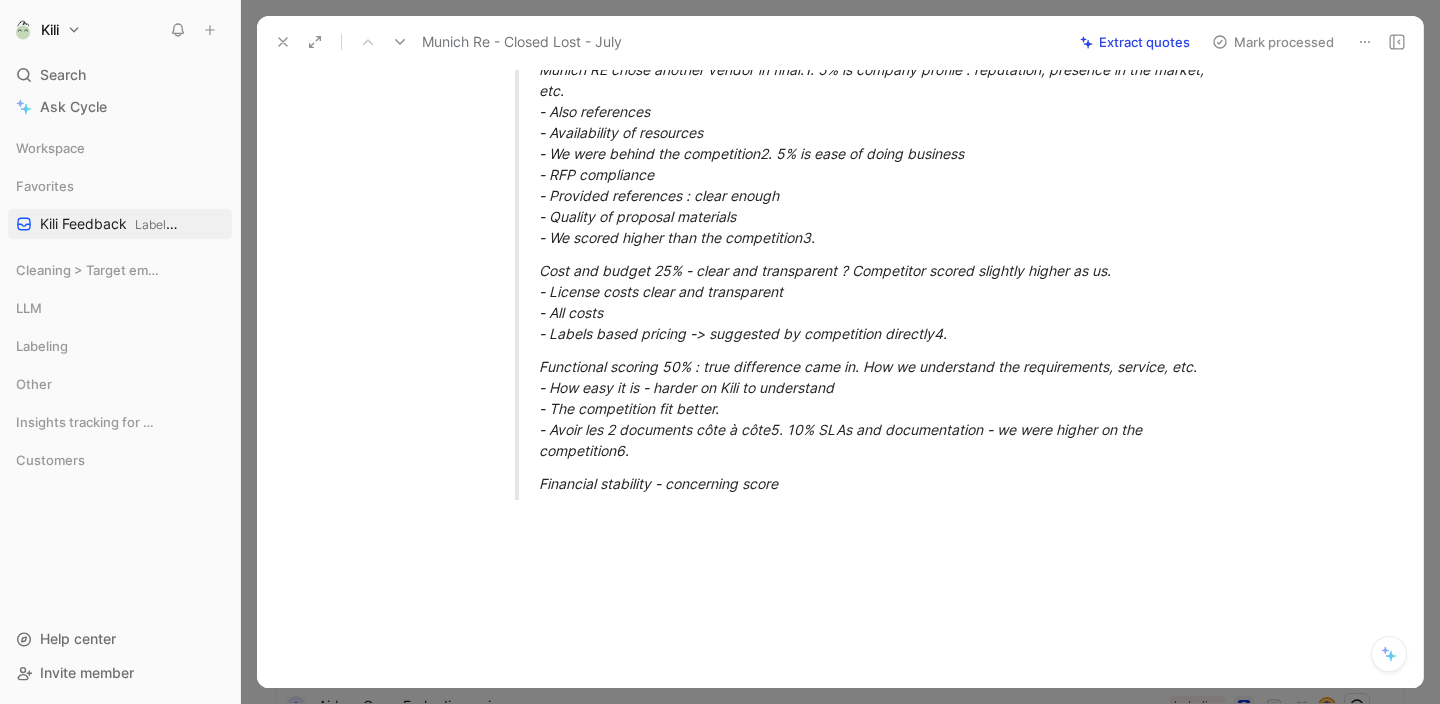 scroll, scrollTop: 158, scrollLeft: 0, axis: vertical 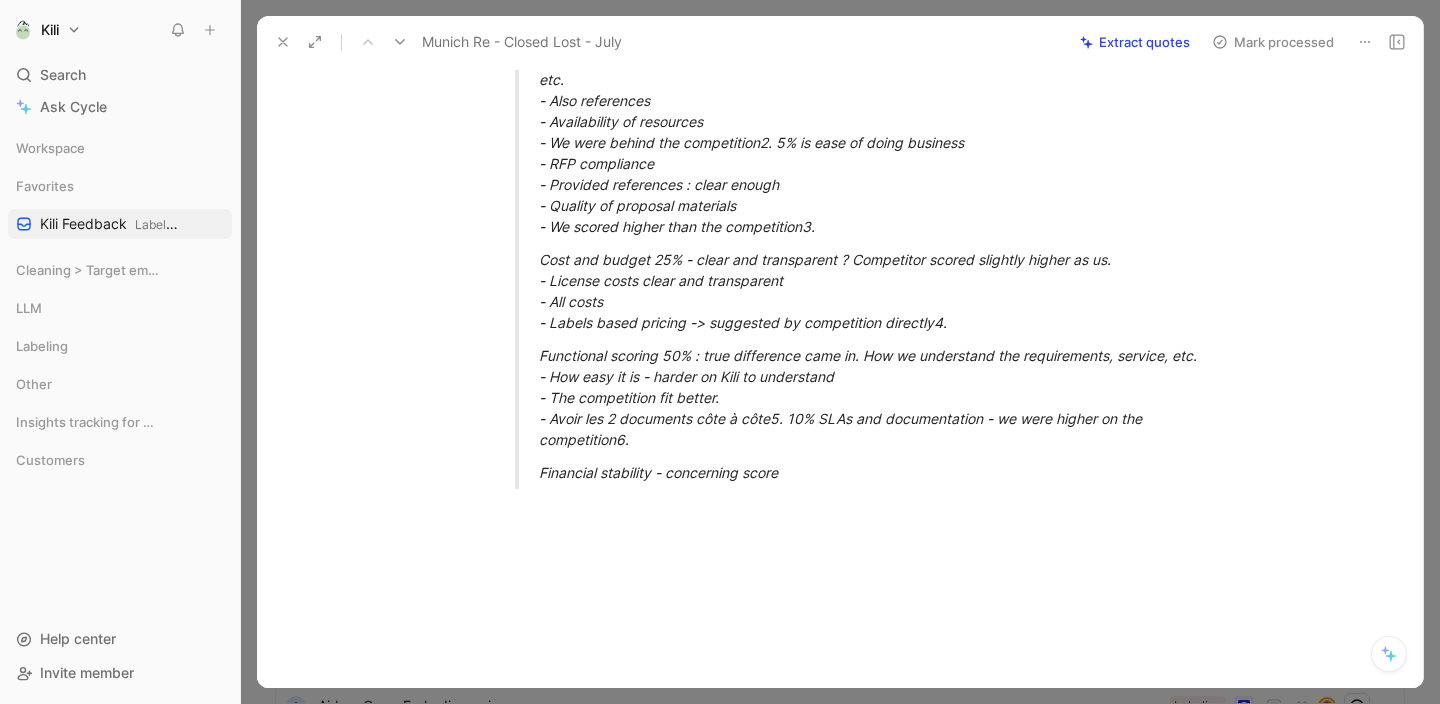 click 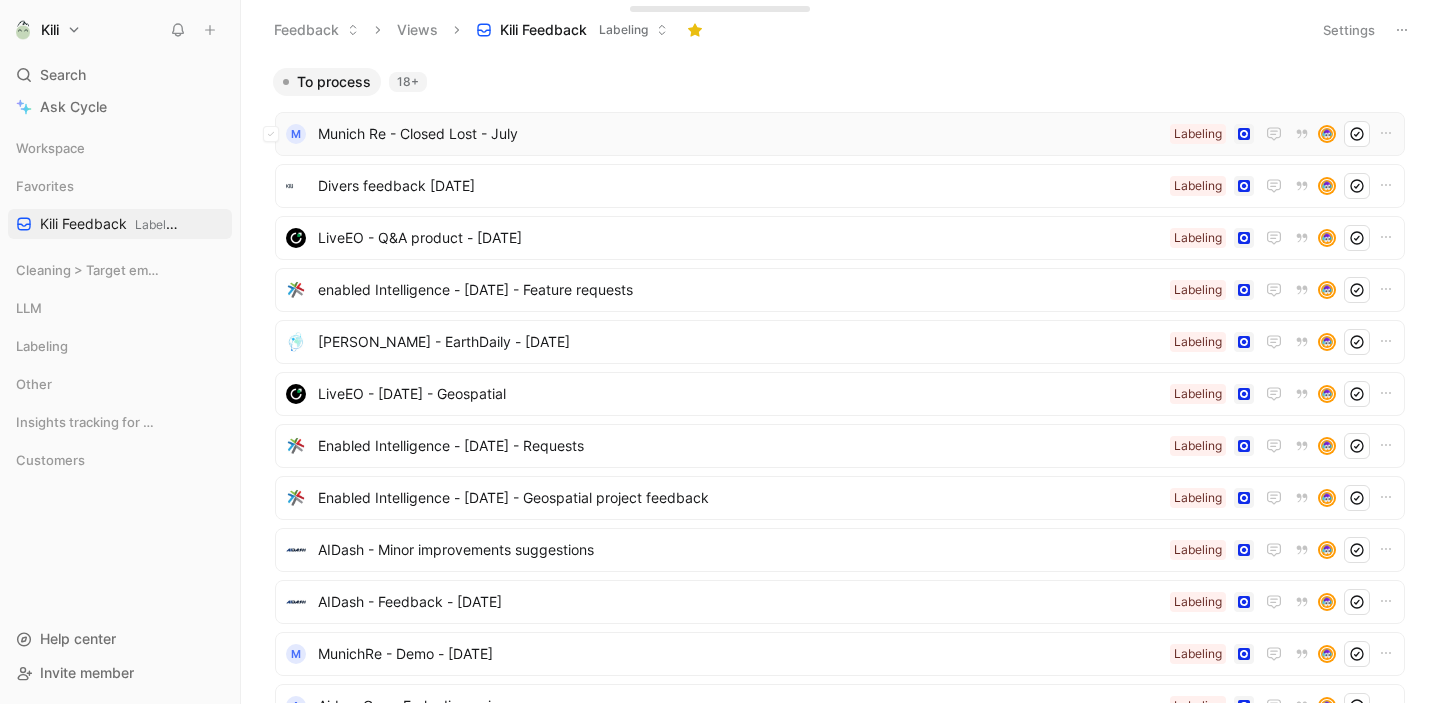 click on "Munich Re - Closed Lost - July" at bounding box center [740, 134] 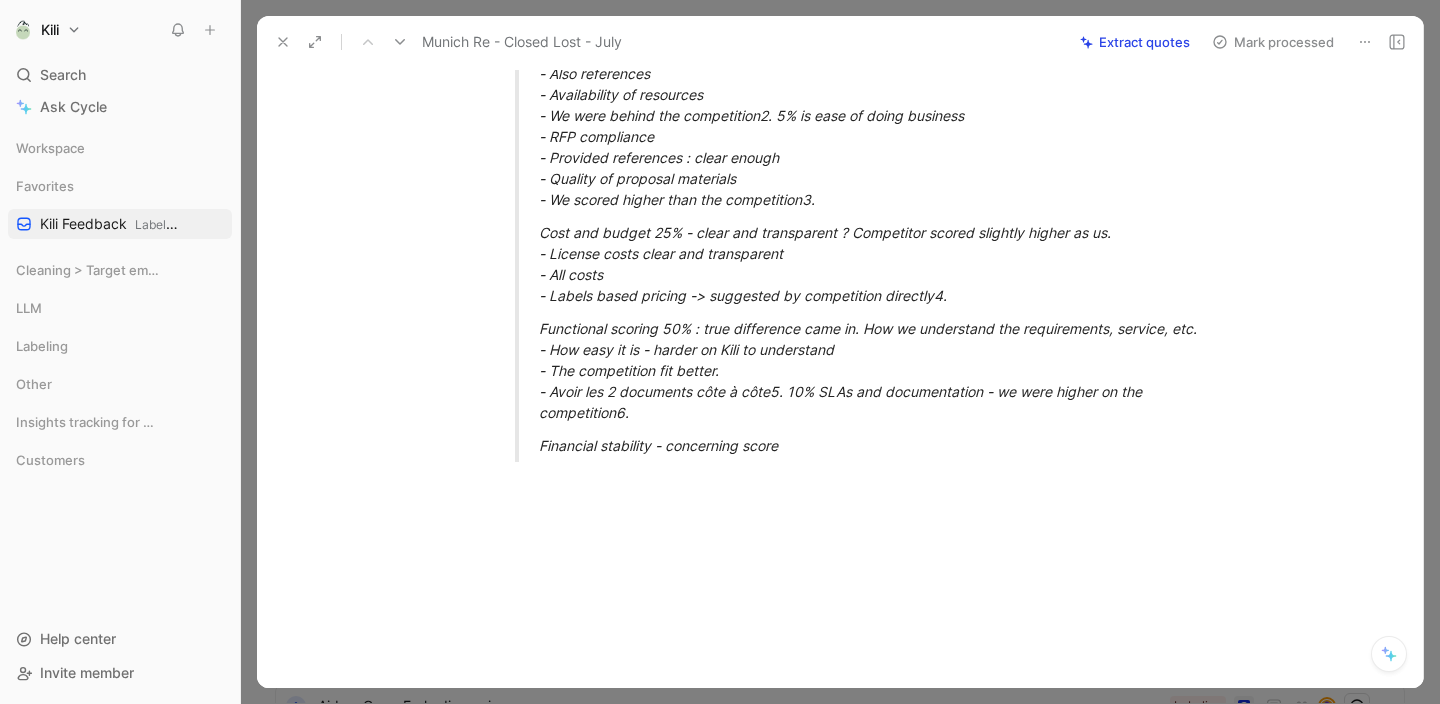 scroll, scrollTop: 0, scrollLeft: 0, axis: both 